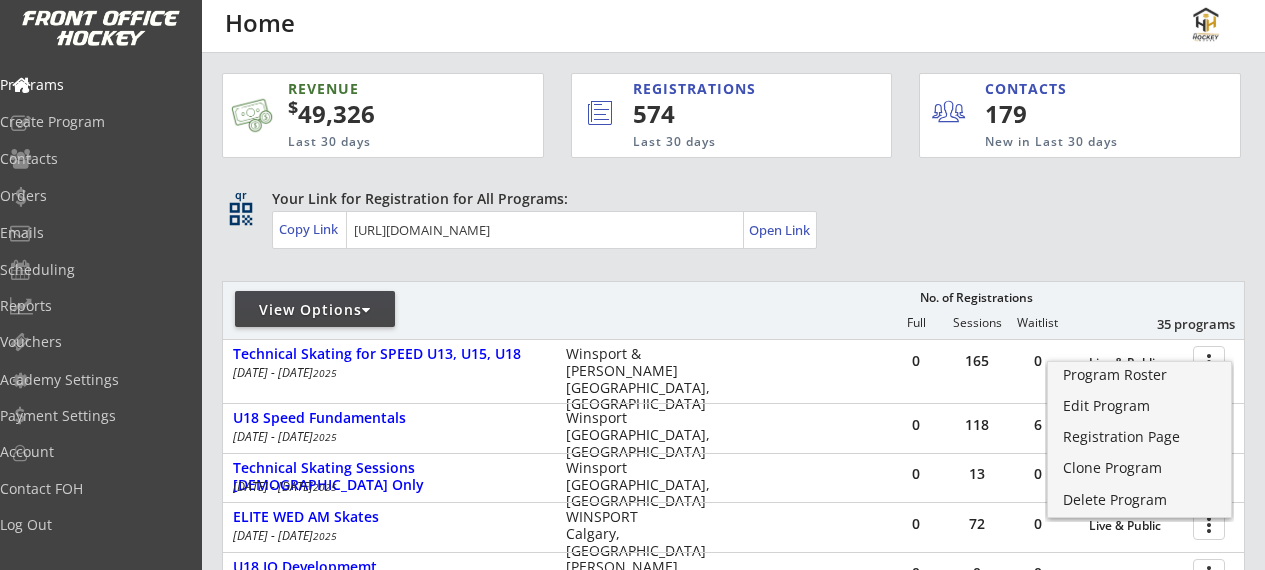 scroll, scrollTop: 509, scrollLeft: 0, axis: vertical 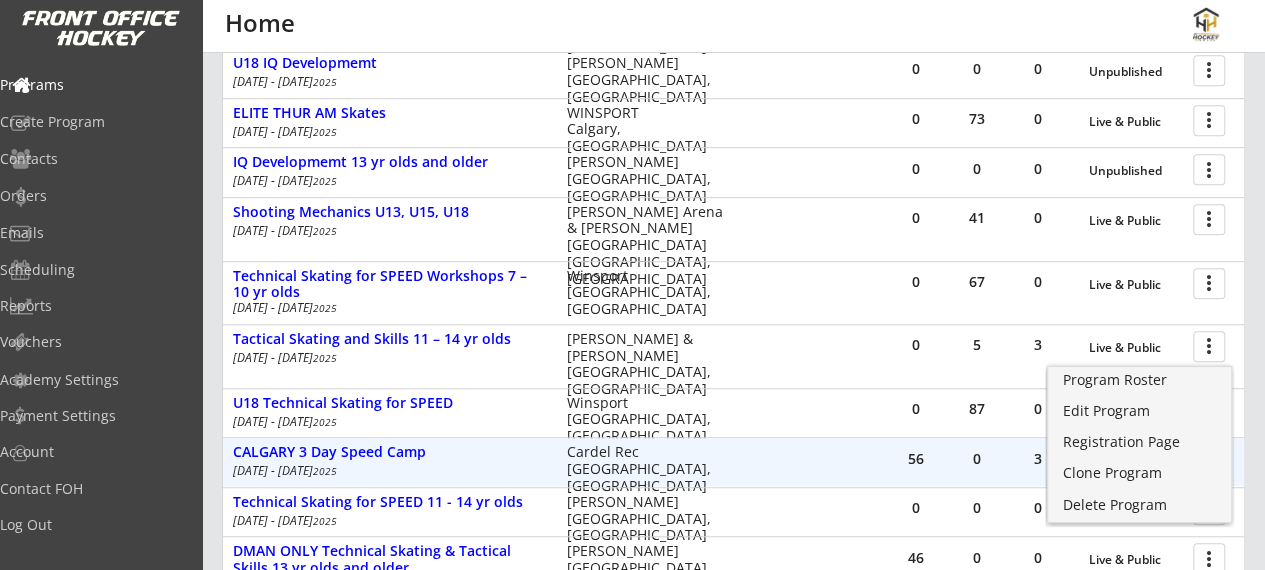 click on "56" at bounding box center (916, 460) 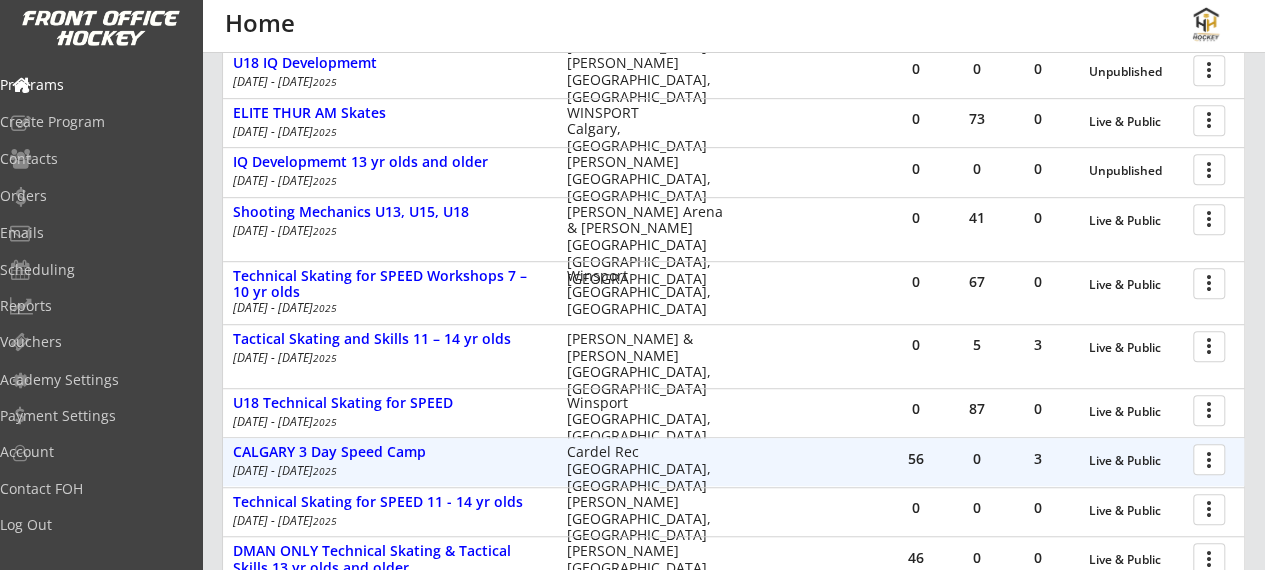 click at bounding box center [1212, 458] 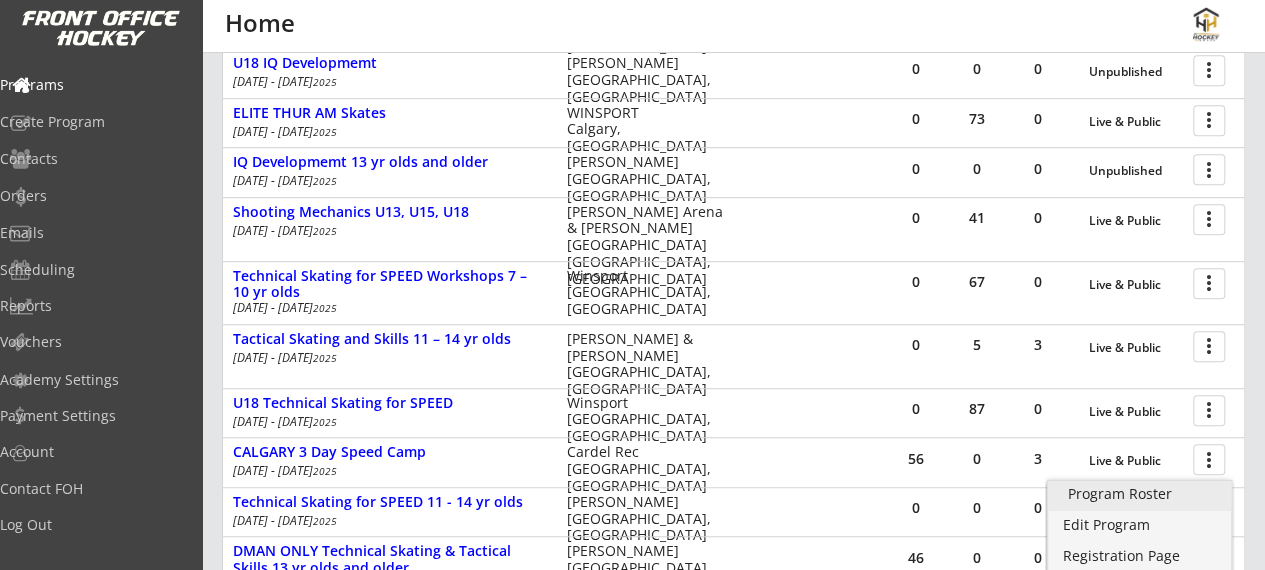 click on "Program Roster" at bounding box center (1140, 494) 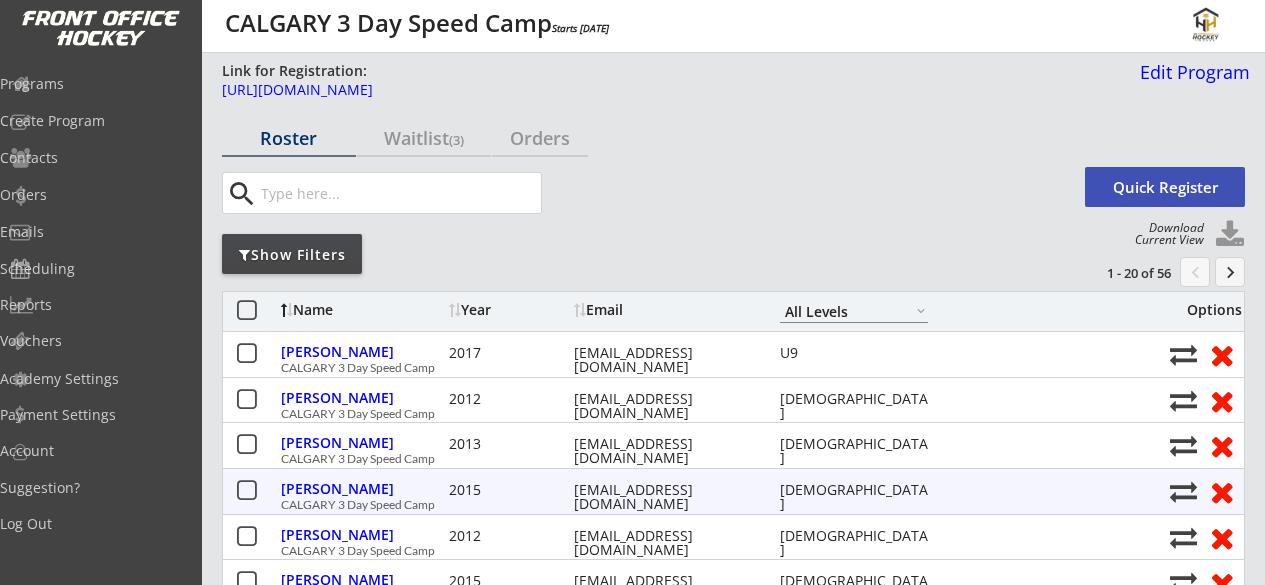 select on ""All Levels"" 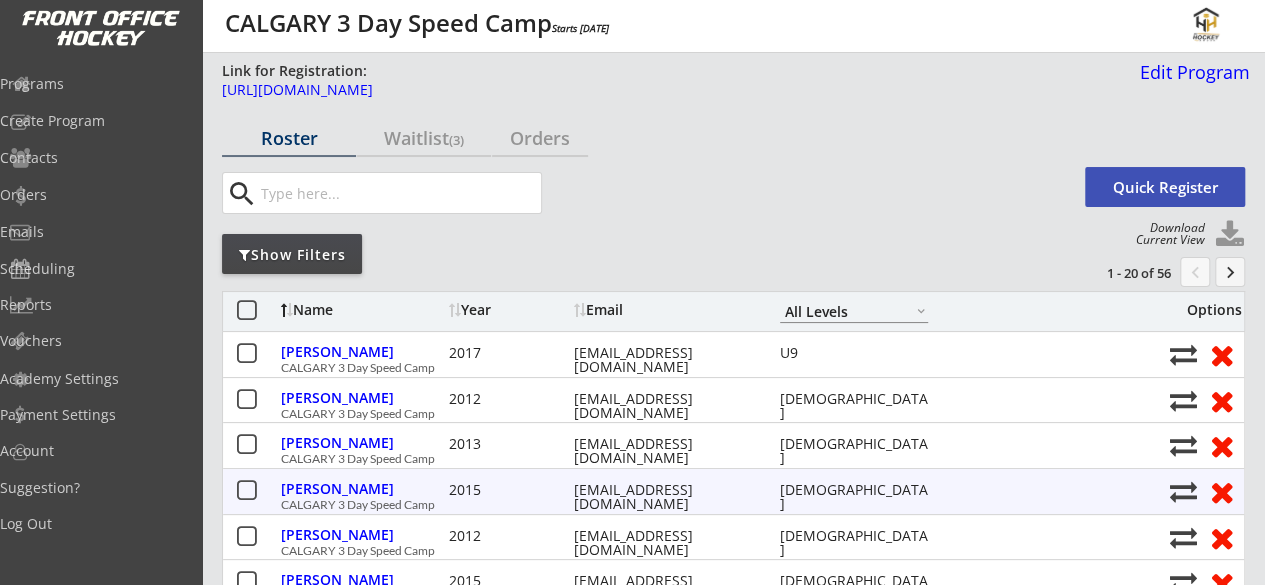 scroll, scrollTop: 0, scrollLeft: 0, axis: both 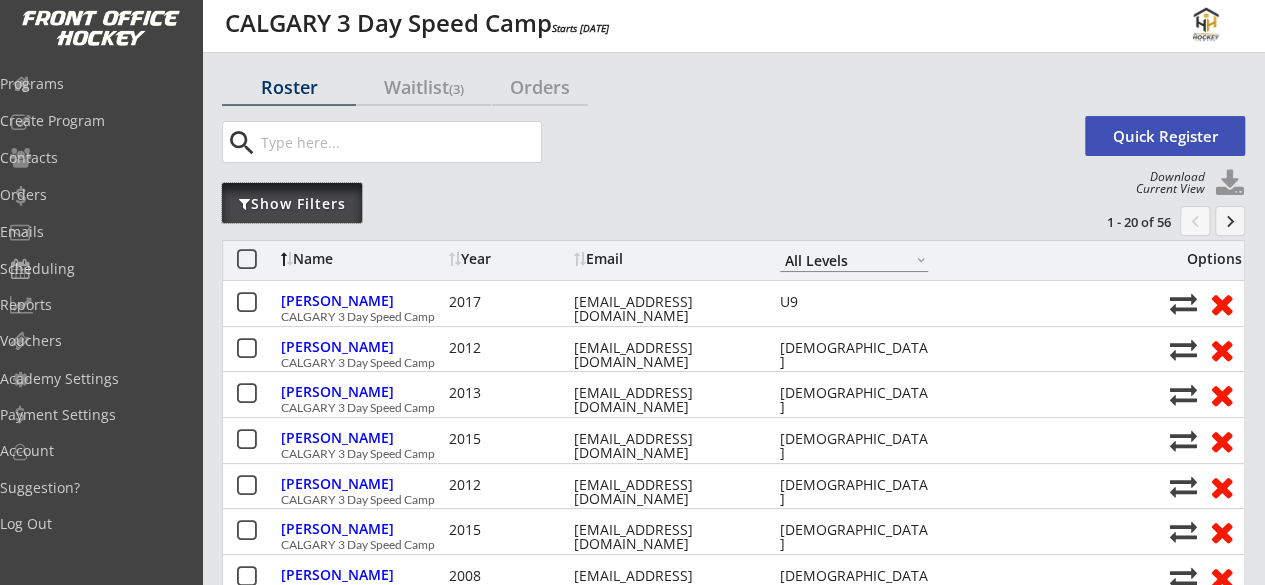 click on "Show Filters" at bounding box center (292, 204) 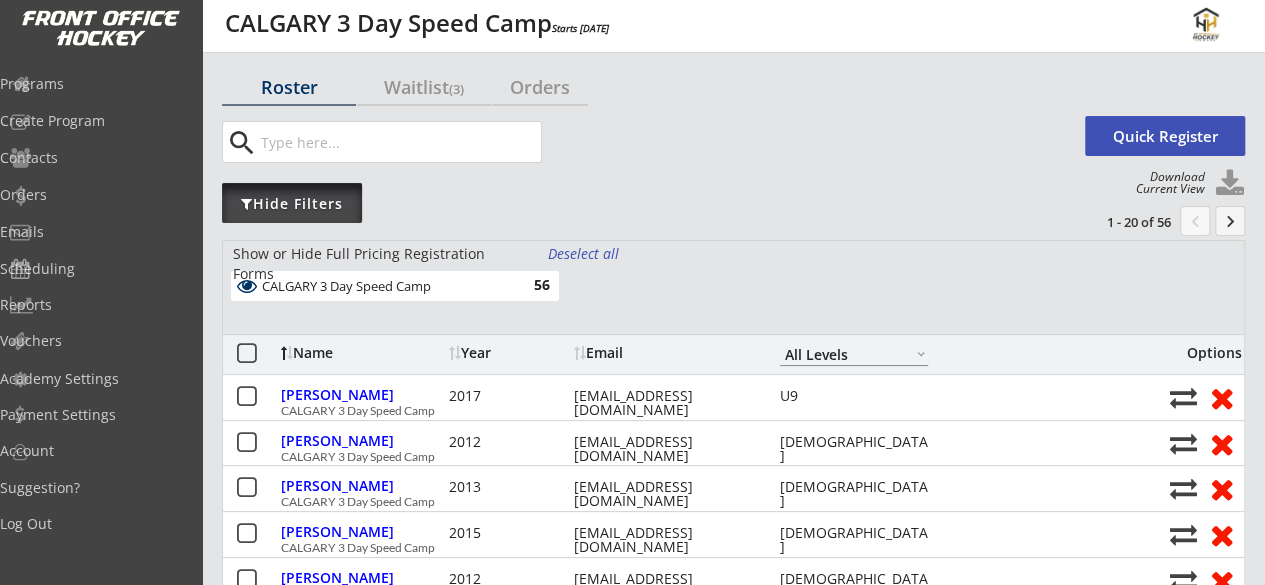 click on "Hide Filters" at bounding box center [292, 204] 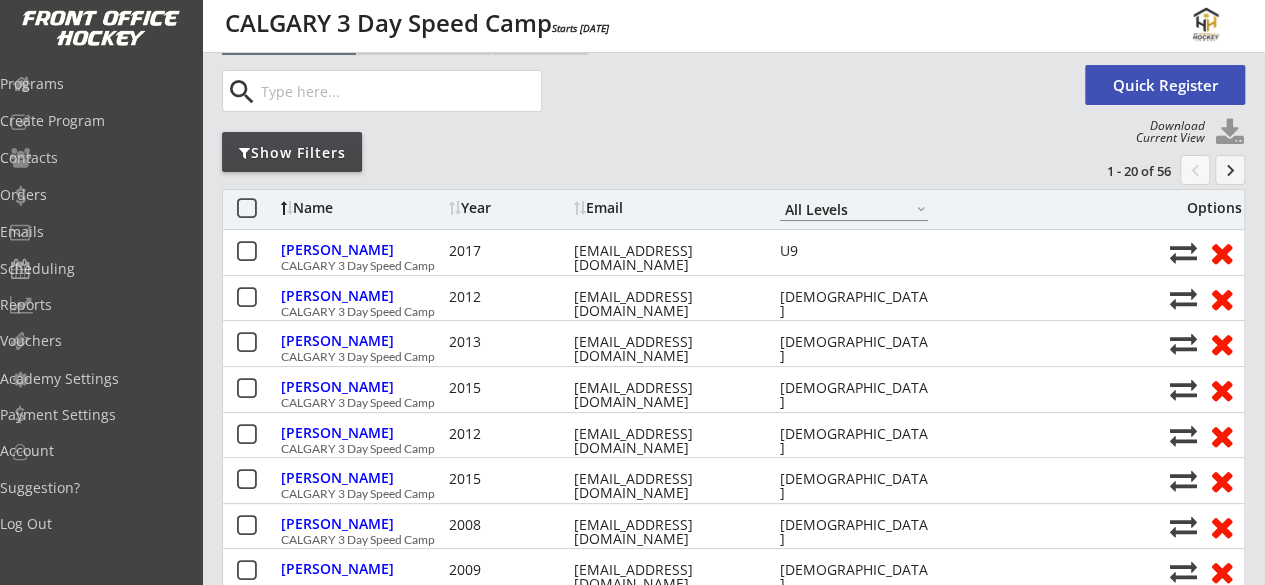scroll, scrollTop: 103, scrollLeft: 0, axis: vertical 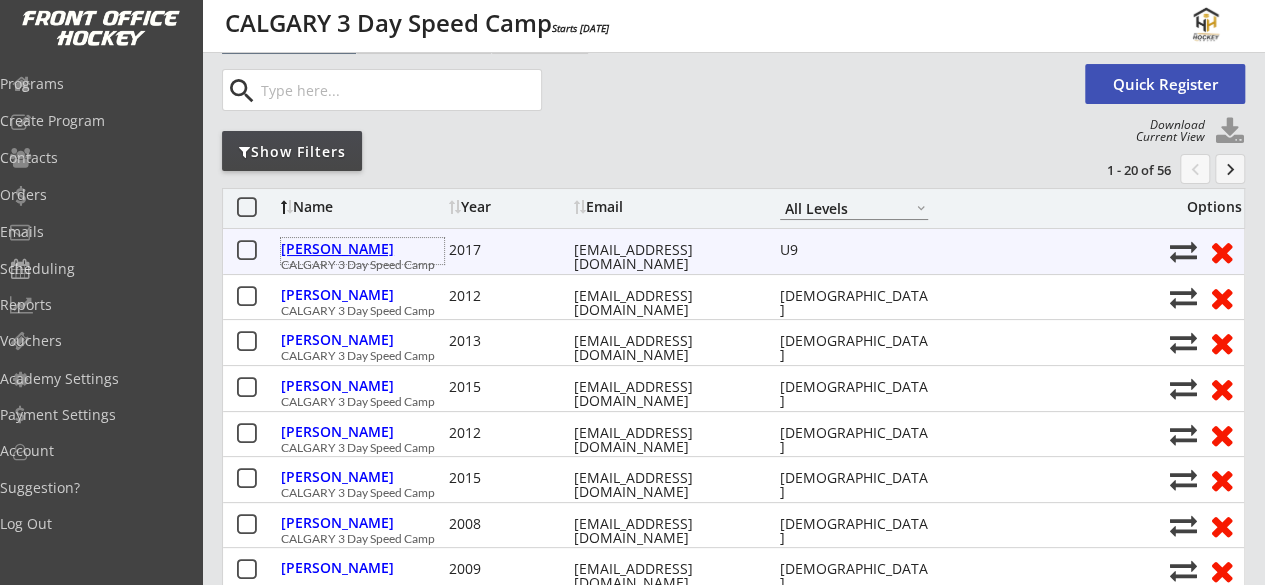click on "Bhanji, Kai" at bounding box center (362, 249) 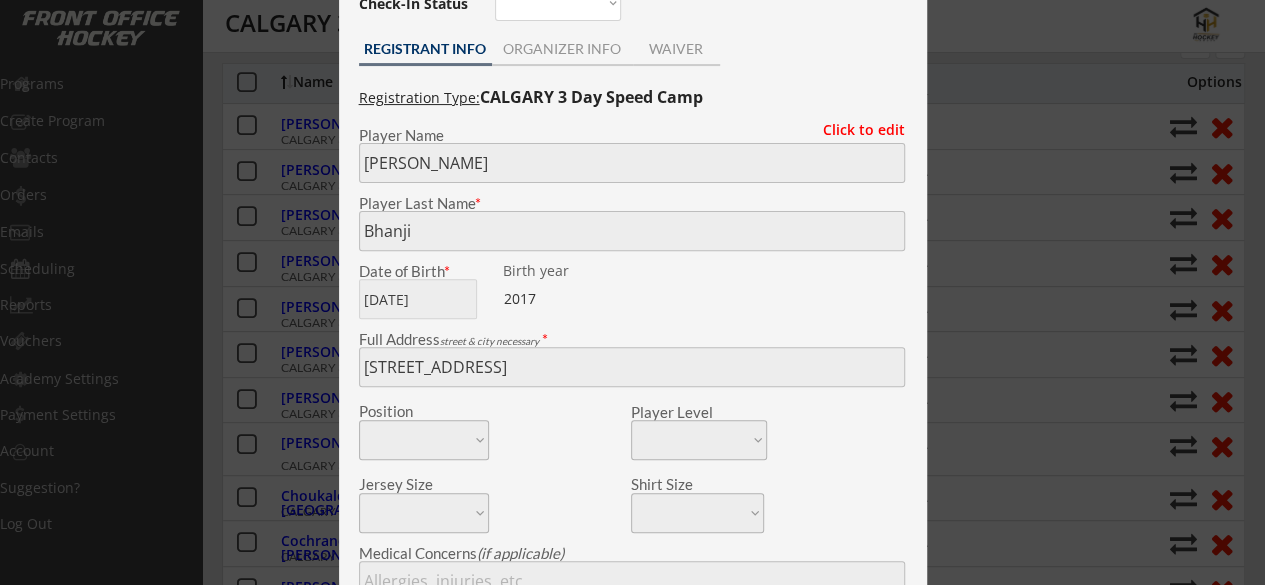 scroll, scrollTop: 210, scrollLeft: 0, axis: vertical 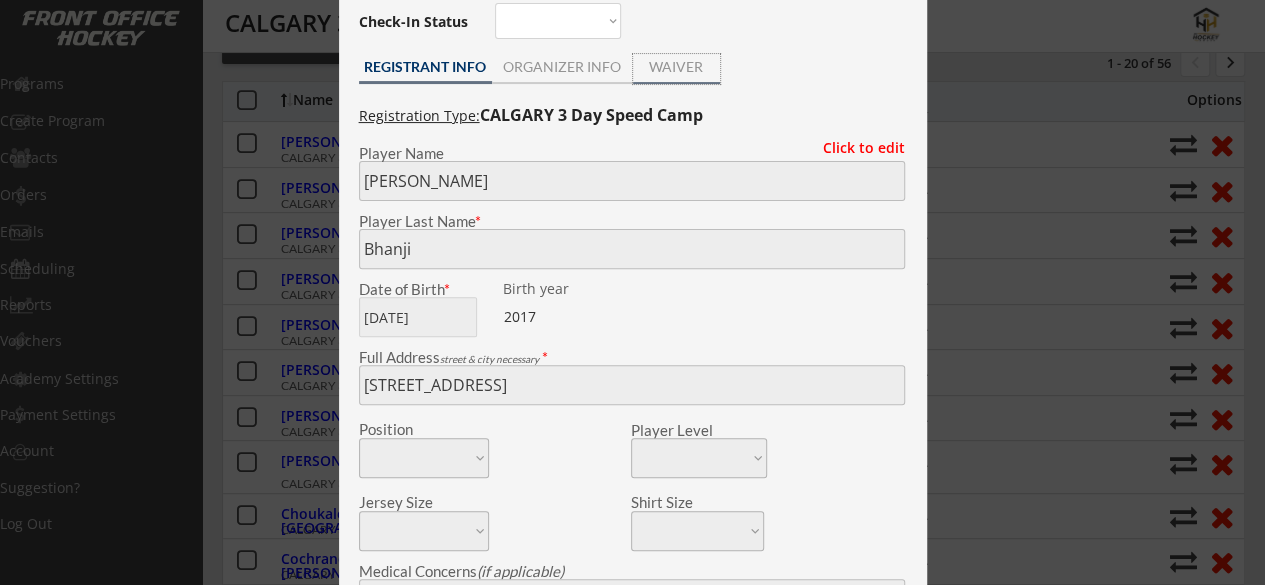 click on "WAIVER" at bounding box center (676, 67) 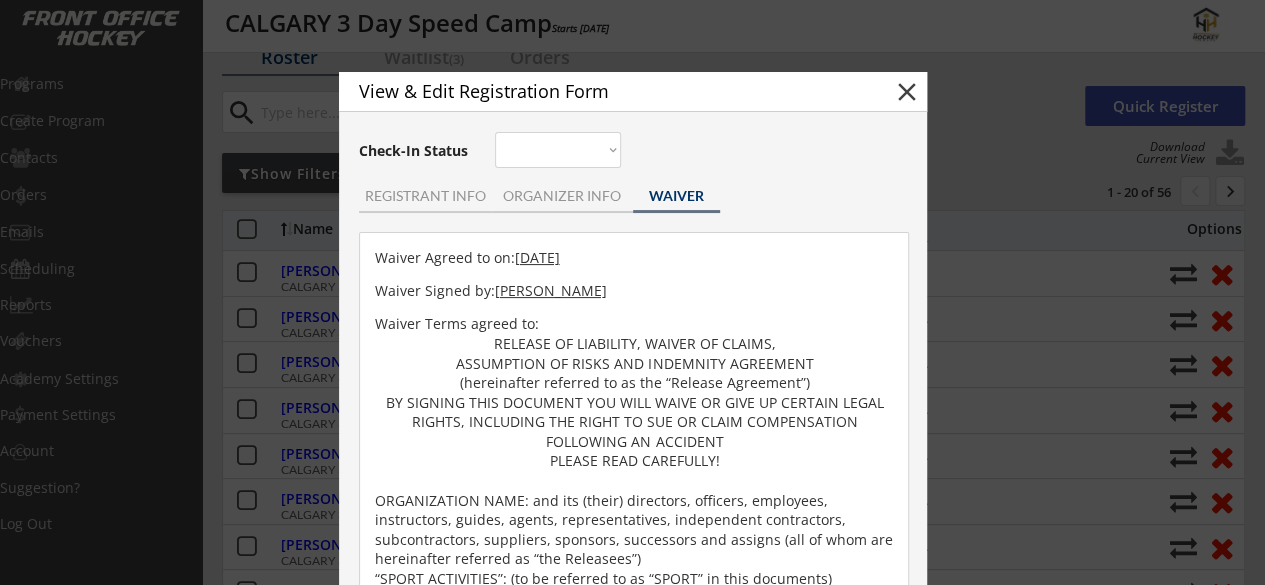 scroll, scrollTop: 72, scrollLeft: 0, axis: vertical 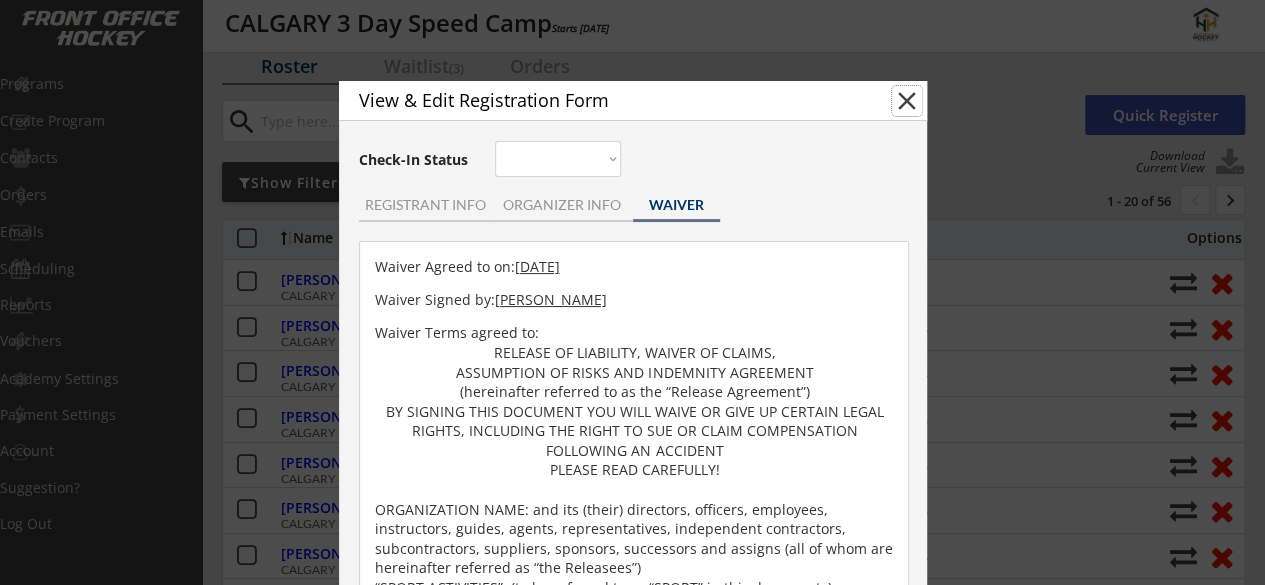click on "close" at bounding box center (907, 101) 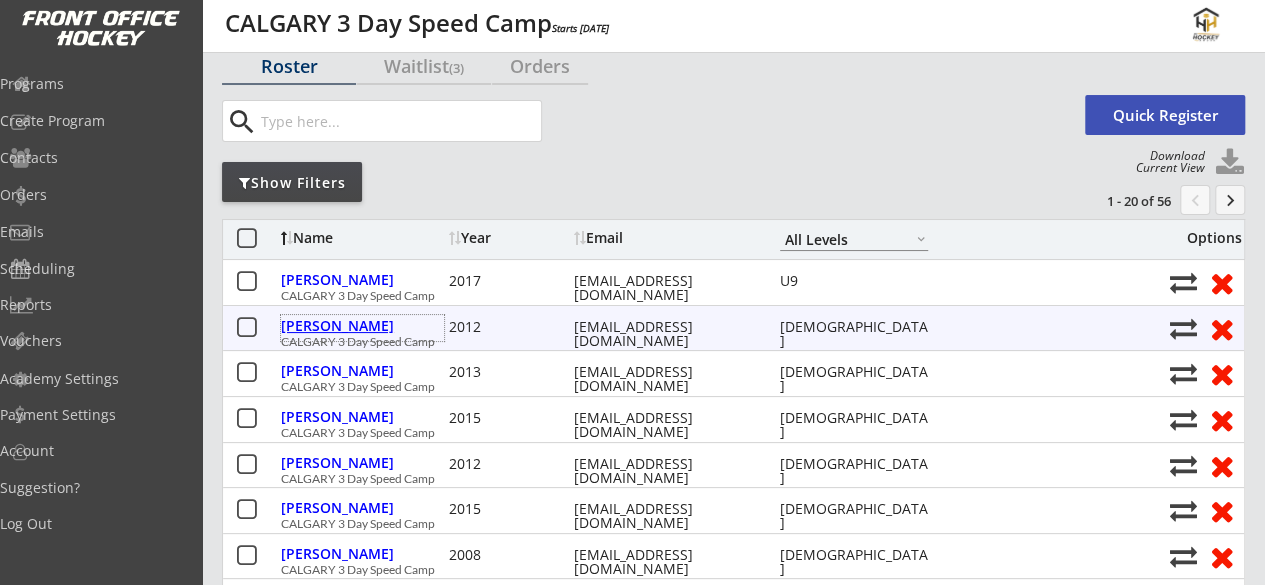 click on "Biernaskie, Emery" at bounding box center (362, 326) 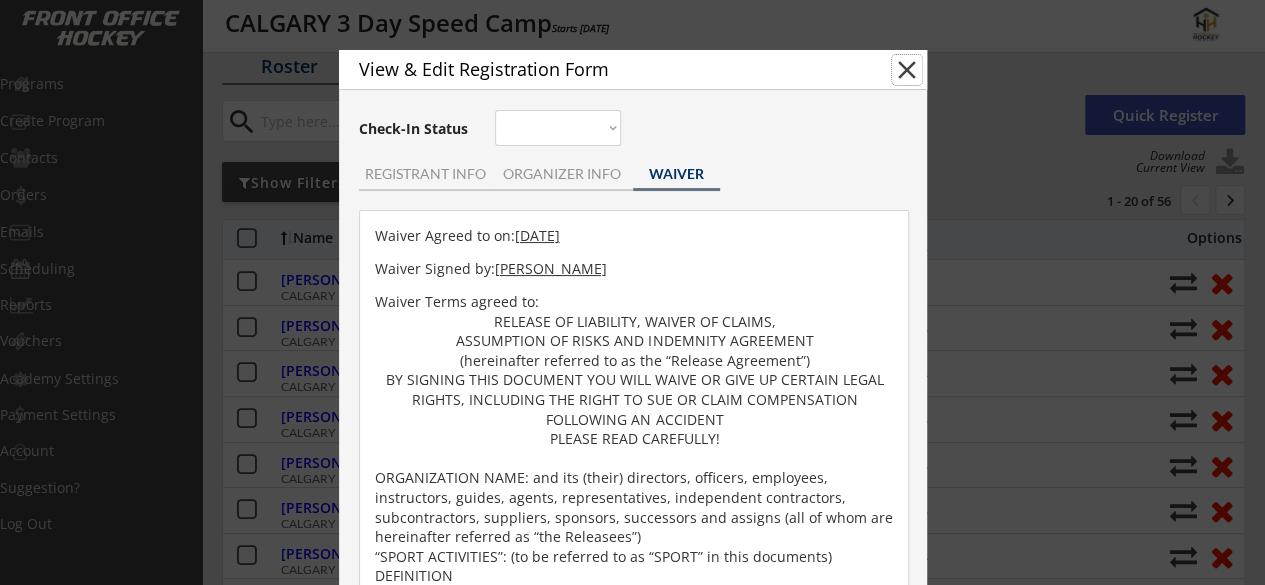 click on "close" at bounding box center (907, 70) 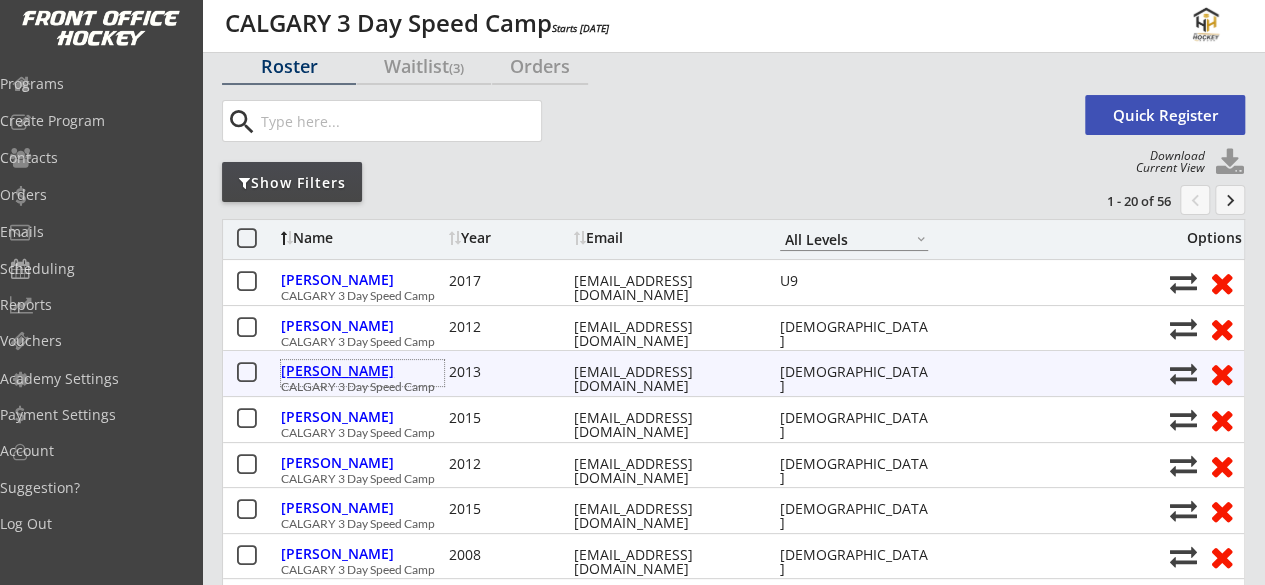 click on "Bolli, Benjamin" at bounding box center [362, 371] 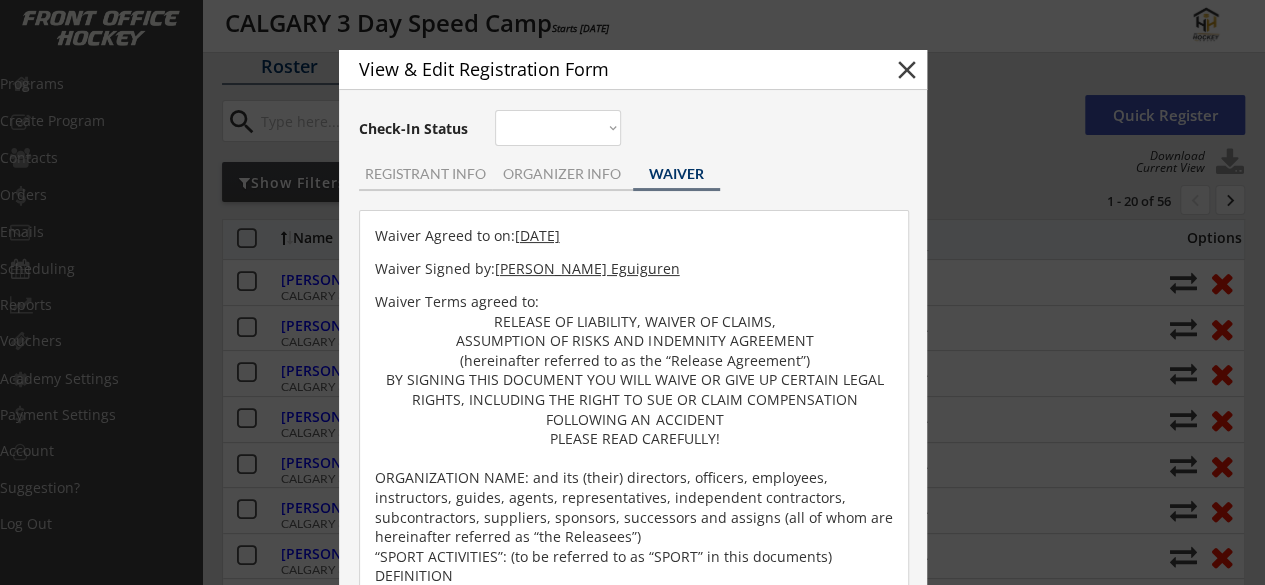 click on "View & Edit Registration Form close" at bounding box center [633, 70] 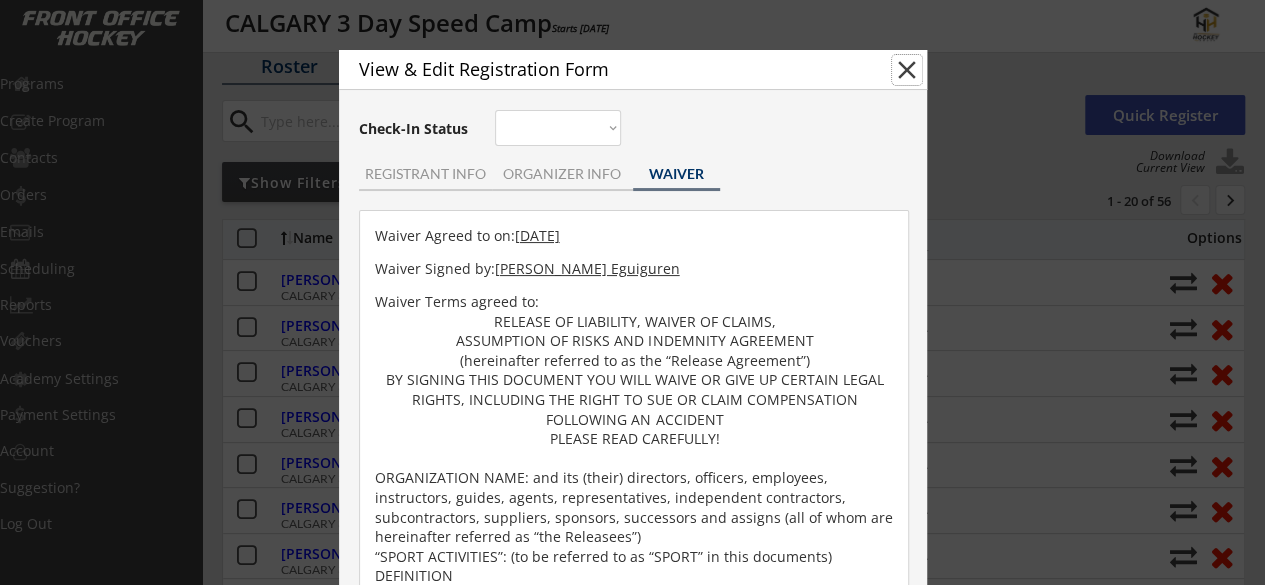 click on "close" at bounding box center (907, 70) 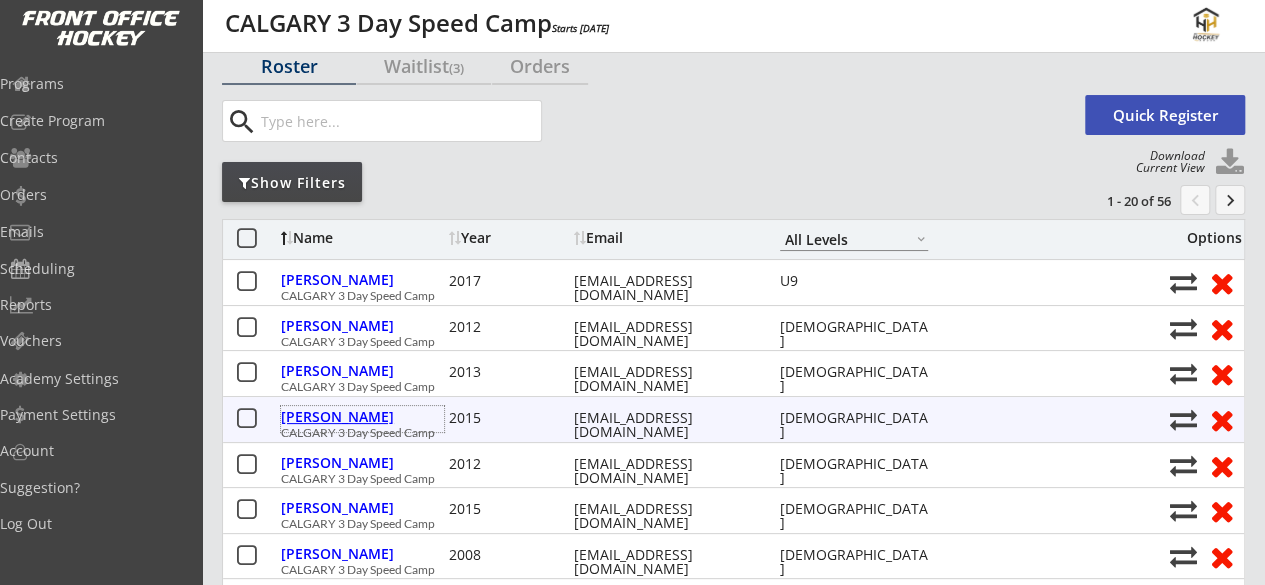 click on "Bolli, Brayden" at bounding box center (362, 417) 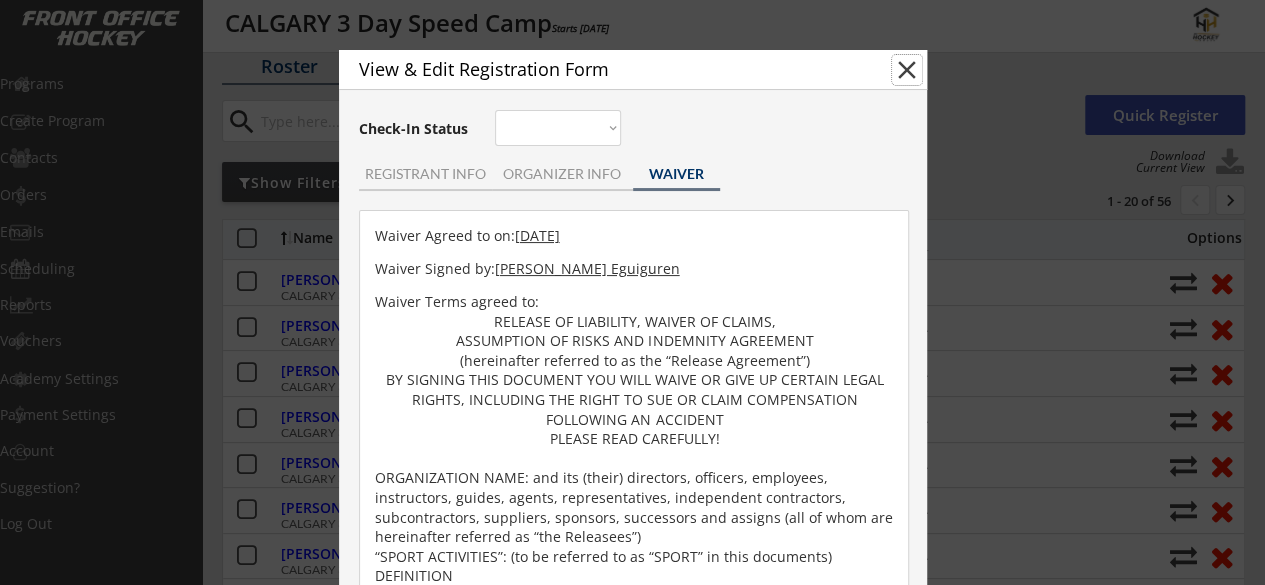 click on "close" at bounding box center (907, 70) 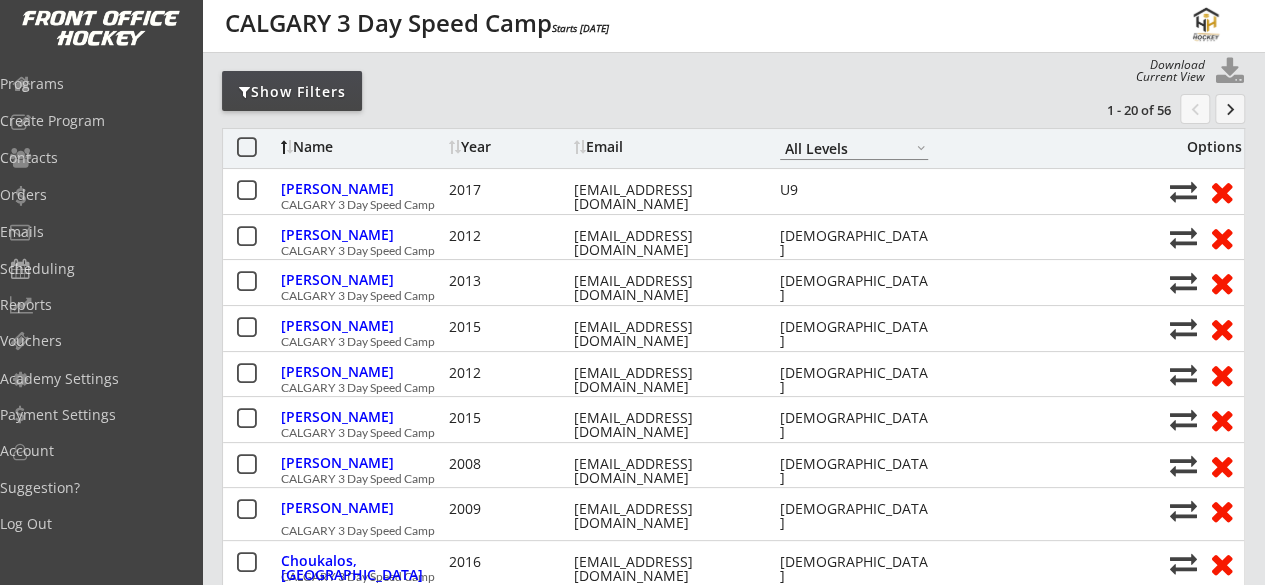 scroll, scrollTop: 196, scrollLeft: 0, axis: vertical 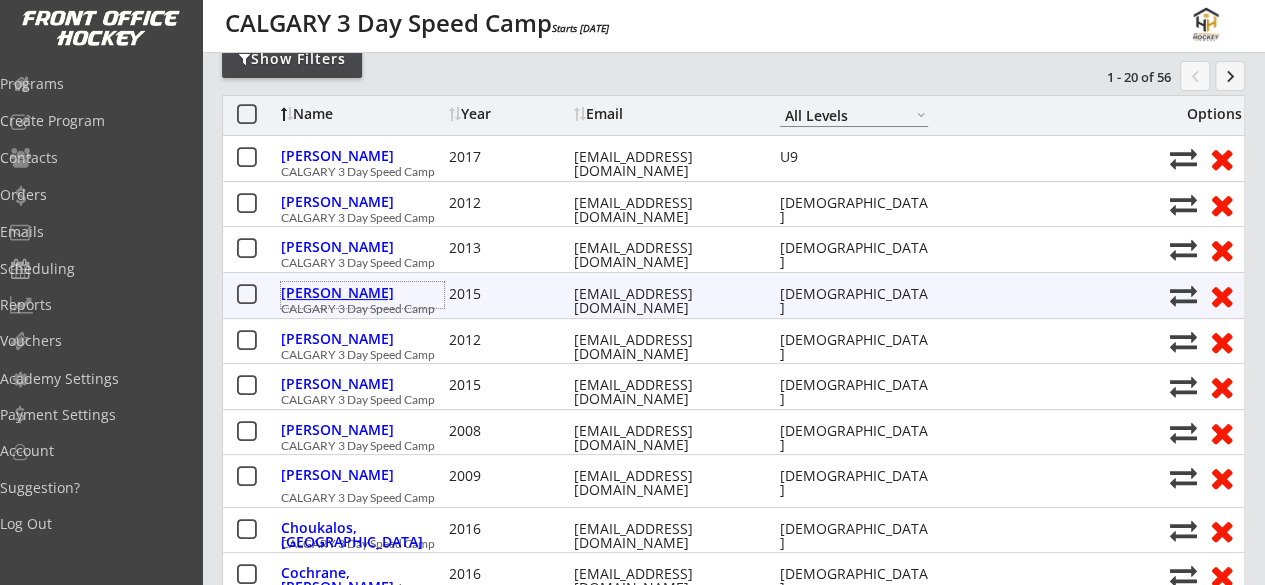 click on "Bolli, Brayden" at bounding box center (362, 293) 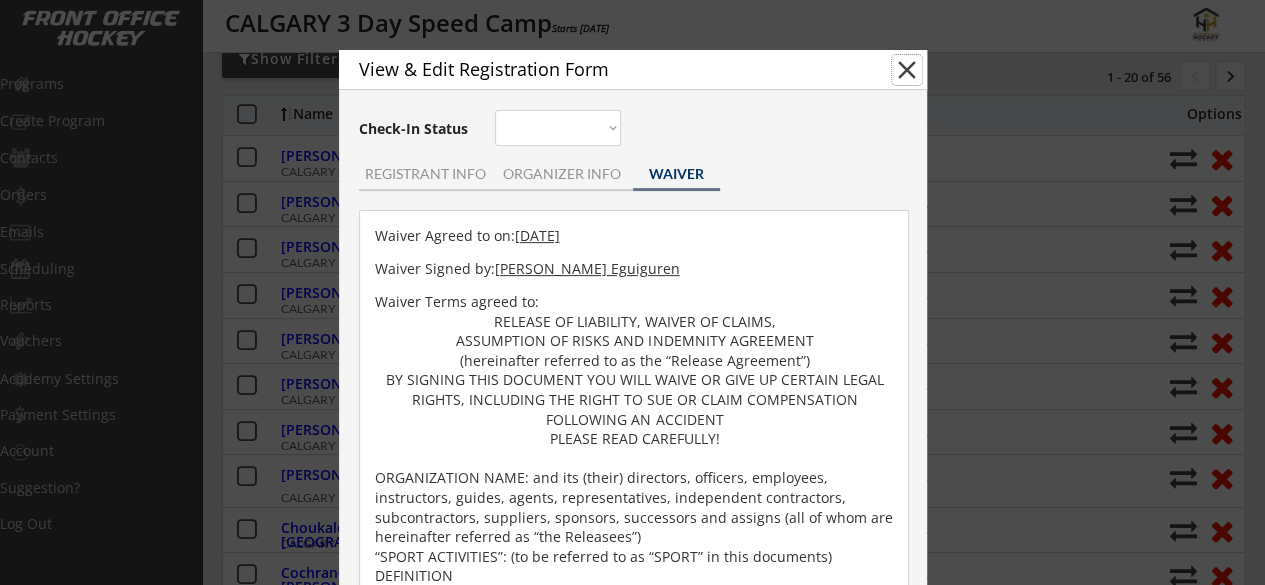 click on "close" at bounding box center [907, 70] 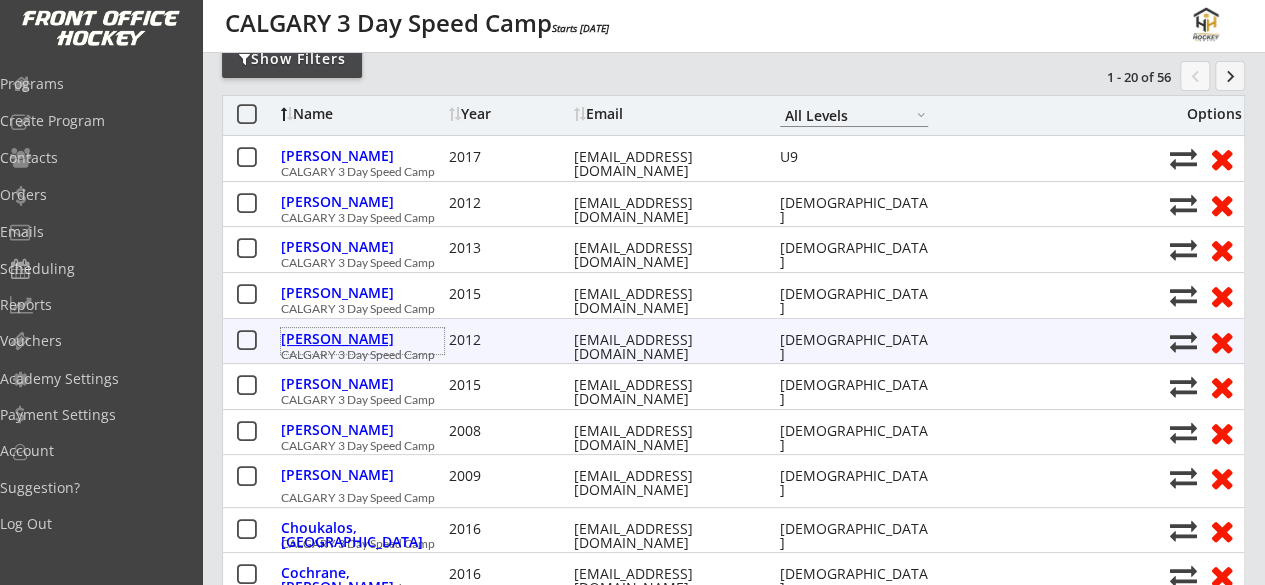 click on "Chan, Kirin" at bounding box center [362, 339] 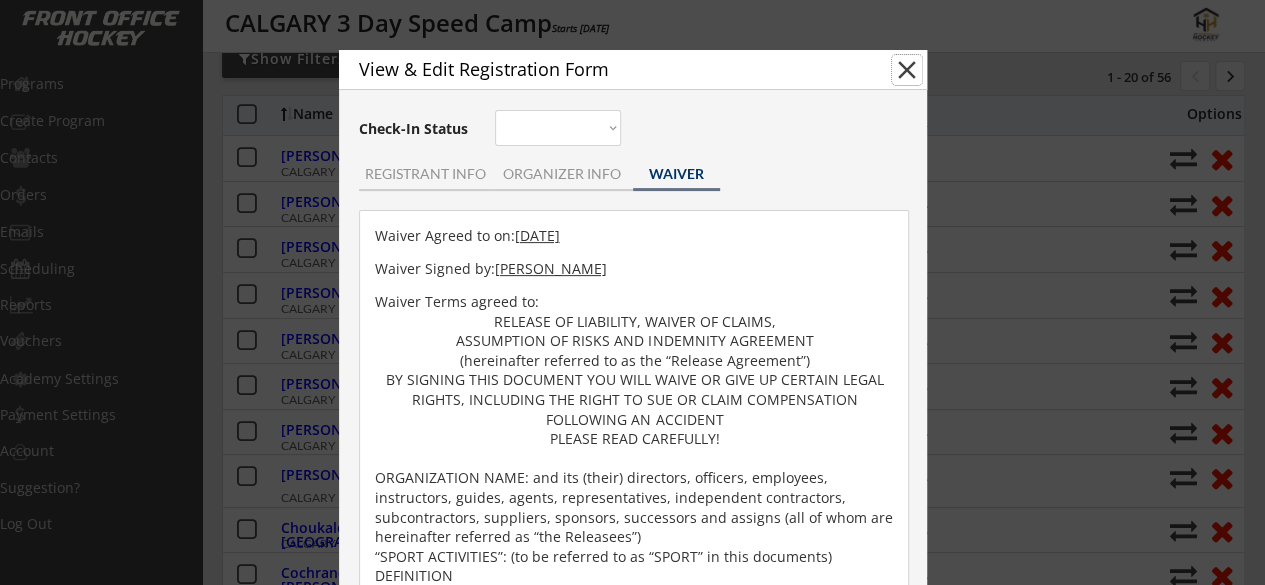 click on "close" at bounding box center (907, 70) 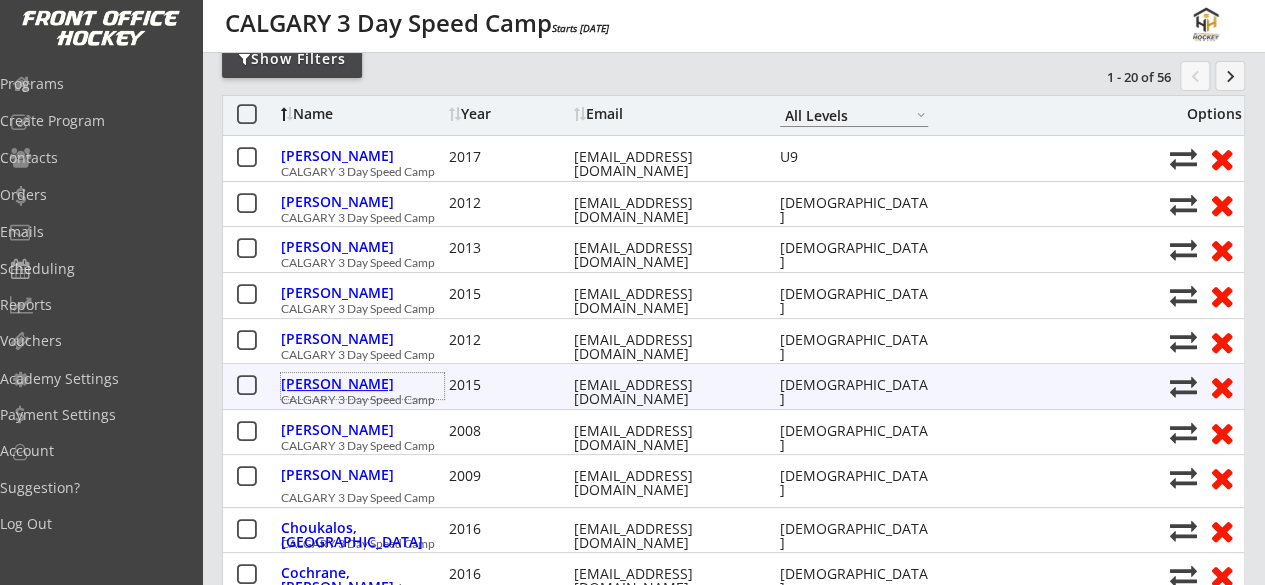 click on "Chan, Cayman" at bounding box center (362, 384) 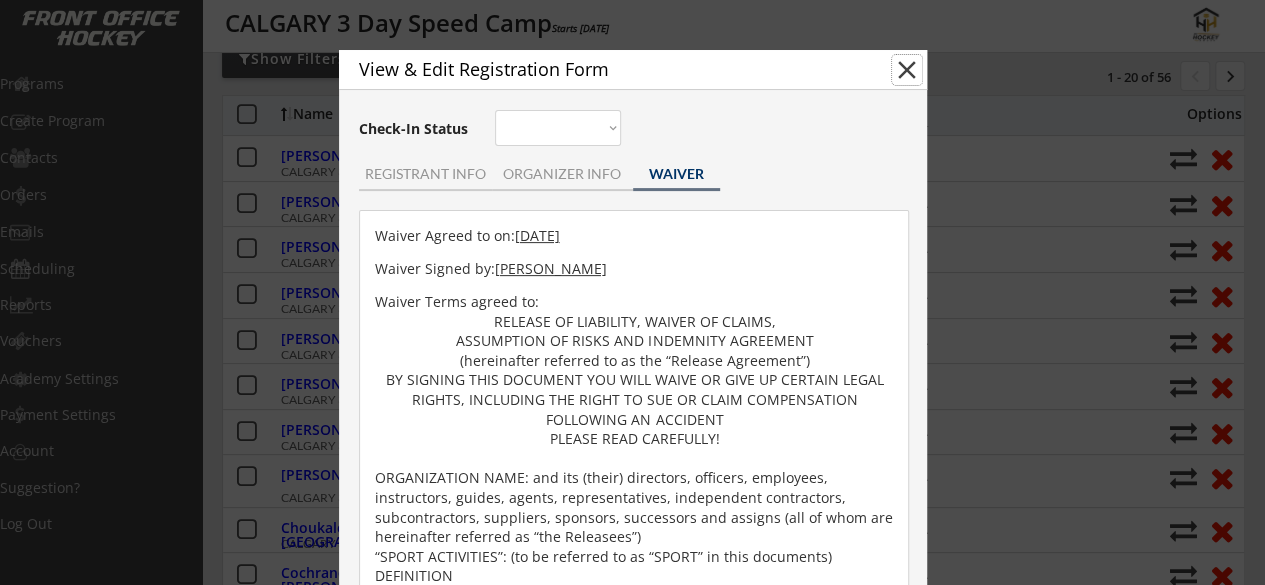click on "close" at bounding box center (907, 70) 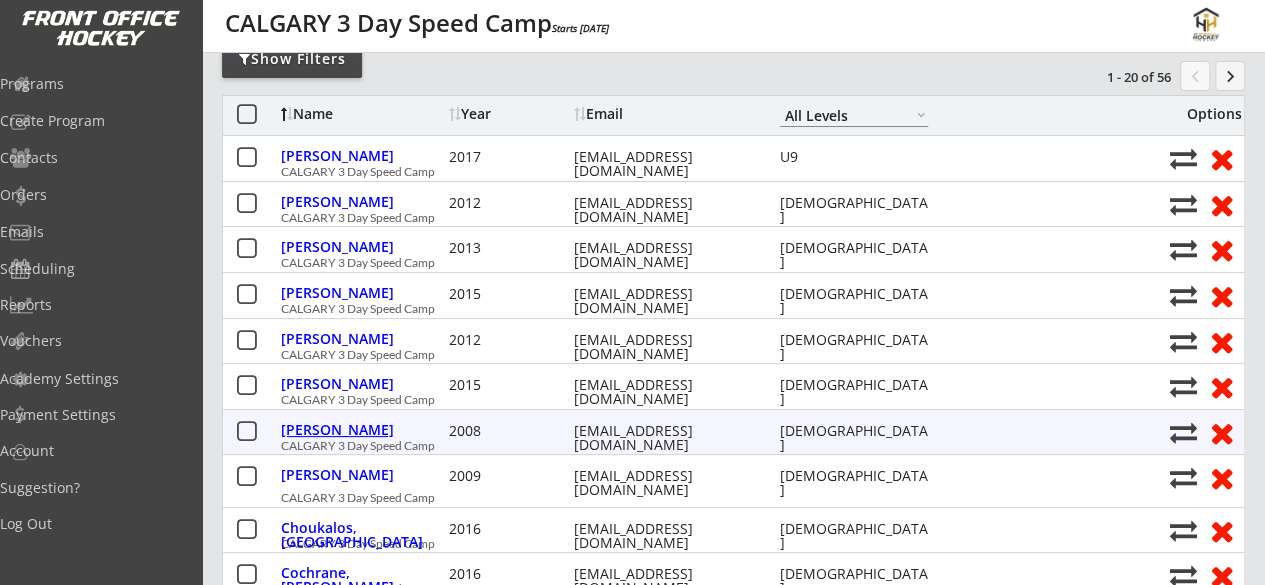 click on "Chan, Emerson" at bounding box center [362, 430] 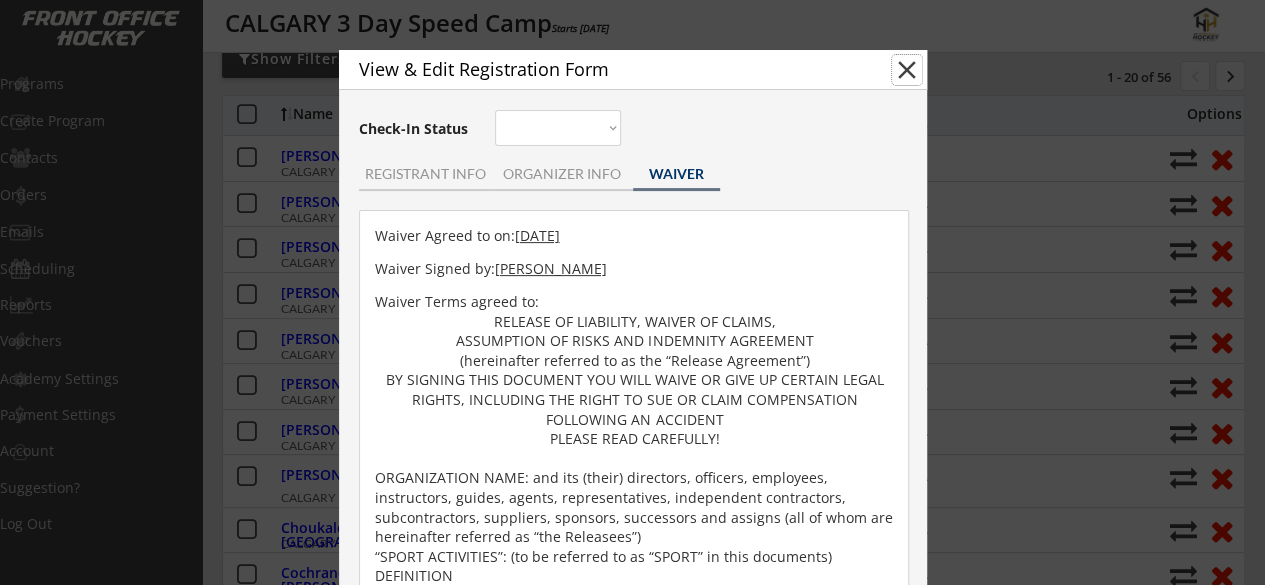 click on "close" at bounding box center [907, 70] 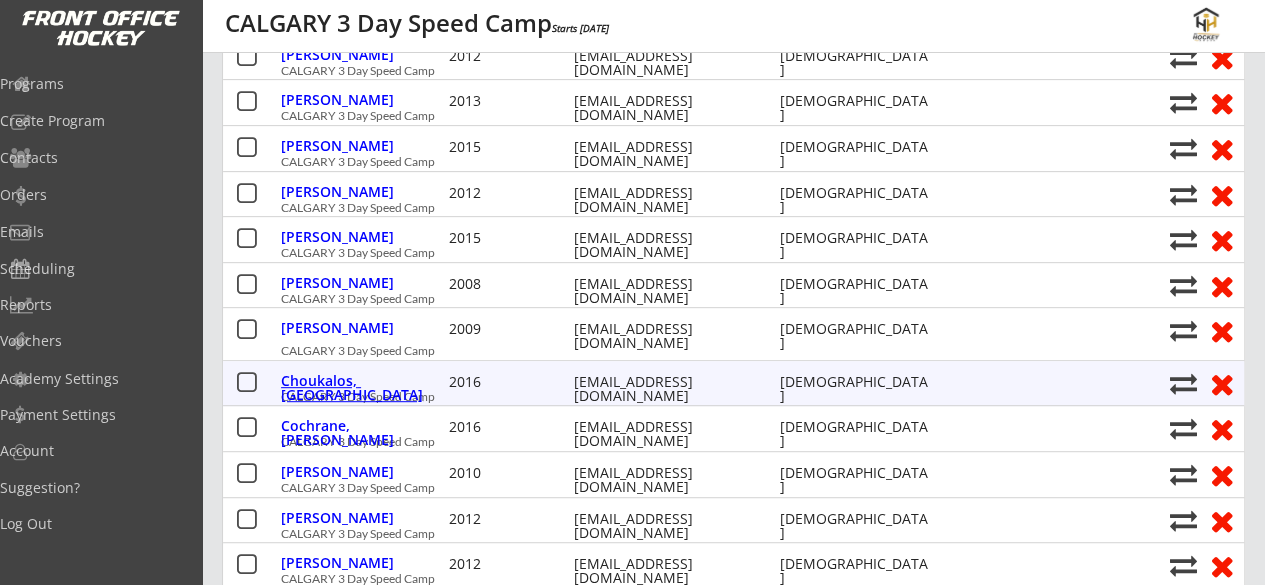scroll, scrollTop: 347, scrollLeft: 0, axis: vertical 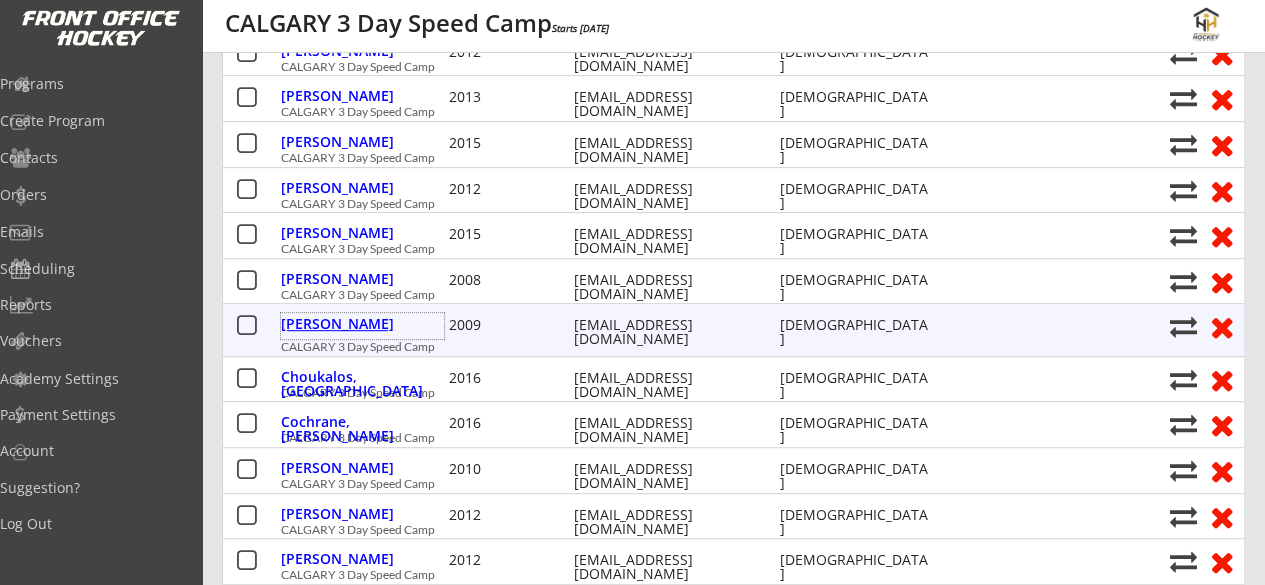 click on "Chan, Walter" at bounding box center [362, 324] 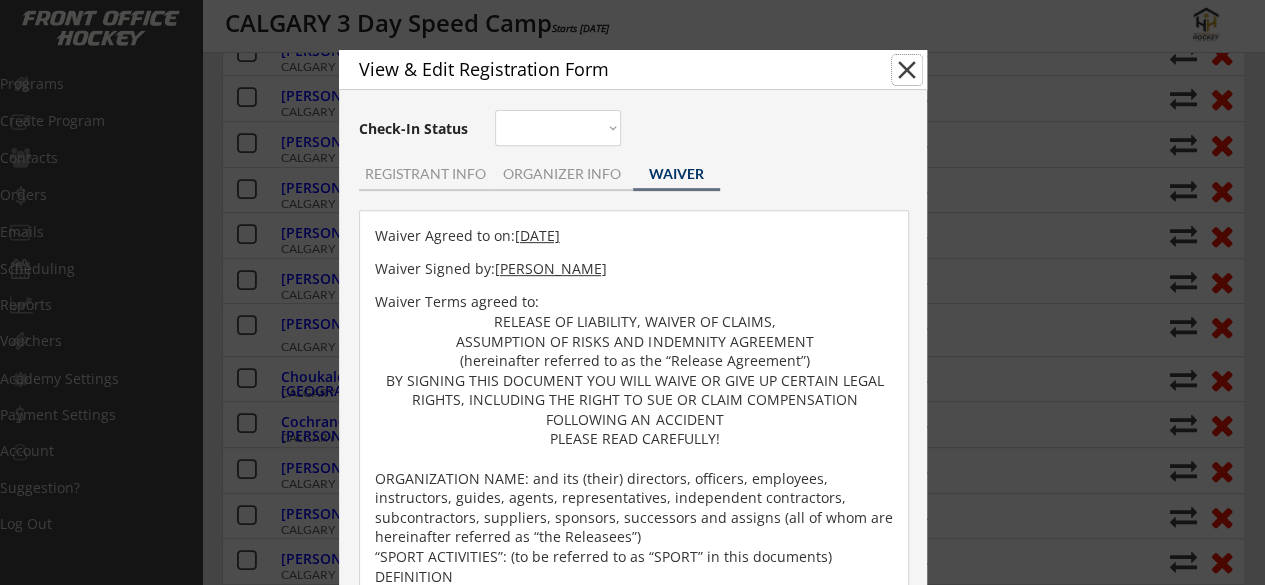 click on "close" at bounding box center (907, 70) 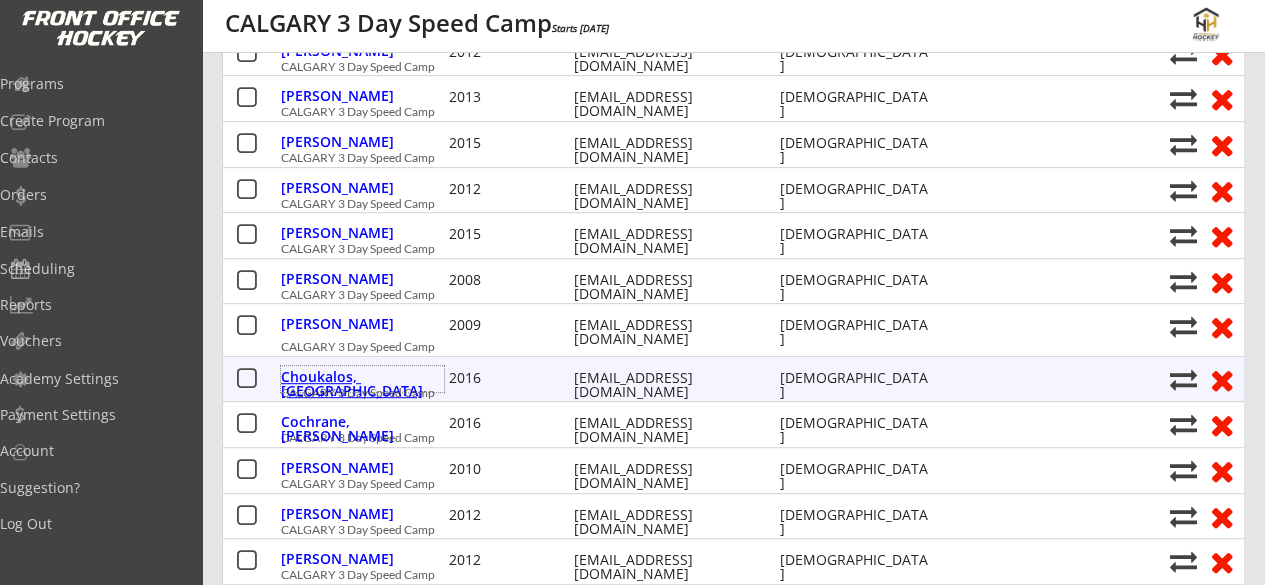 click on "Choukalos, London" at bounding box center [362, 384] 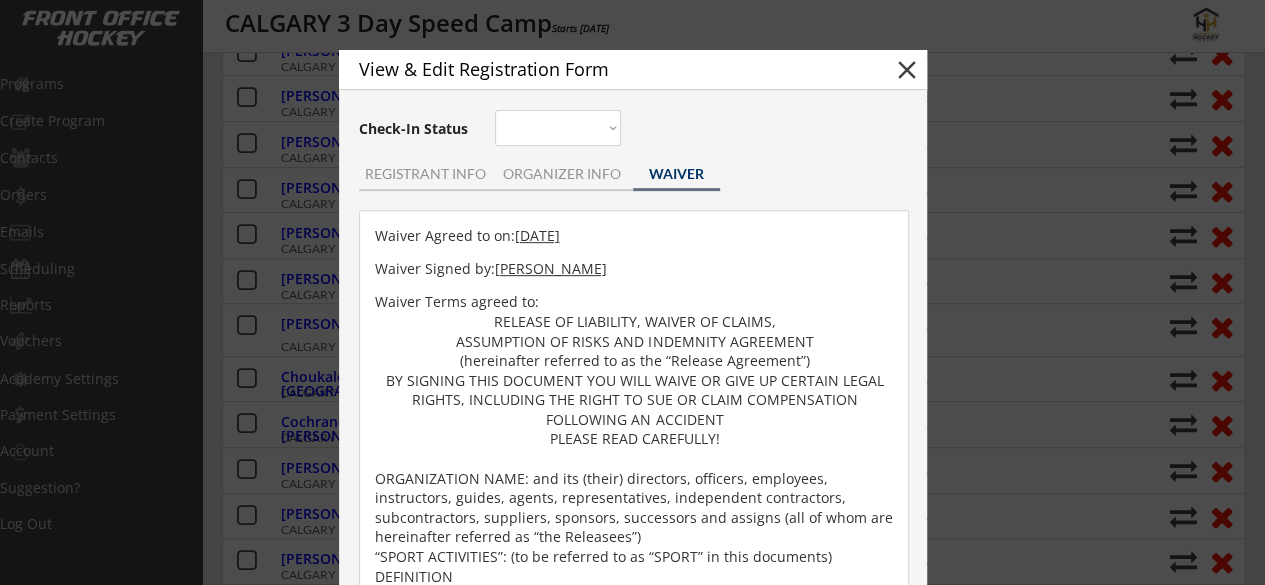 click on "close" at bounding box center (907, 70) 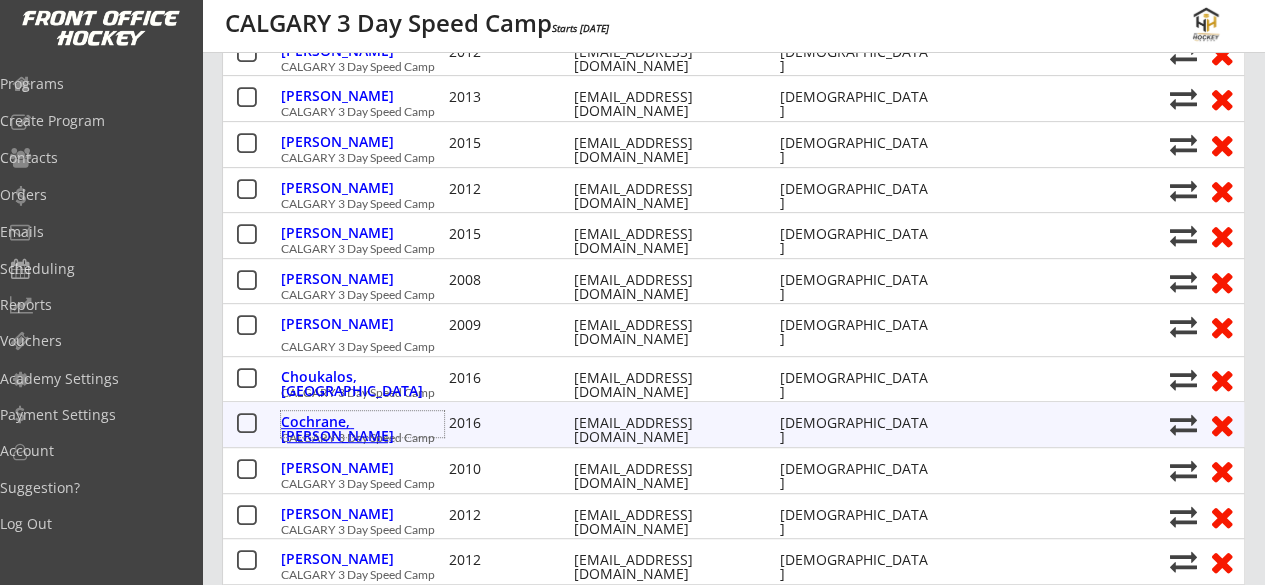 click on "Cochrane, Beckett" at bounding box center (362, 429) 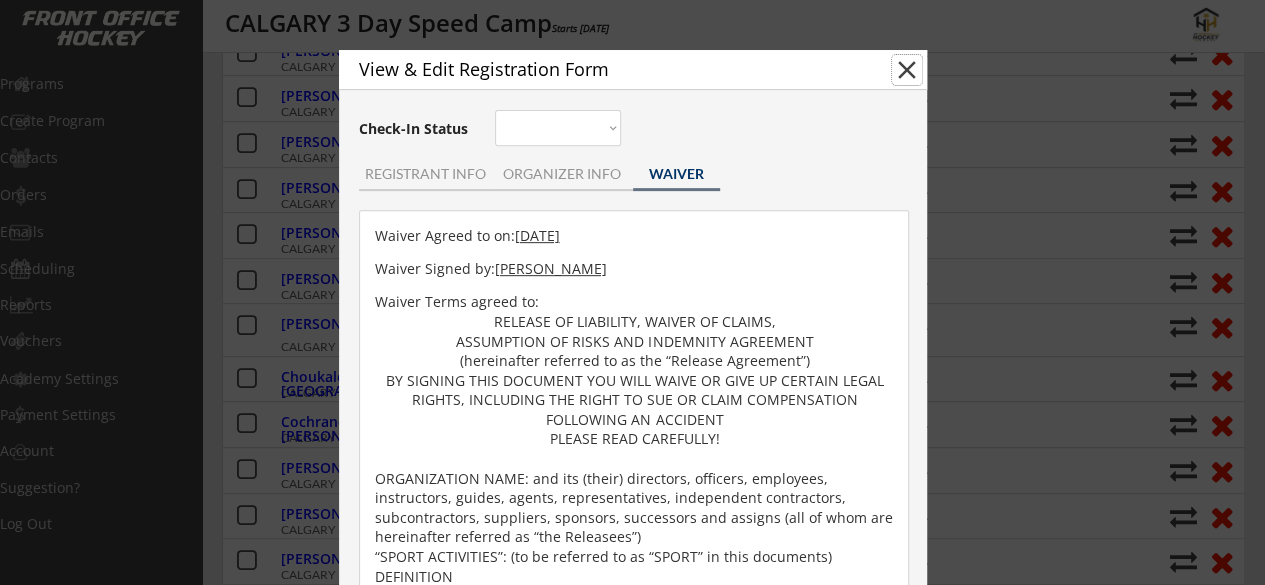 click on "close" at bounding box center [907, 70] 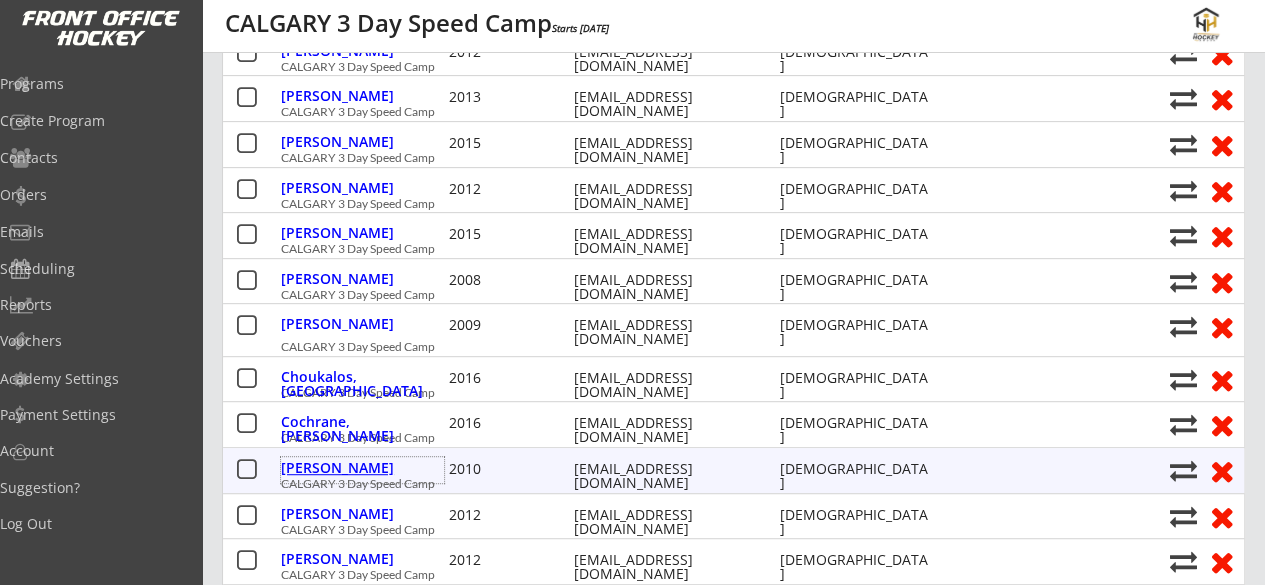 click on "Dembinski, Charlie" at bounding box center (362, 468) 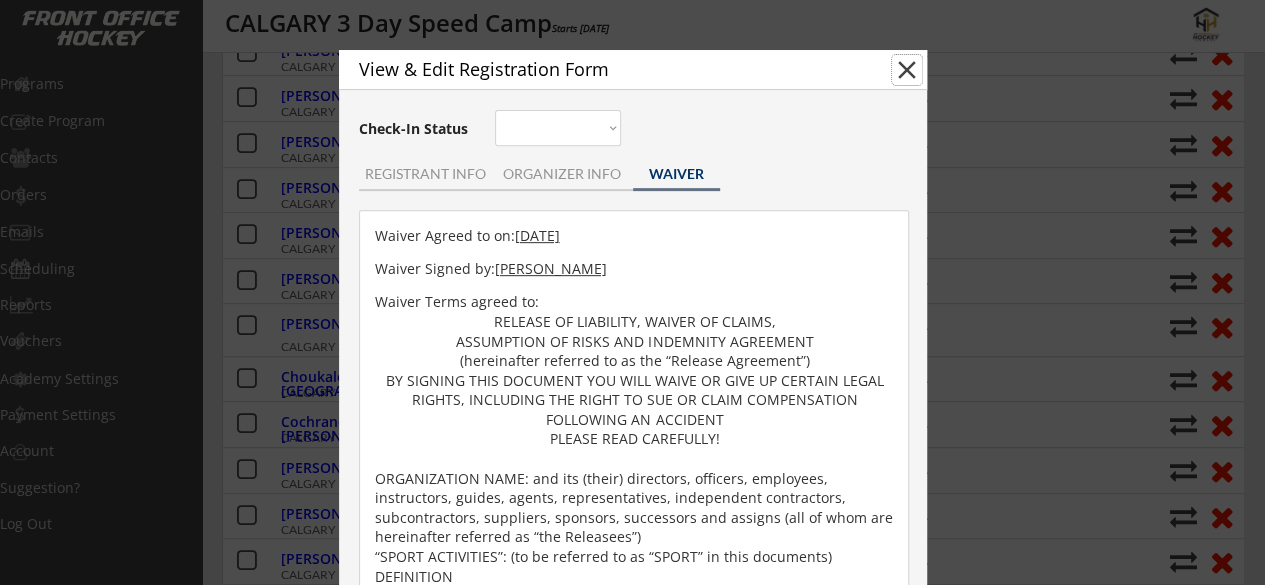 click on "close" at bounding box center (907, 70) 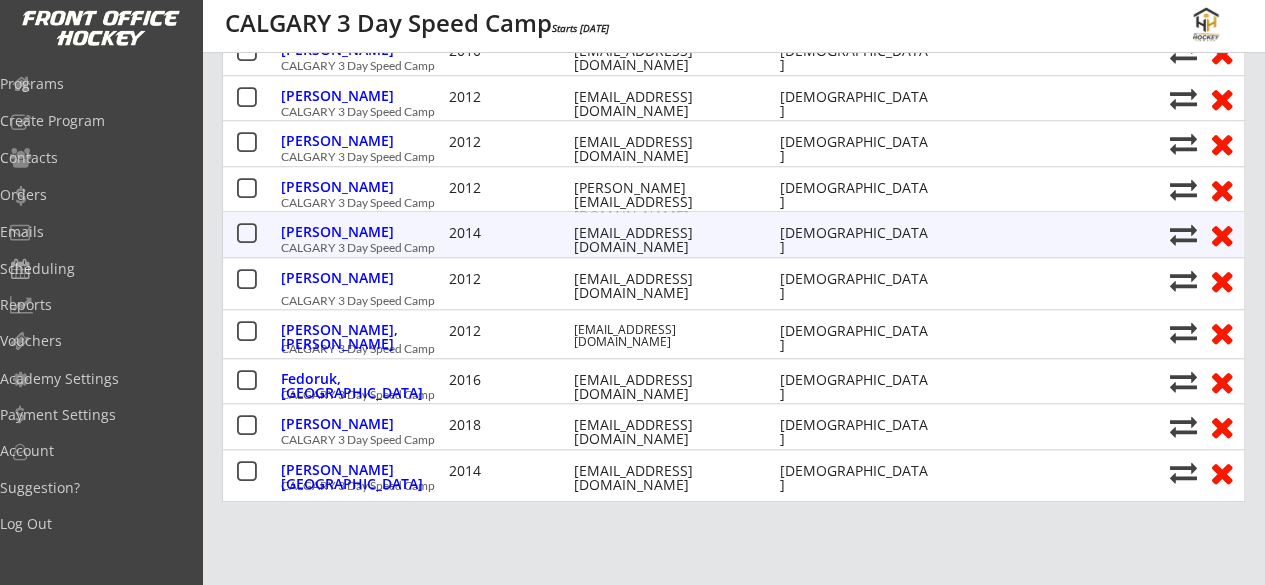 scroll, scrollTop: 774, scrollLeft: 0, axis: vertical 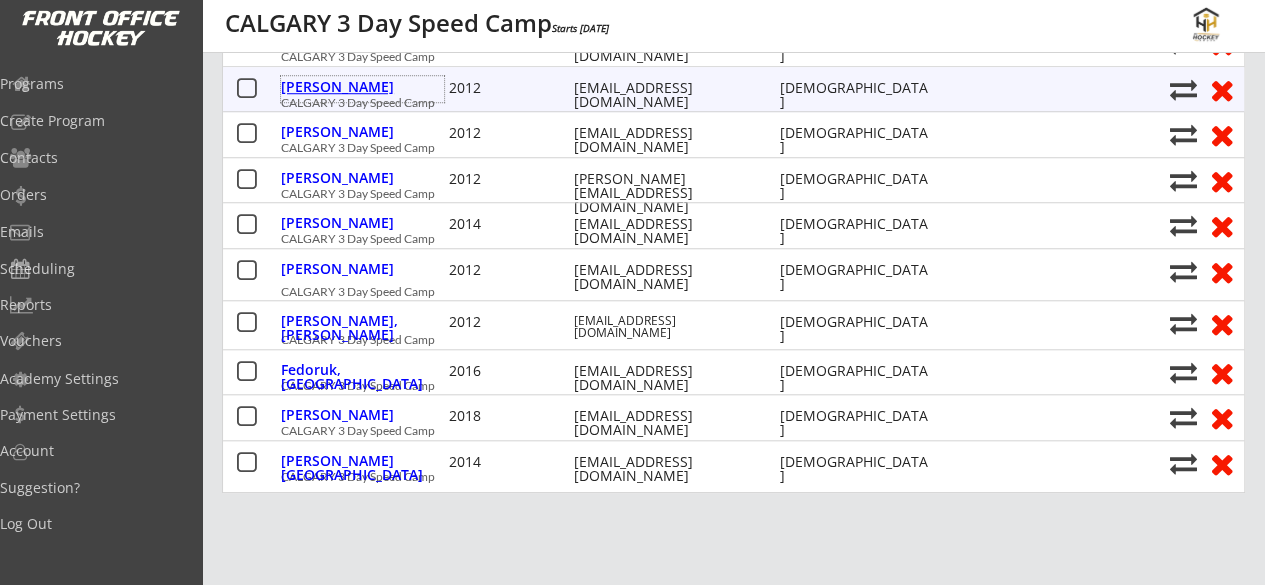 click on "Dembinski, Ellie" at bounding box center (362, 87) 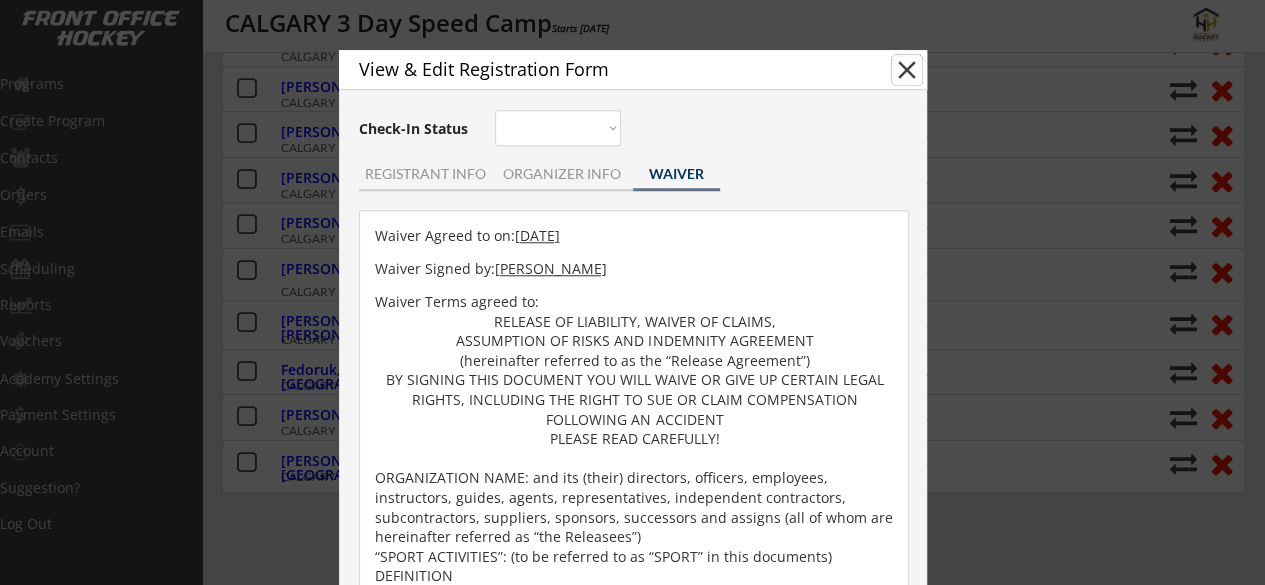click on "close" at bounding box center [907, 70] 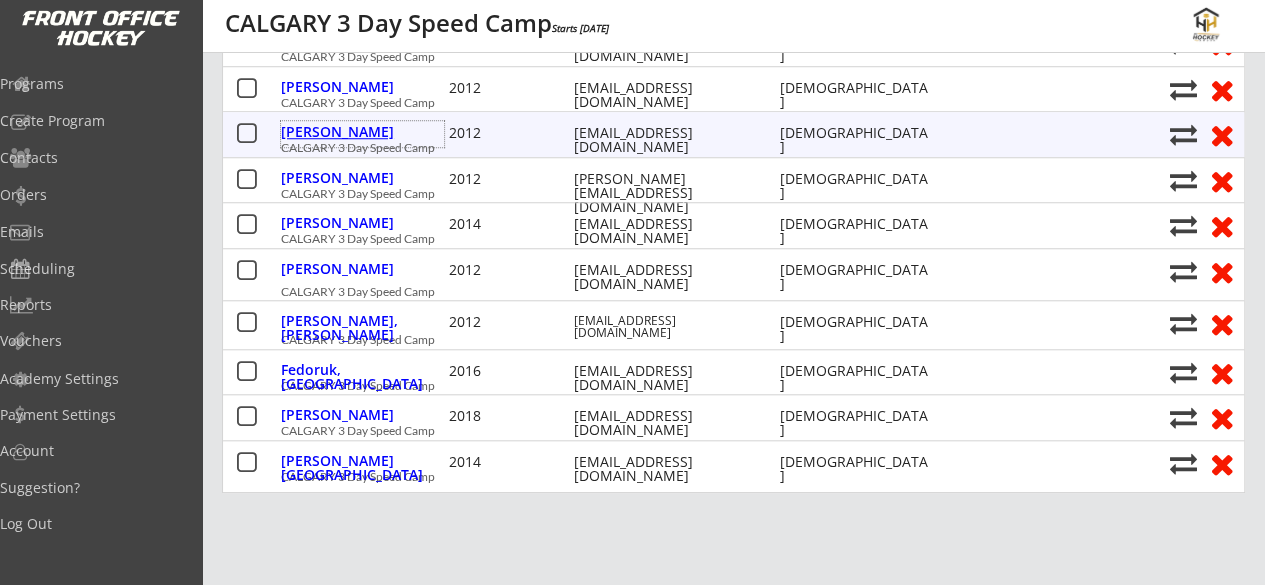 click on "Demong, Joss" at bounding box center [362, 132] 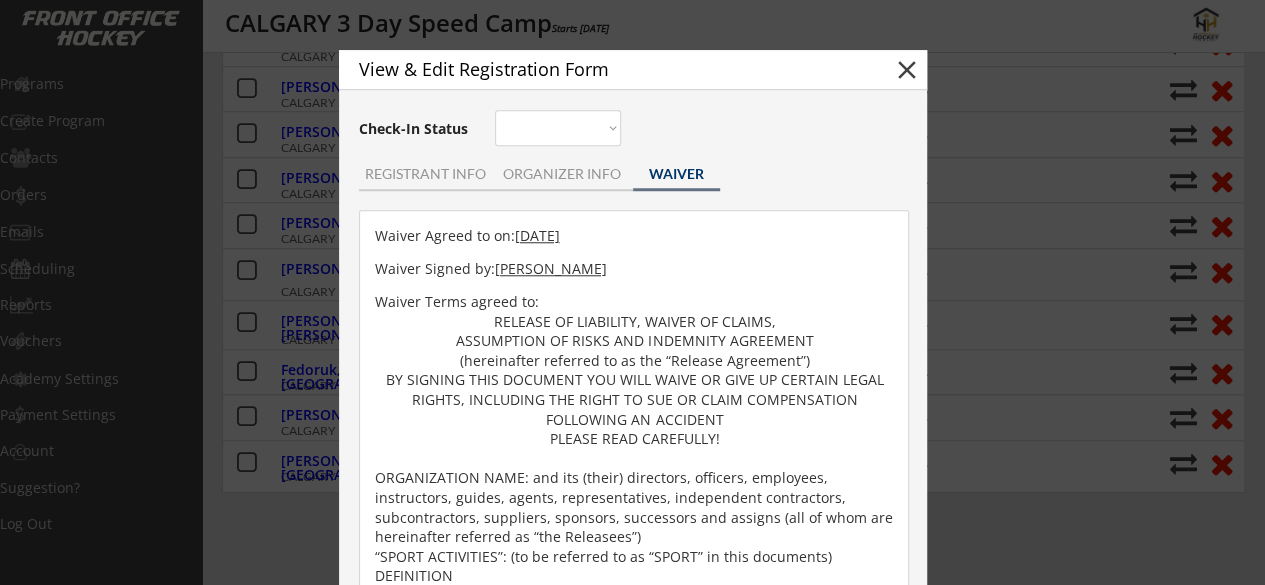 click on "close" at bounding box center (907, 70) 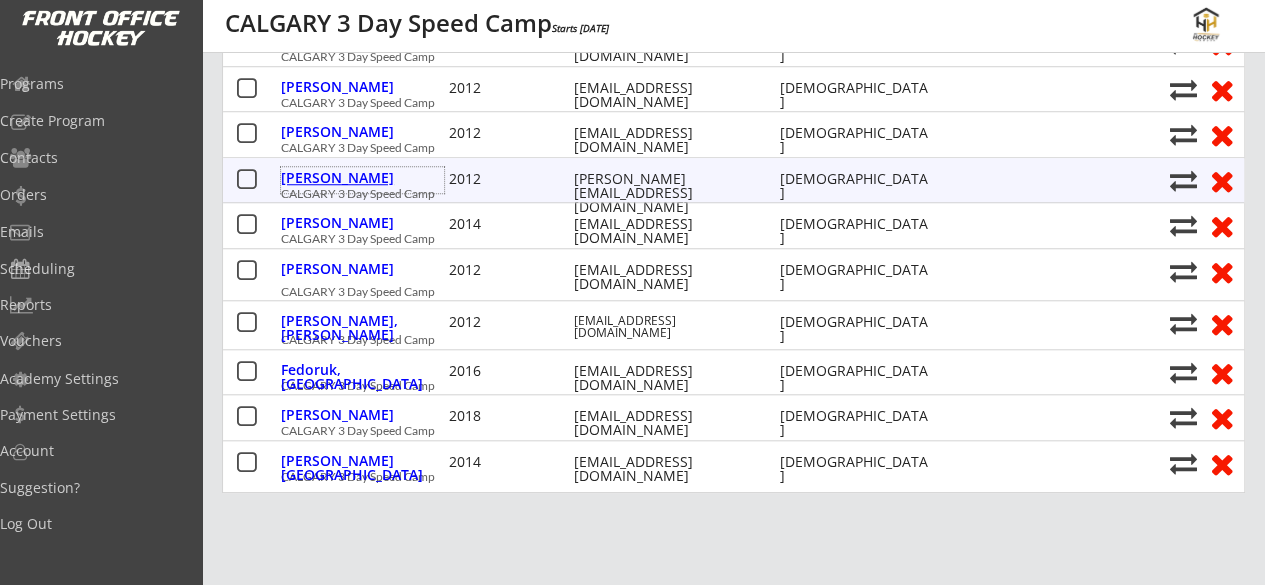 click on "Dillabaugh, Avery" at bounding box center [362, 180] 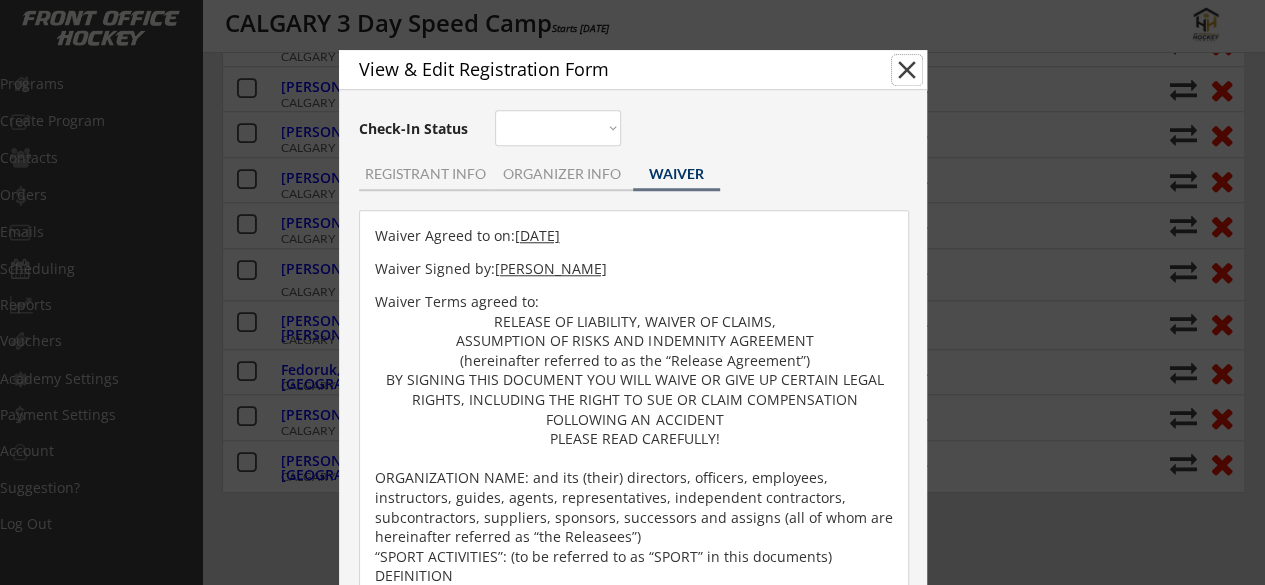 click on "close" at bounding box center (907, 70) 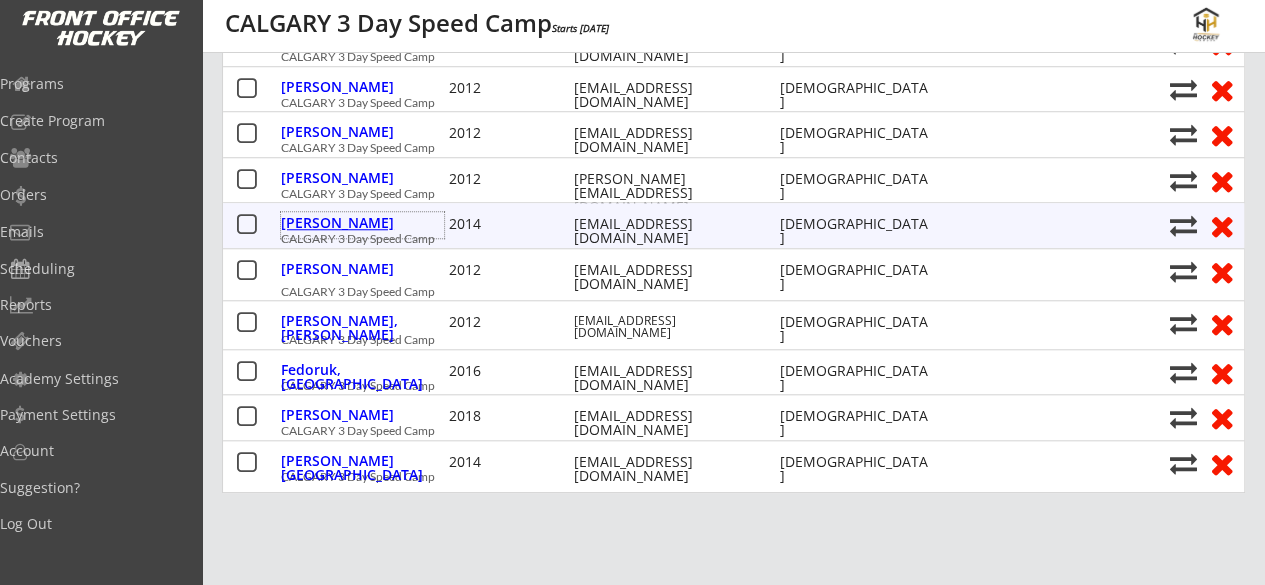 click on "Donahue, Finnbar" at bounding box center (362, 223) 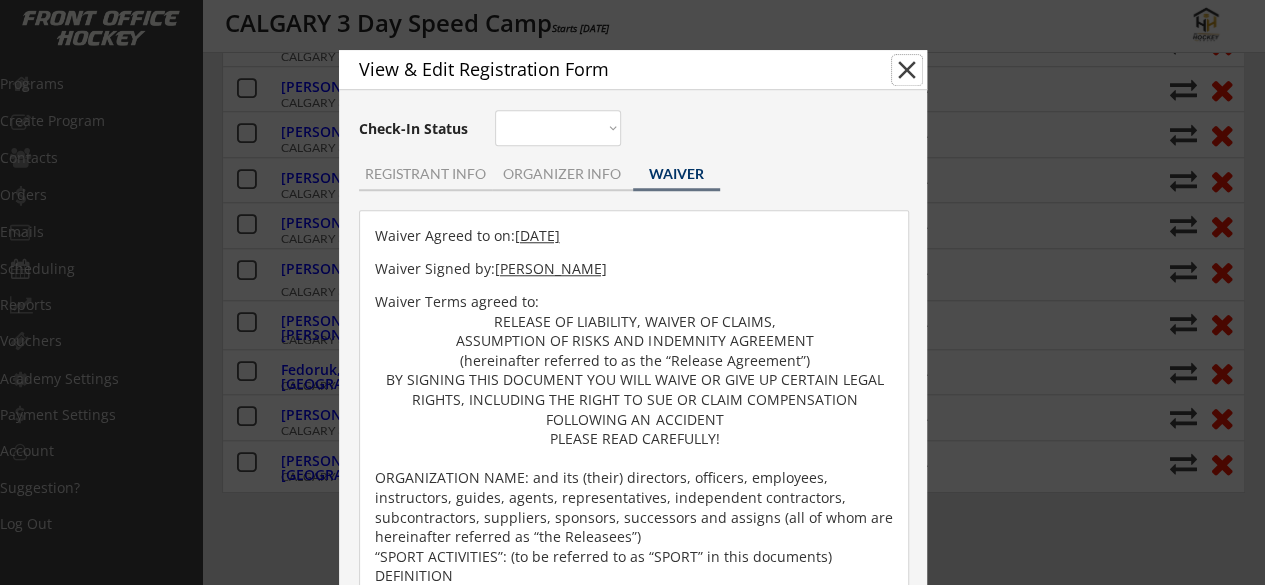 click on "close" at bounding box center (907, 70) 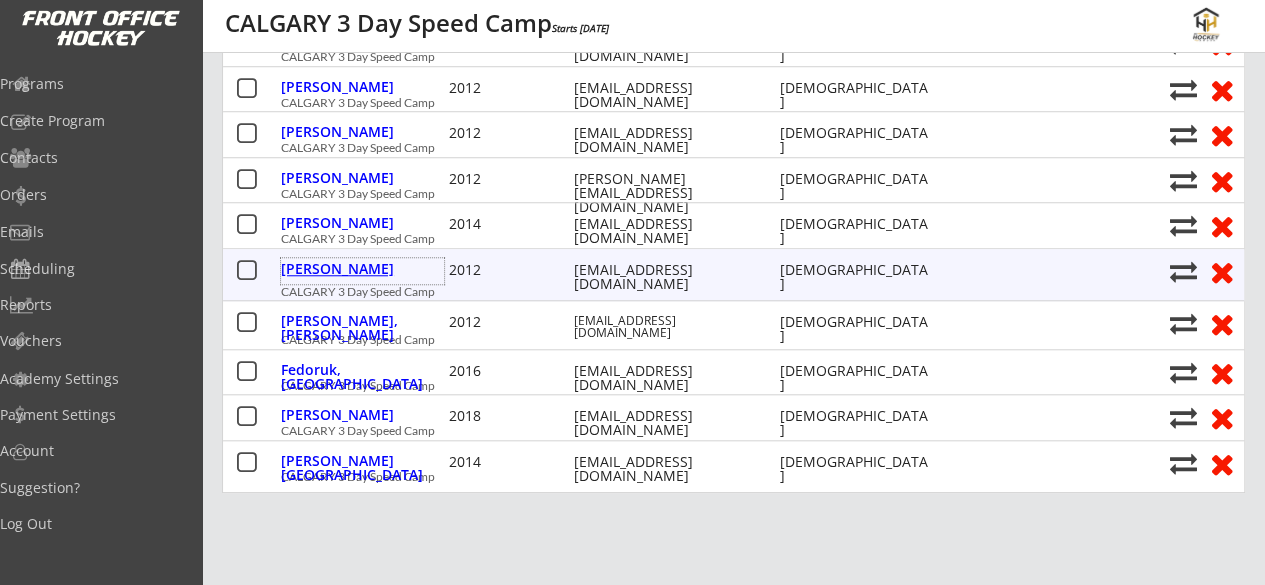 click on "Edmonds, Jack" at bounding box center [362, 269] 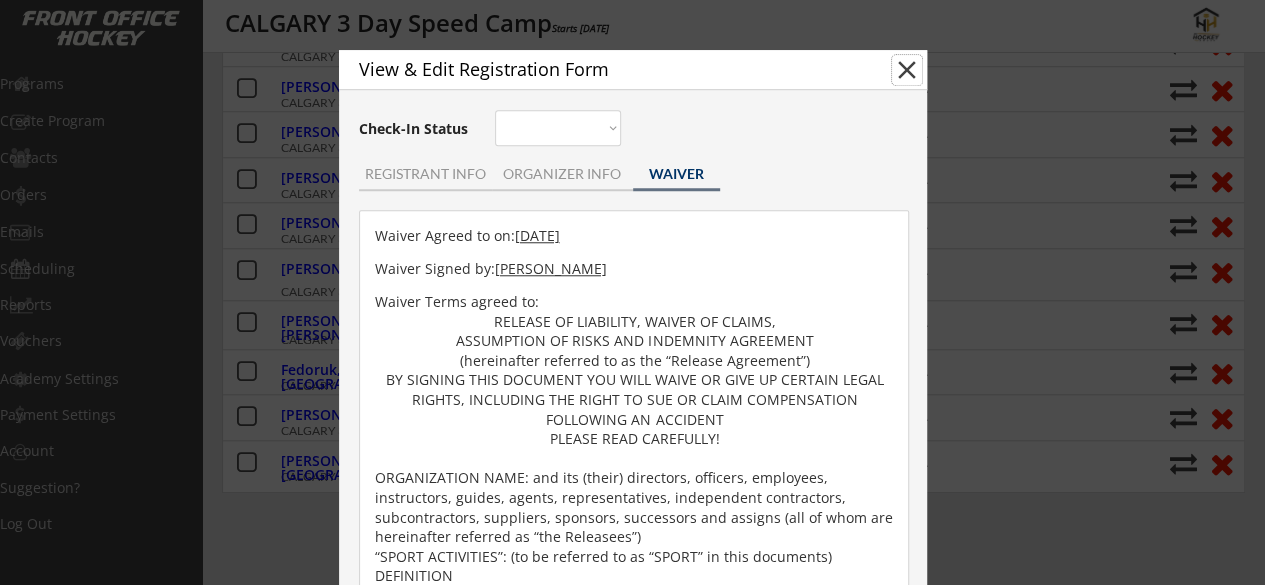 click on "close" at bounding box center (907, 70) 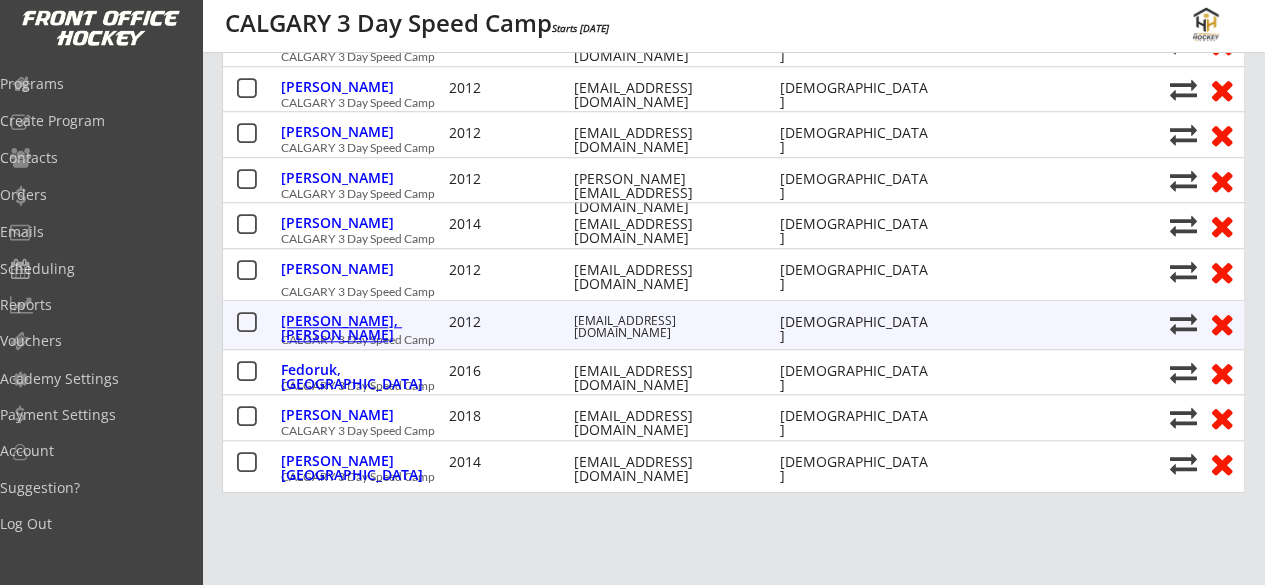 click on "Elliot, Cannon" at bounding box center [362, 328] 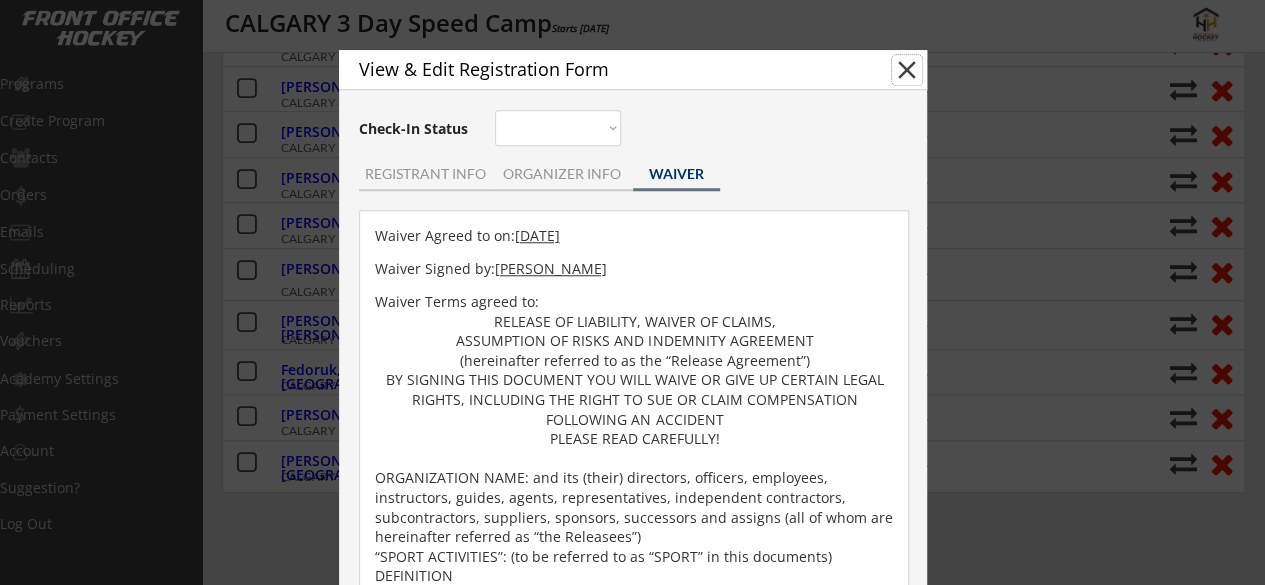 click on "close" at bounding box center (907, 70) 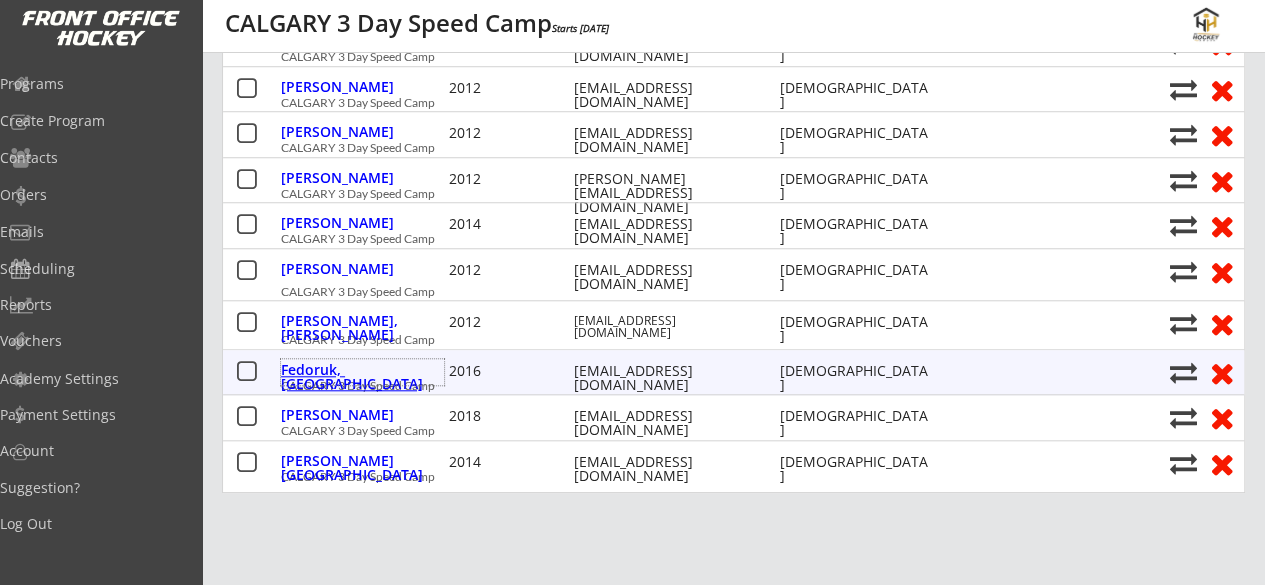 click on "Fedoruk, Kairo" at bounding box center [362, 377] 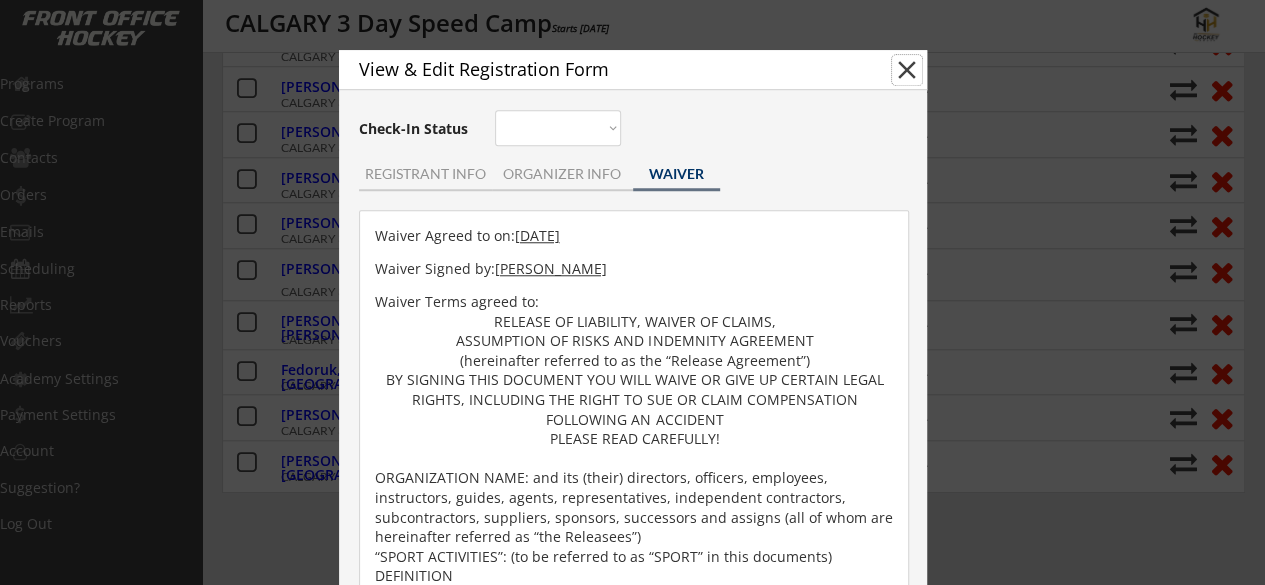 click on "close" at bounding box center (907, 70) 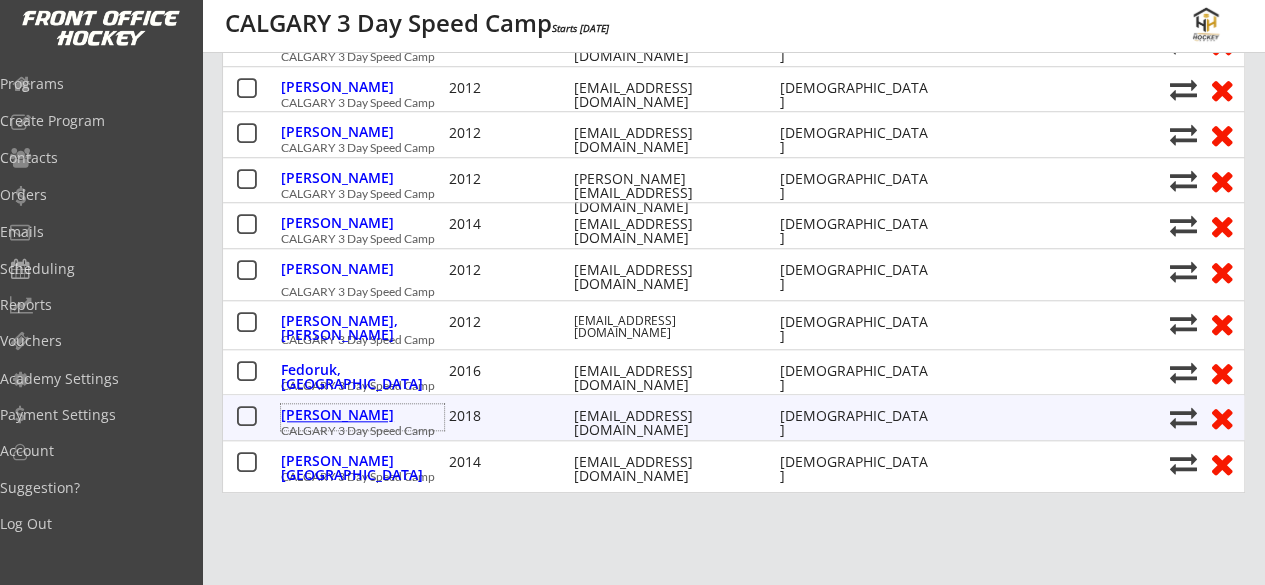 click on "Fedoruk, Enzo" at bounding box center (362, 415) 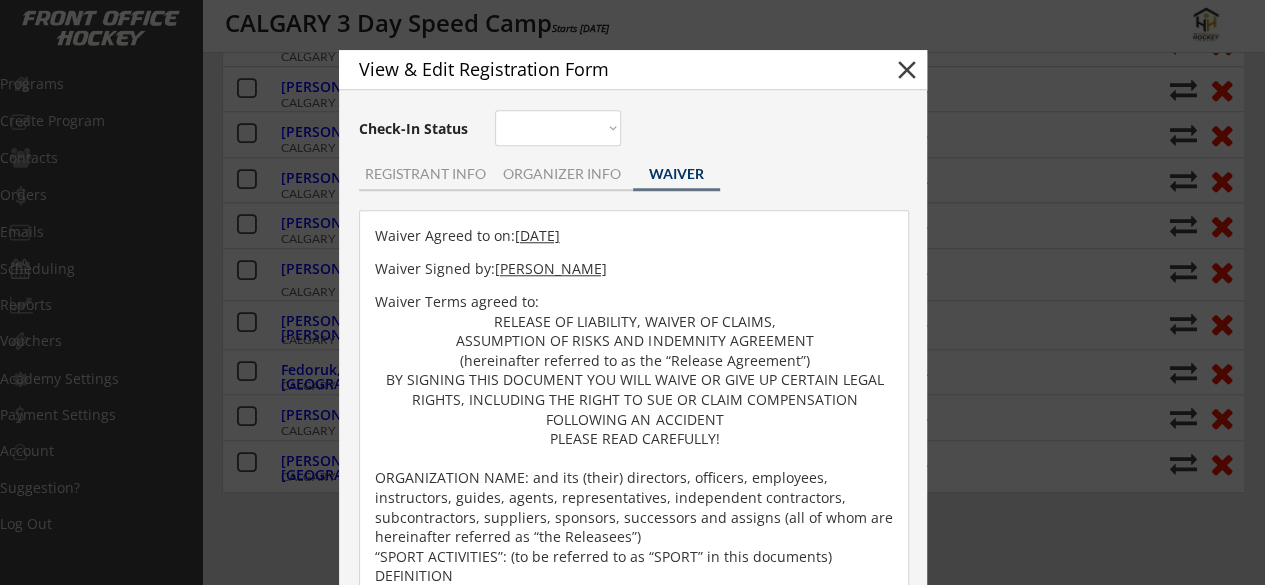 click on "close" at bounding box center [907, 70] 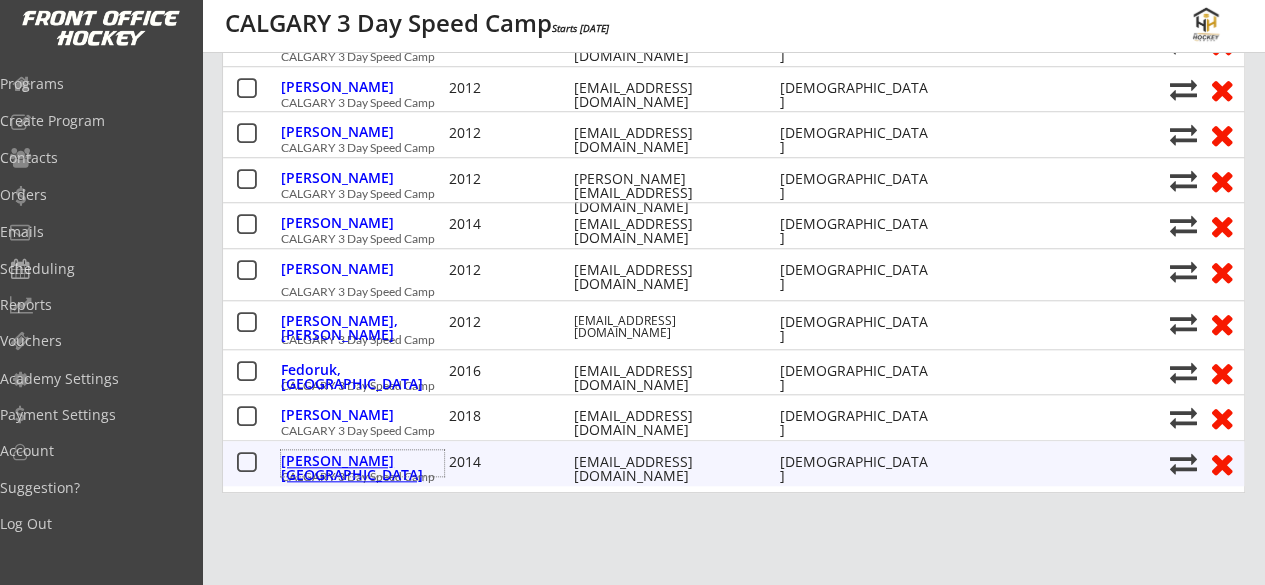 click on "Gordon, Austin" at bounding box center (362, 468) 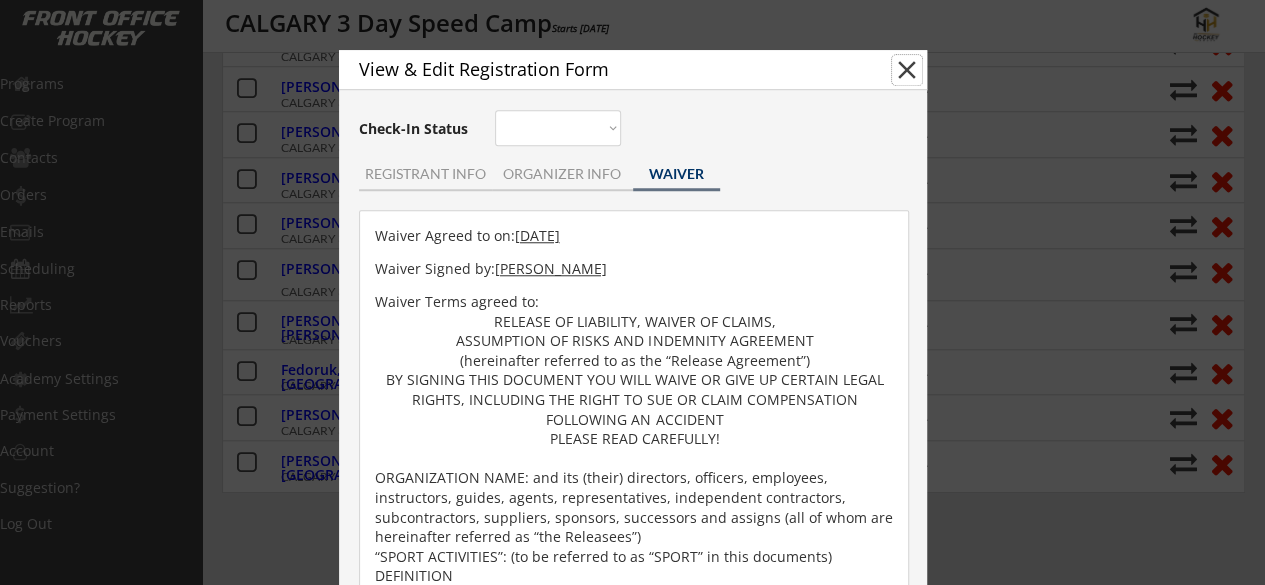 click on "close" at bounding box center [907, 70] 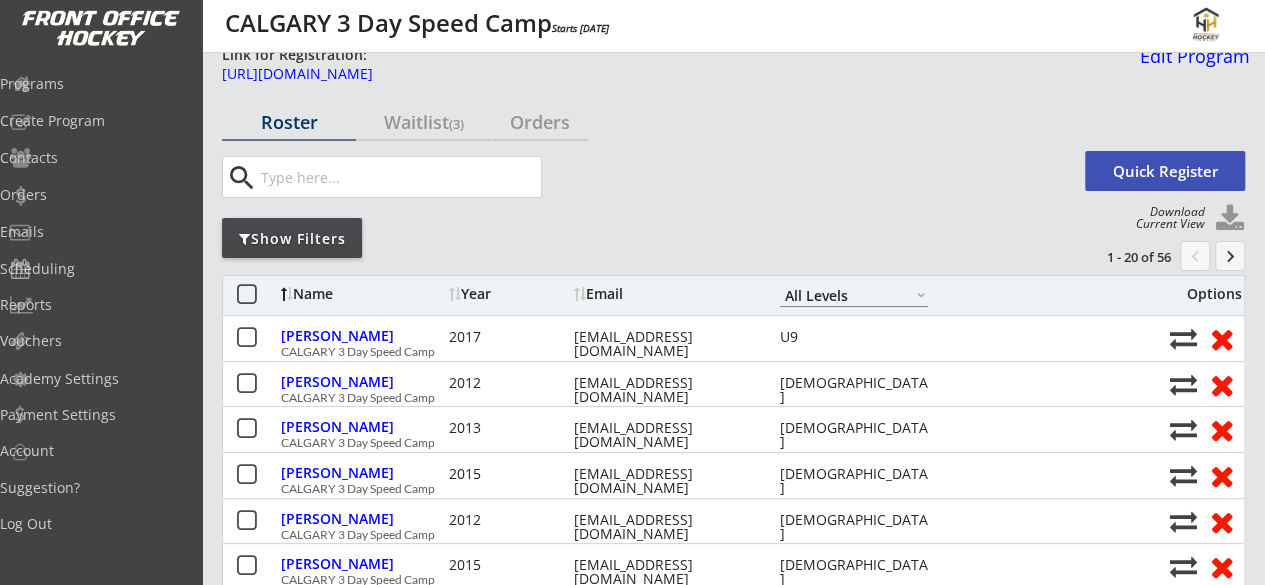 scroll, scrollTop: 2, scrollLeft: 0, axis: vertical 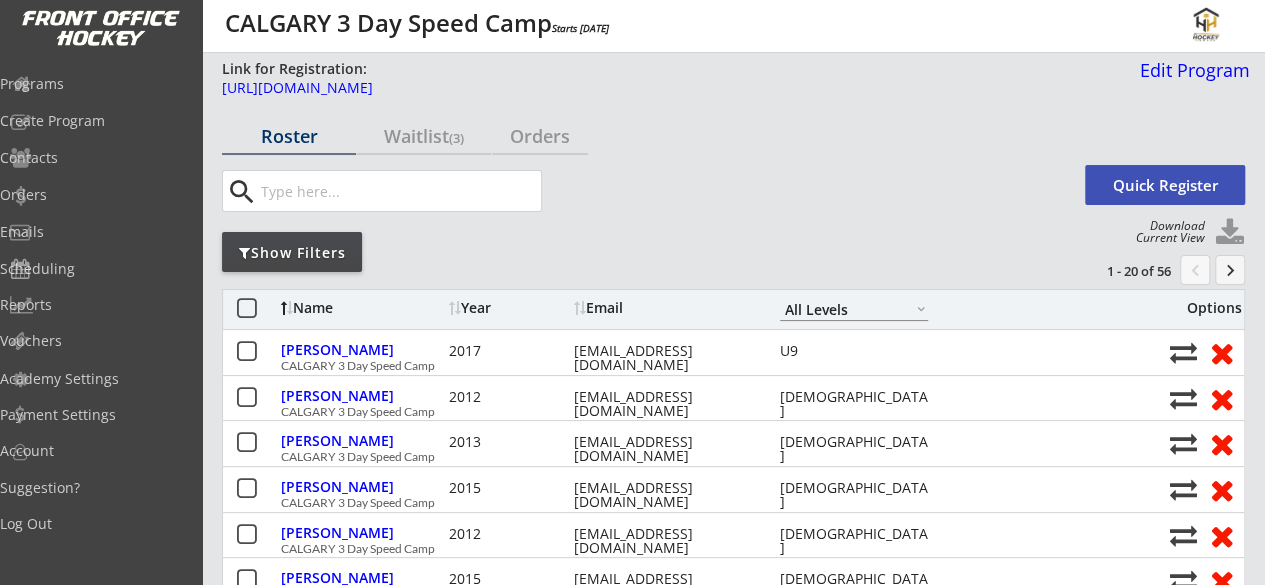 click on "1 - 20 of 56 chevron_left keyboard_arrow_right" at bounding box center [1151, 270] 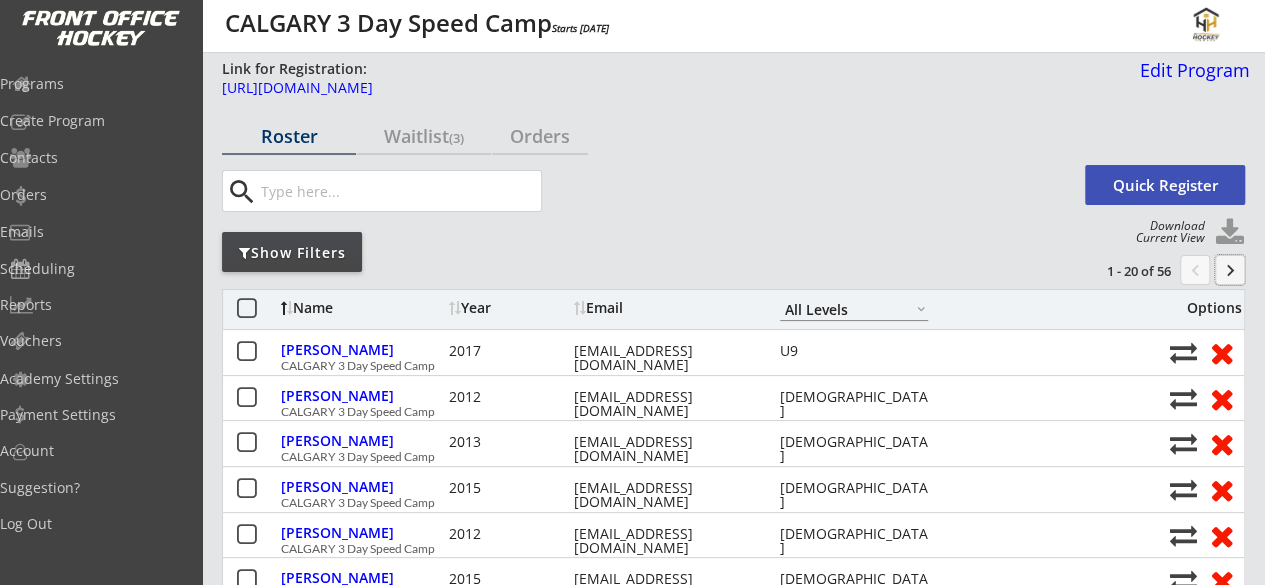 click on "keyboard_arrow_right" at bounding box center [1230, 270] 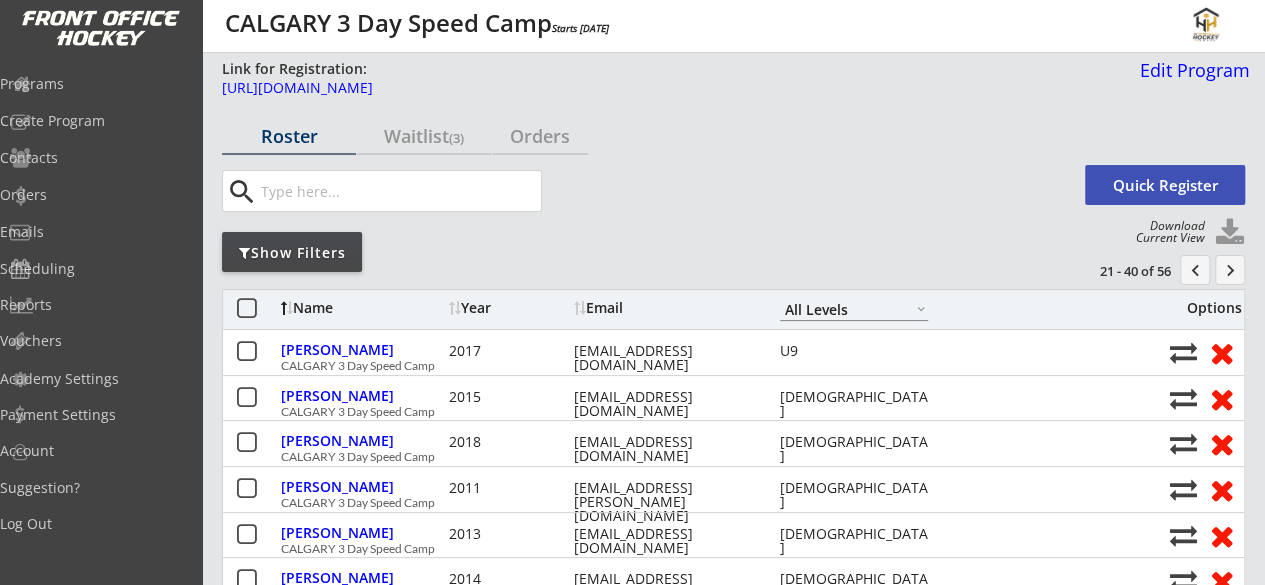 scroll, scrollTop: 194, scrollLeft: 0, axis: vertical 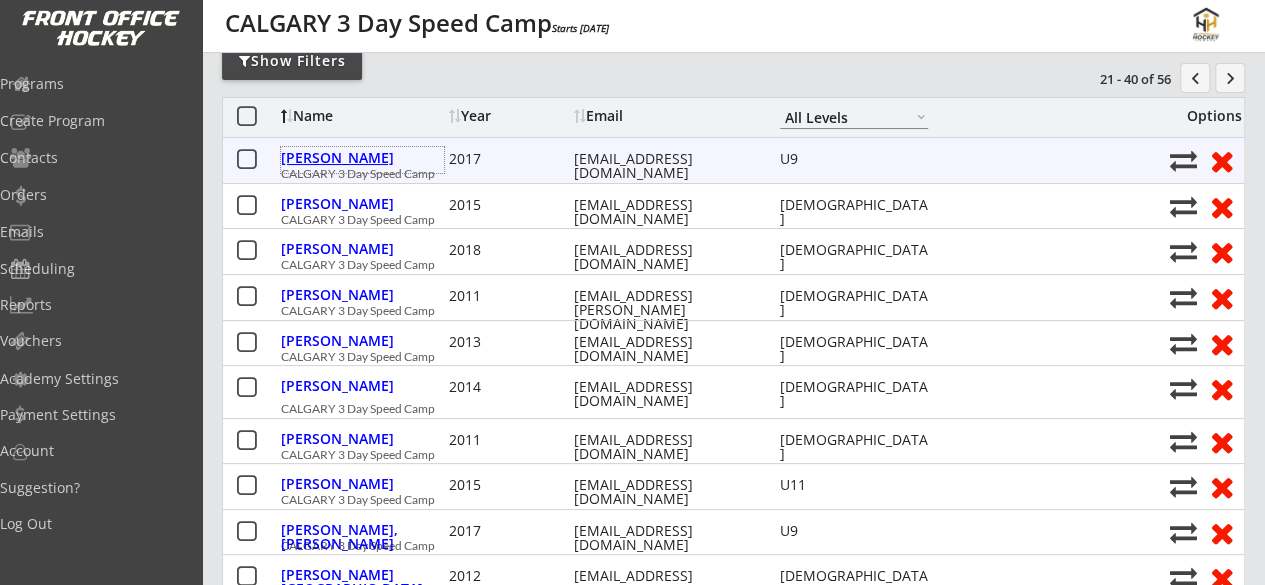 click on "Herman, Cassius" at bounding box center [362, 158] 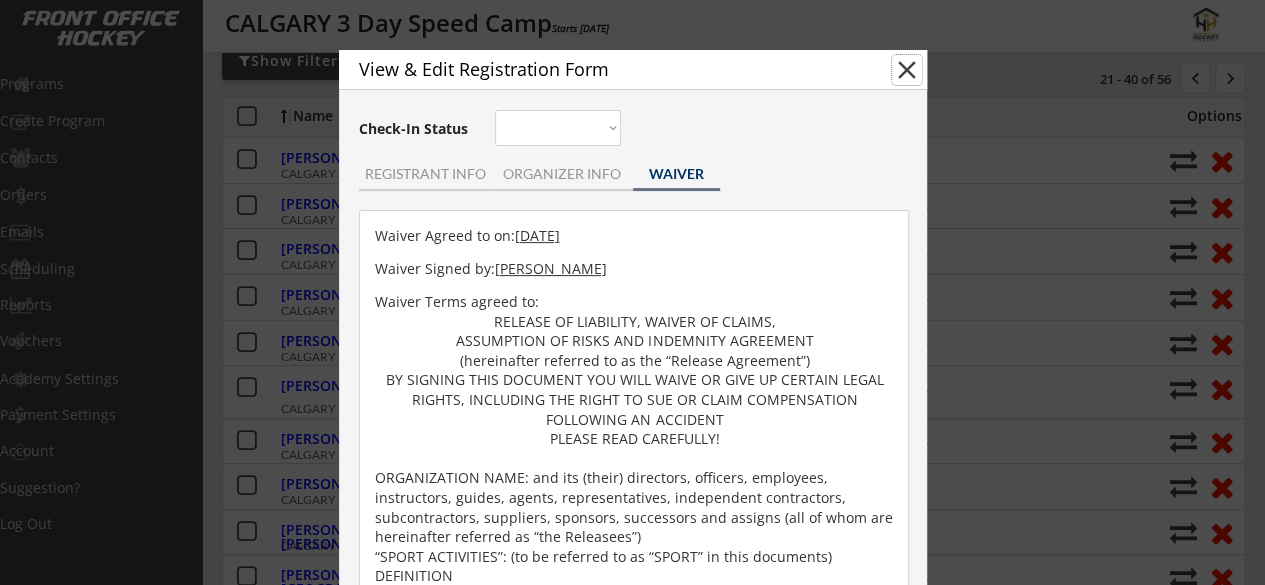 click on "close" at bounding box center [907, 70] 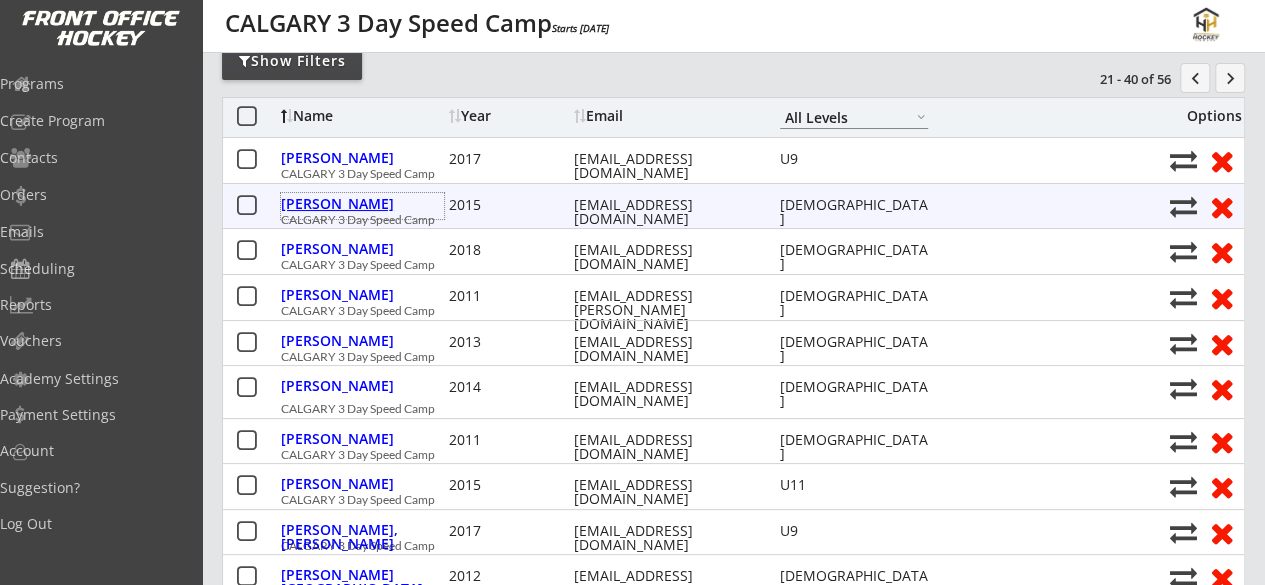 click on "Howe, Alexander" at bounding box center [362, 204] 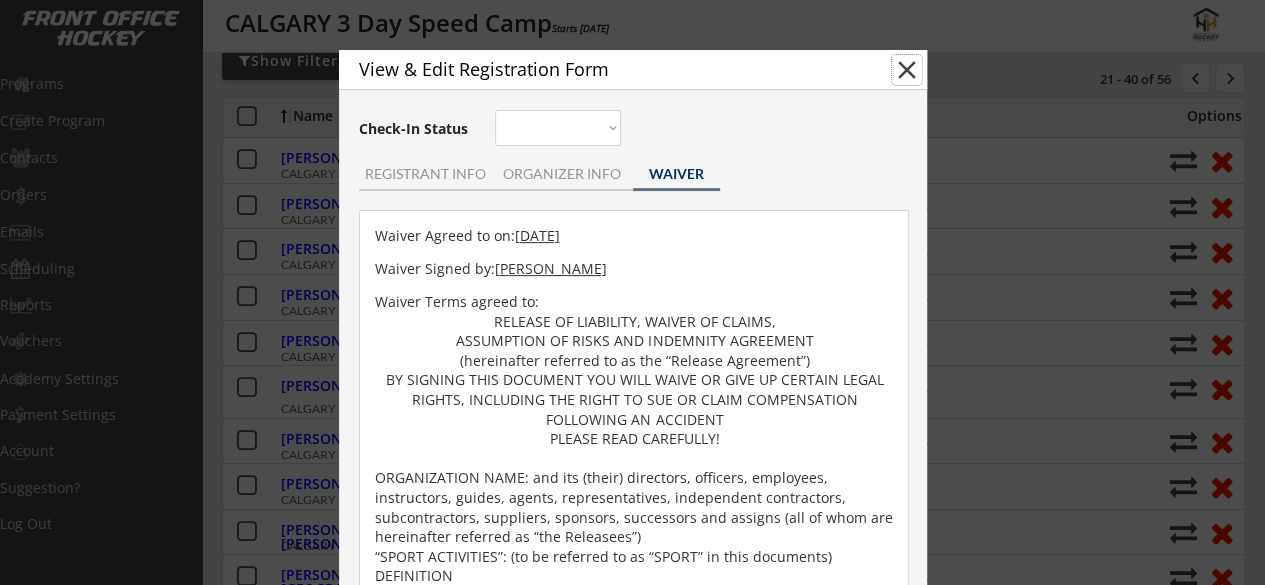 click on "close" at bounding box center (907, 70) 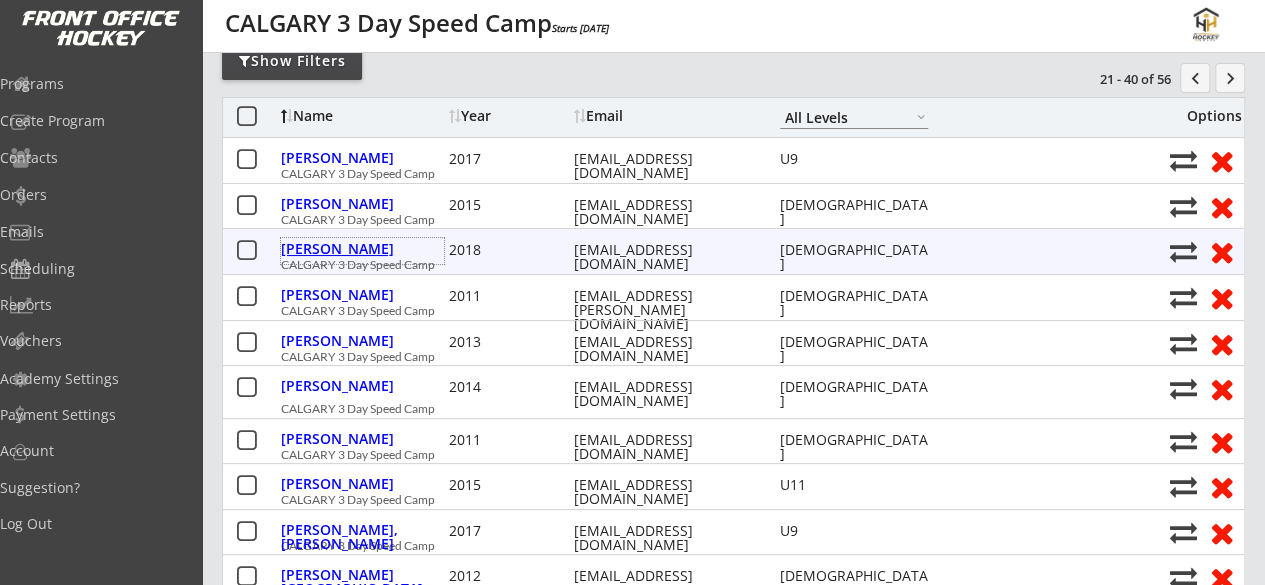click on "Howe, Leo" at bounding box center (362, 249) 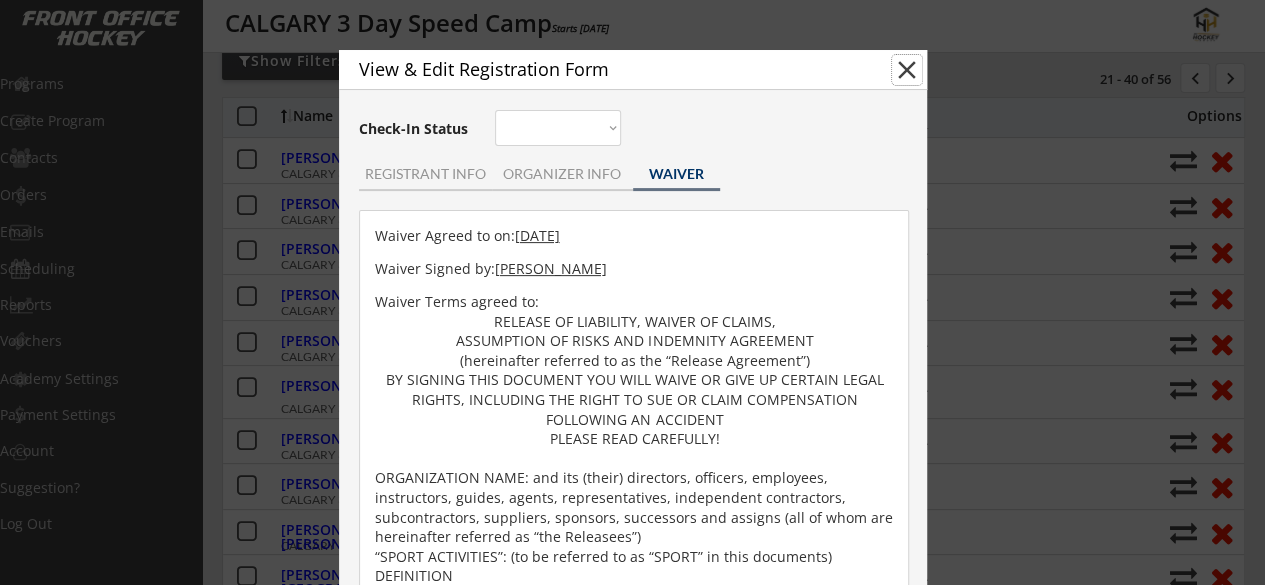 click on "close" at bounding box center [907, 70] 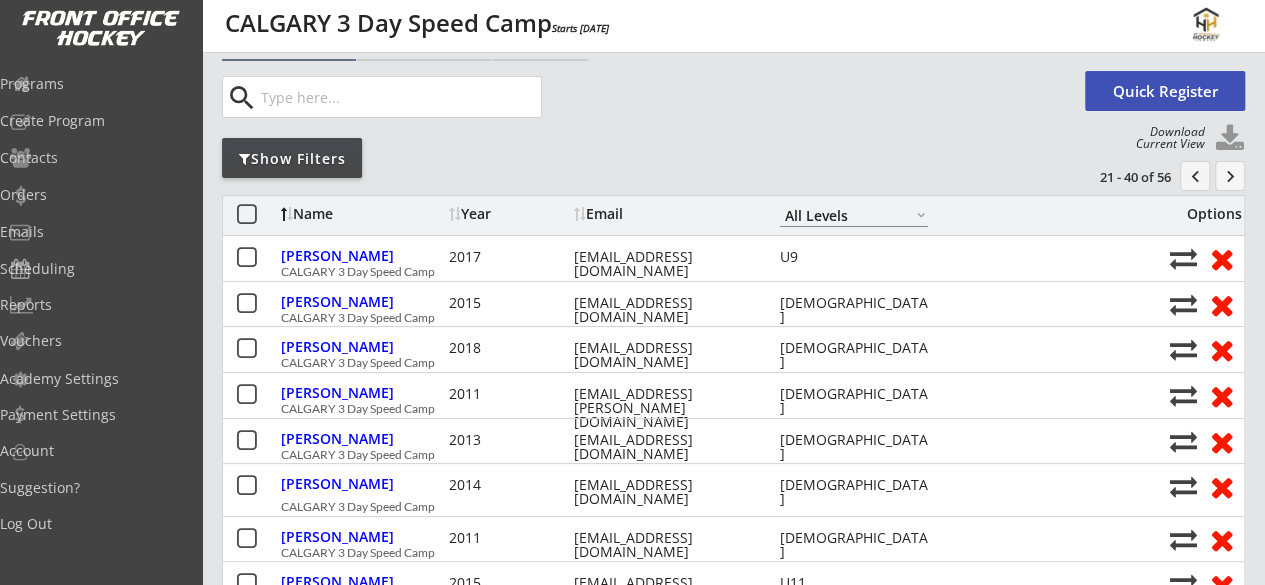 scroll, scrollTop: 94, scrollLeft: 0, axis: vertical 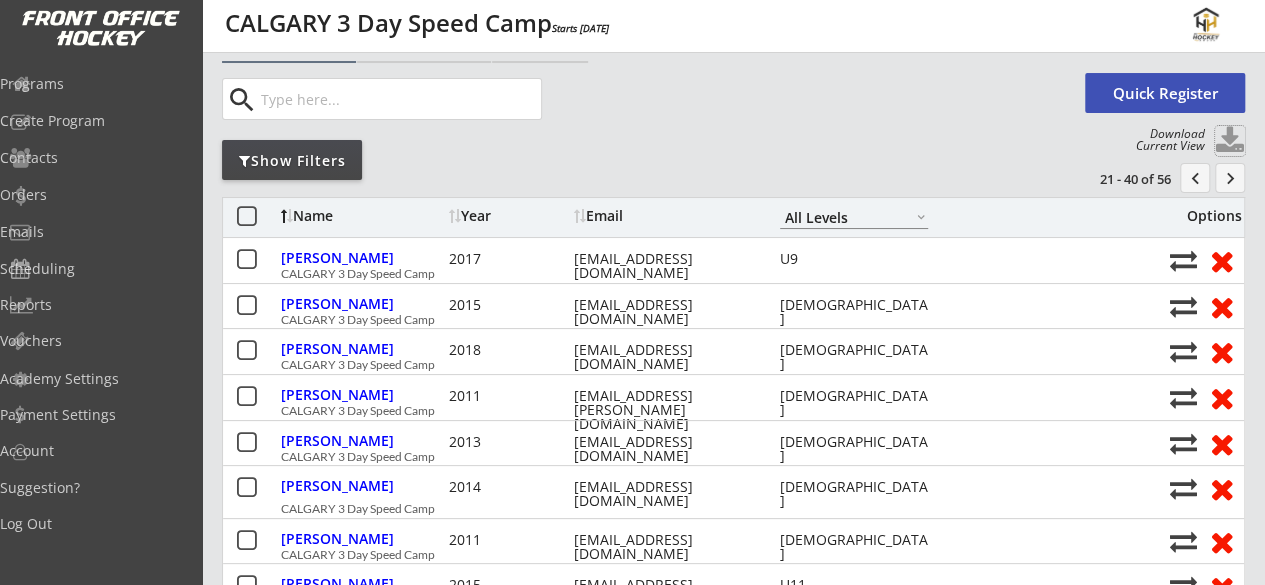 click at bounding box center (1230, 141) 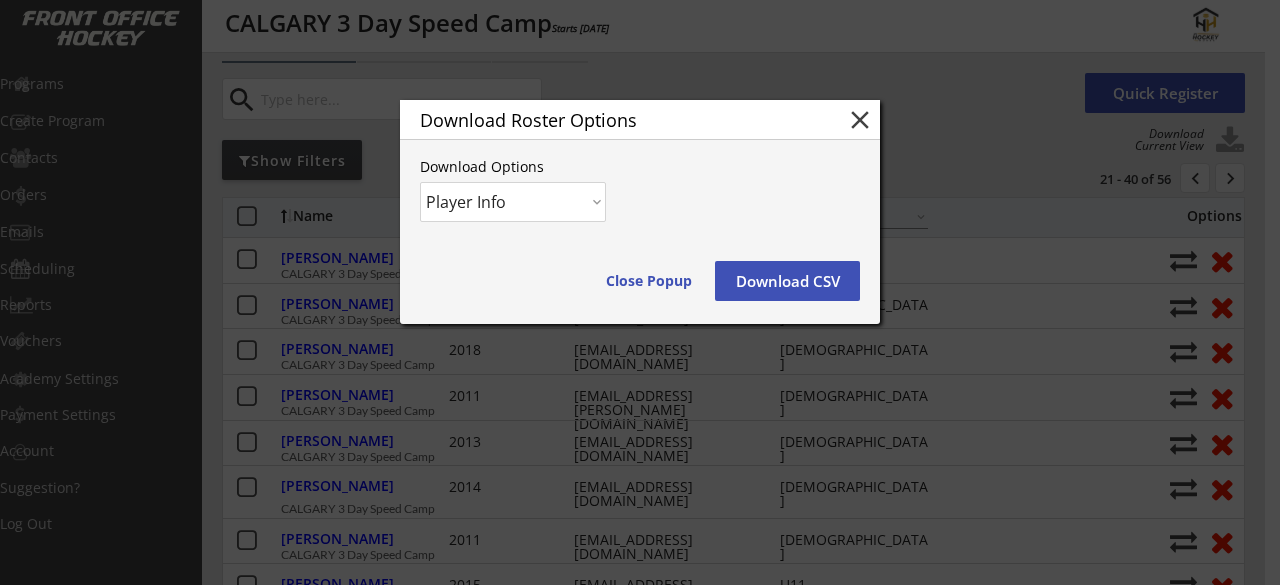 click on "Player Info Player and Order Info" at bounding box center (513, 202) 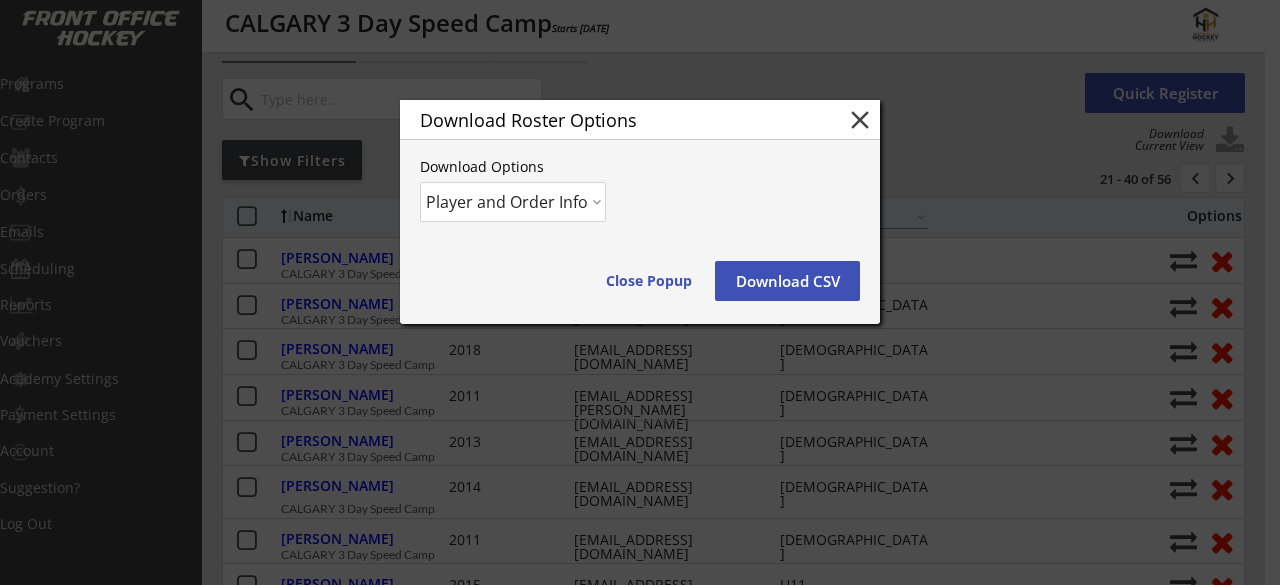 click on "Player Info Player and Order Info" at bounding box center [513, 202] 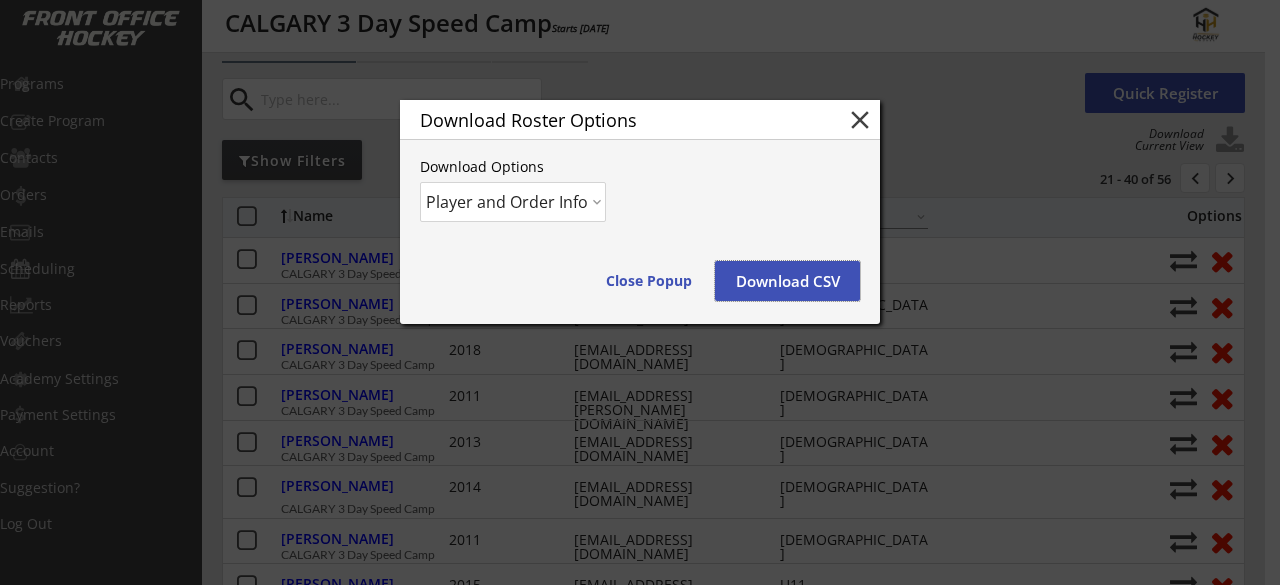 click on "Download CSV" at bounding box center [787, 281] 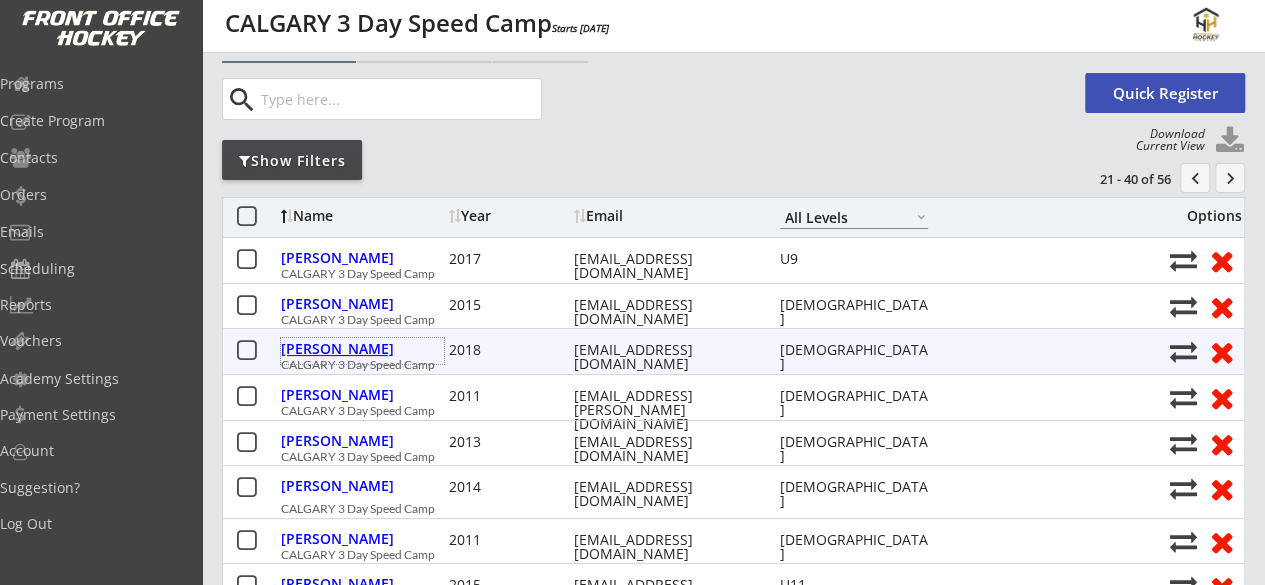 click on "Howe, Leo" at bounding box center [362, 349] 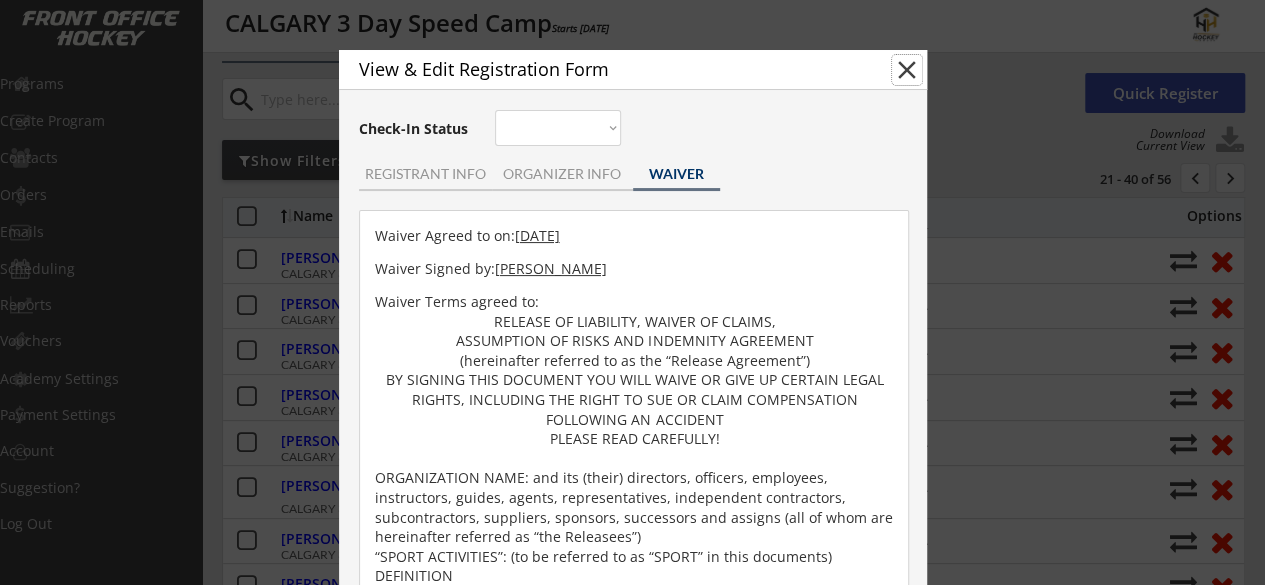 click on "close" at bounding box center (907, 70) 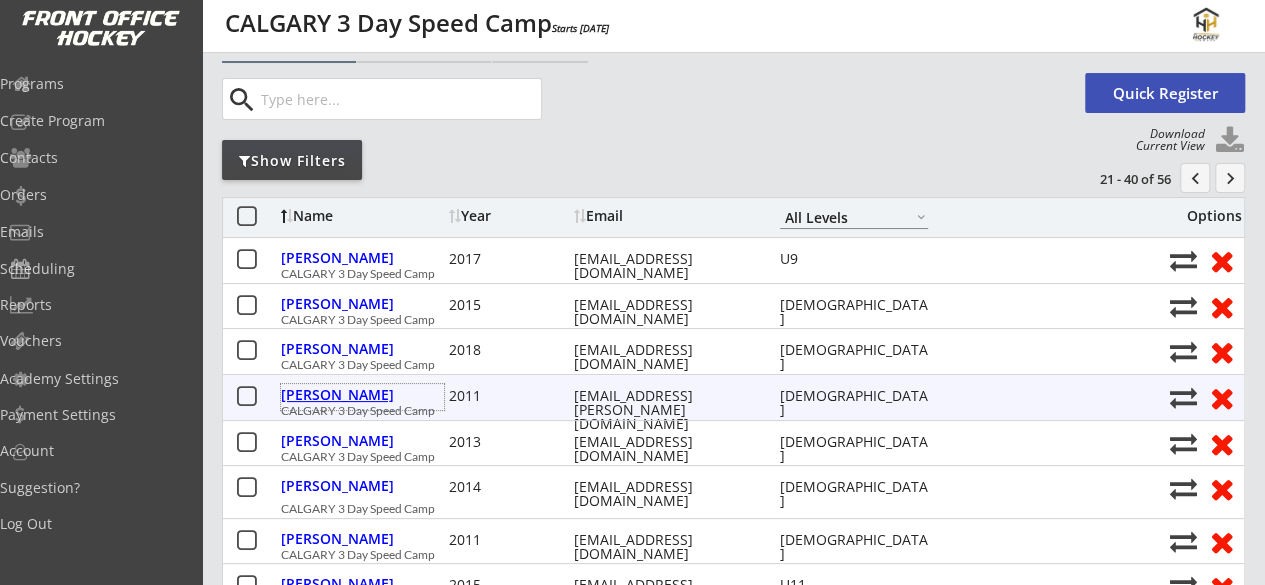 click on "Hrehirchuk, Cole" at bounding box center [362, 395] 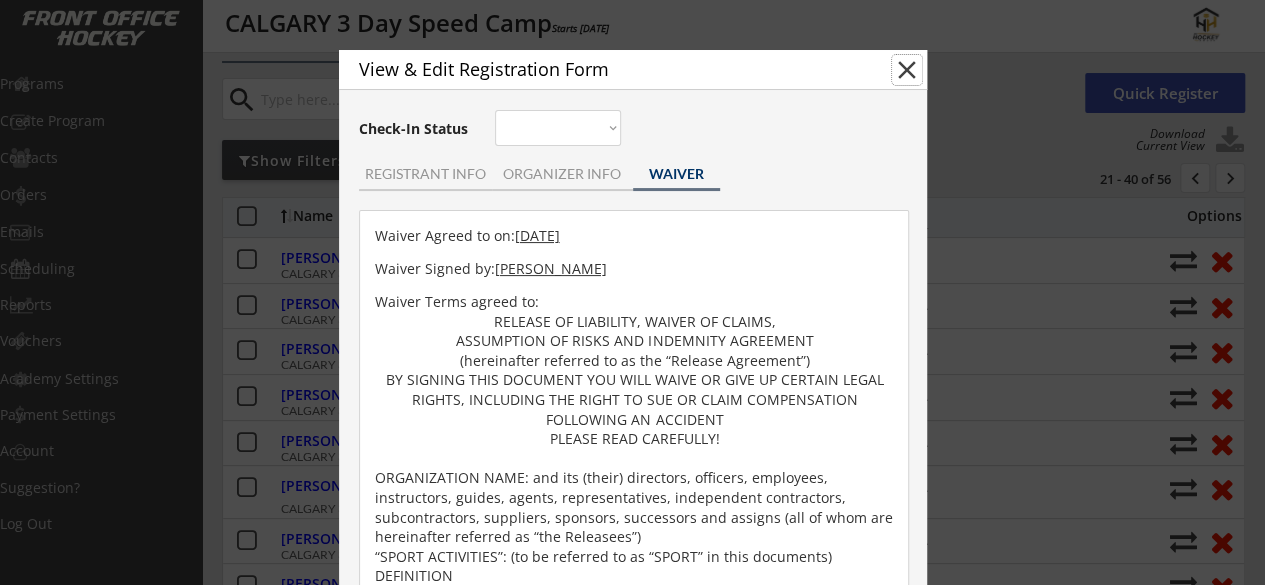 click on "close" at bounding box center (907, 70) 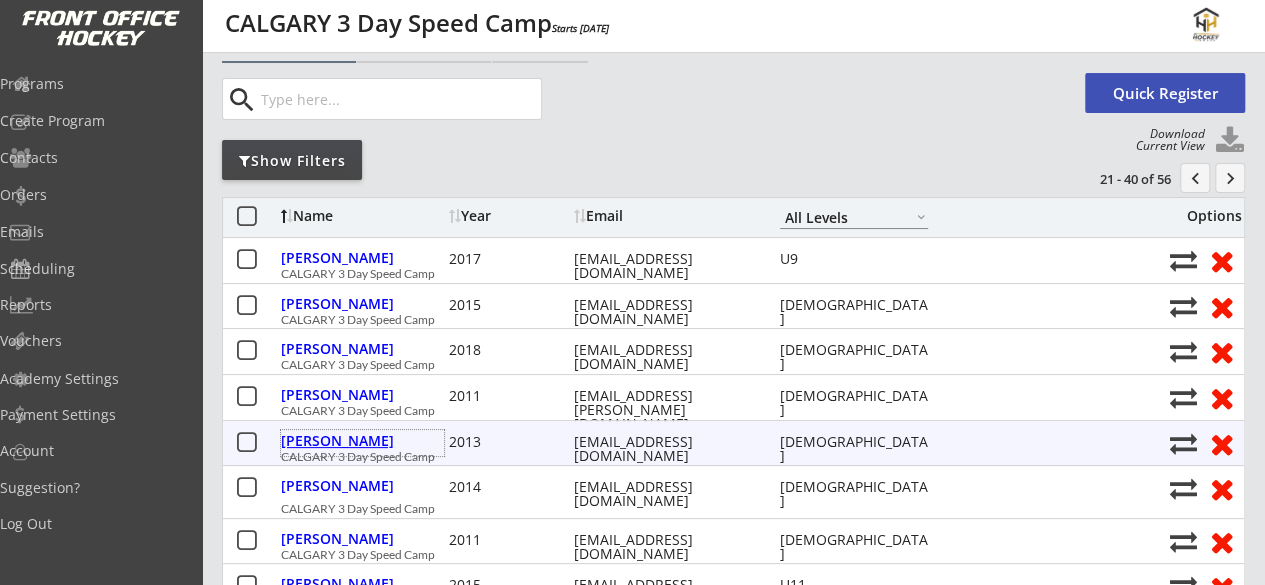 click on "Huddy, Jasper" at bounding box center [362, 441] 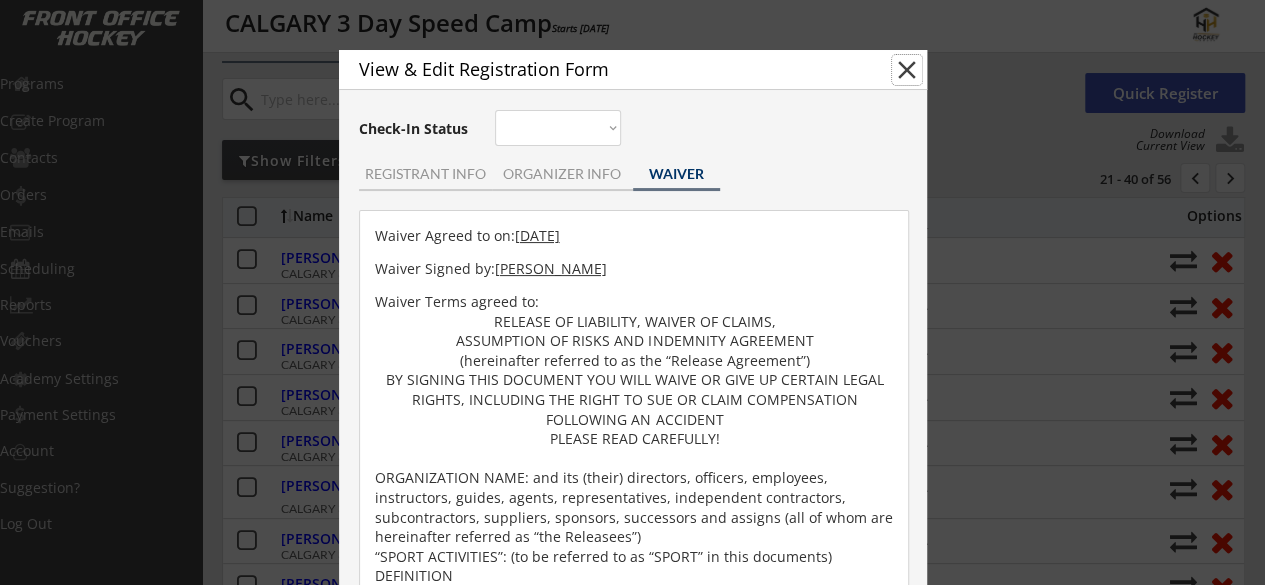 click on "close" at bounding box center (907, 70) 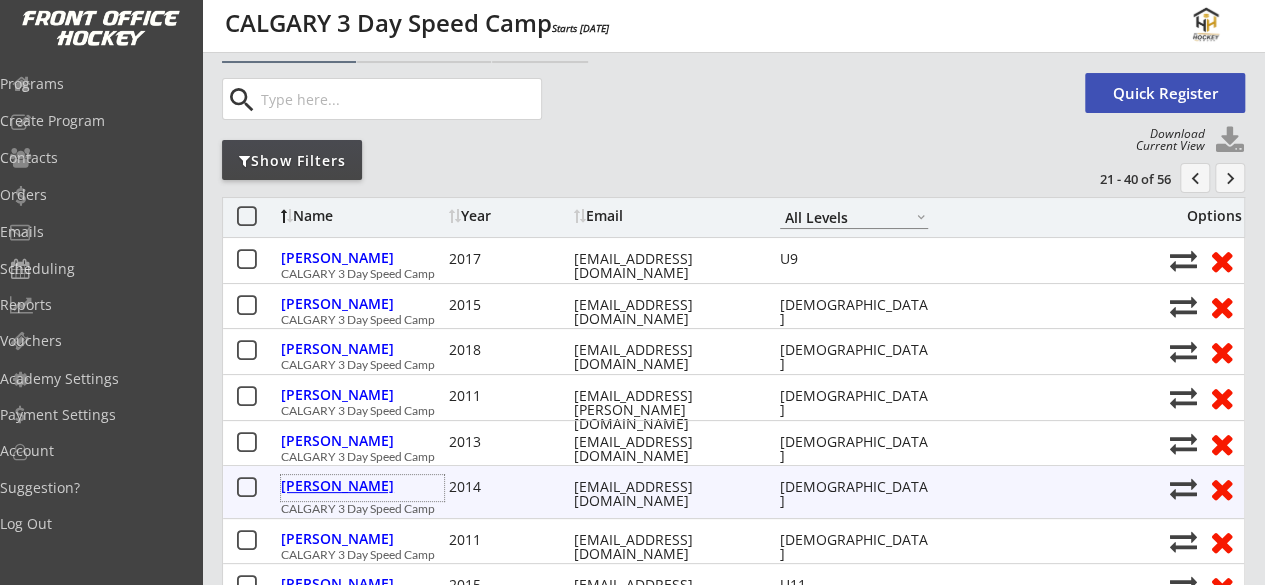 click on "Irving-conway, Liam" at bounding box center (362, 486) 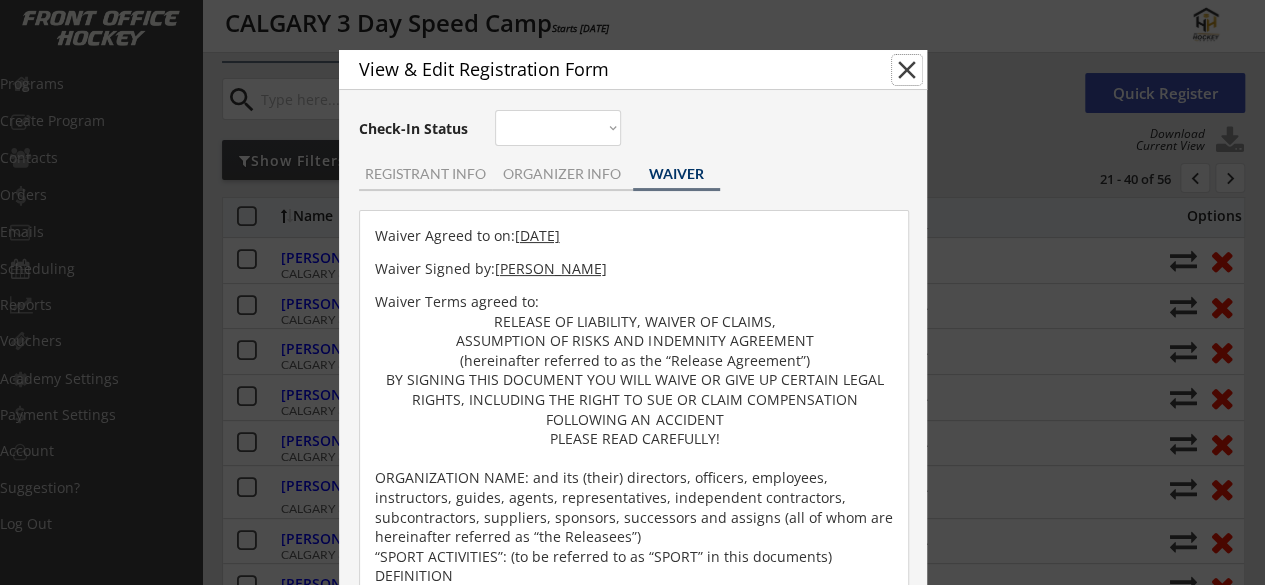 click on "close" at bounding box center [907, 70] 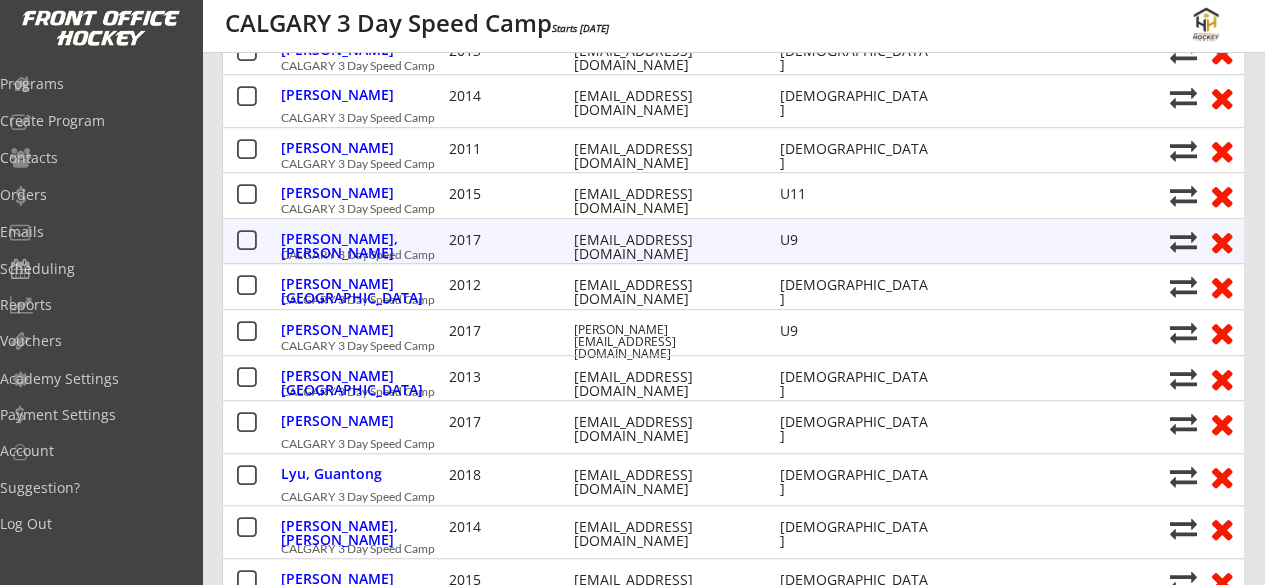 scroll, scrollTop: 489, scrollLeft: 0, axis: vertical 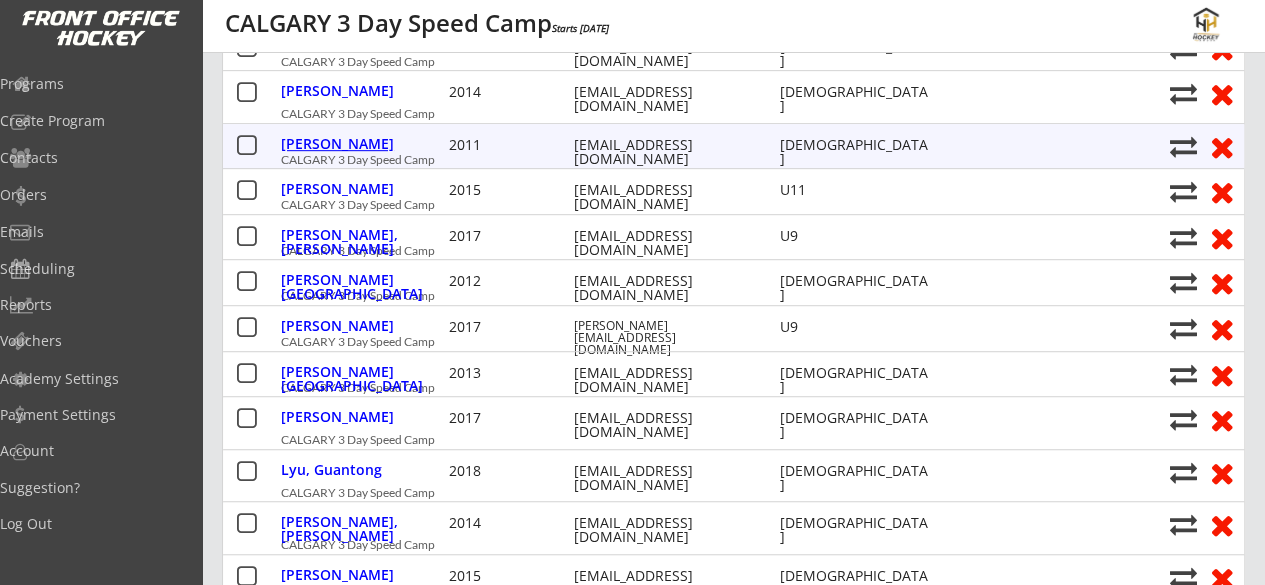 click on "Jorgensen, Zane" at bounding box center (362, 144) 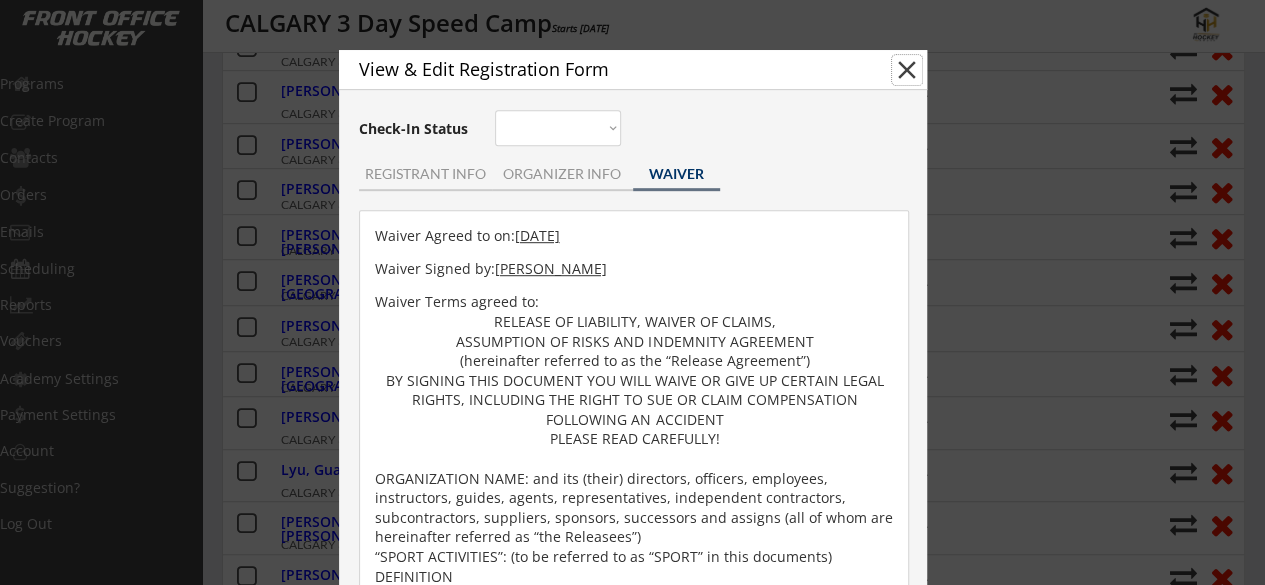 click on "close" at bounding box center (907, 70) 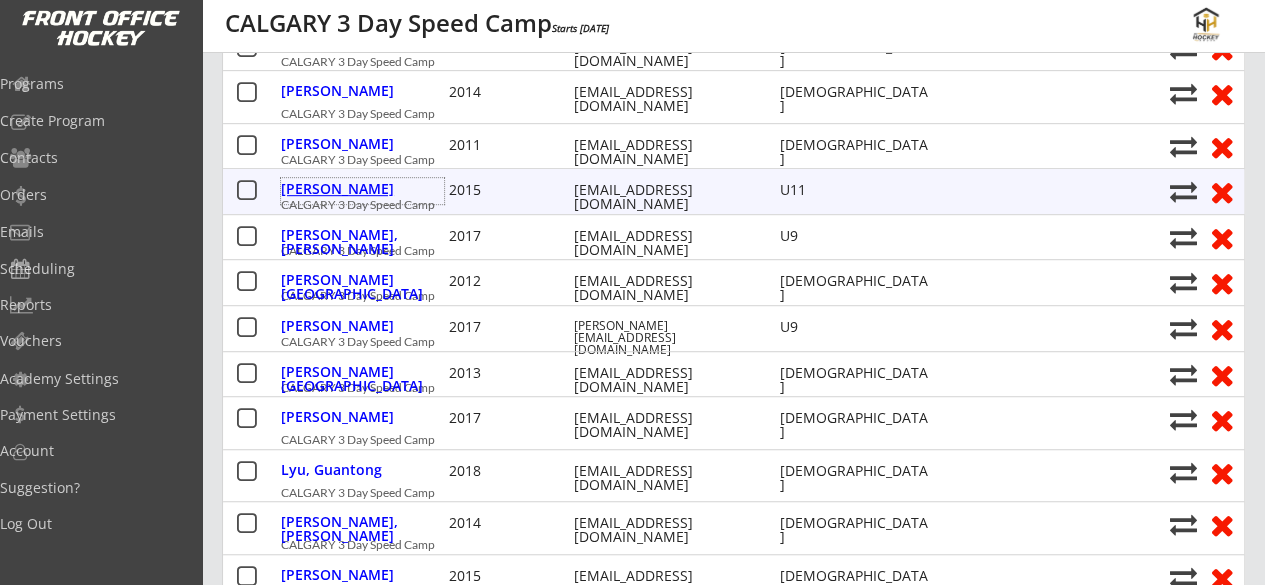 click on "Kanzig, Carter" at bounding box center (362, 189) 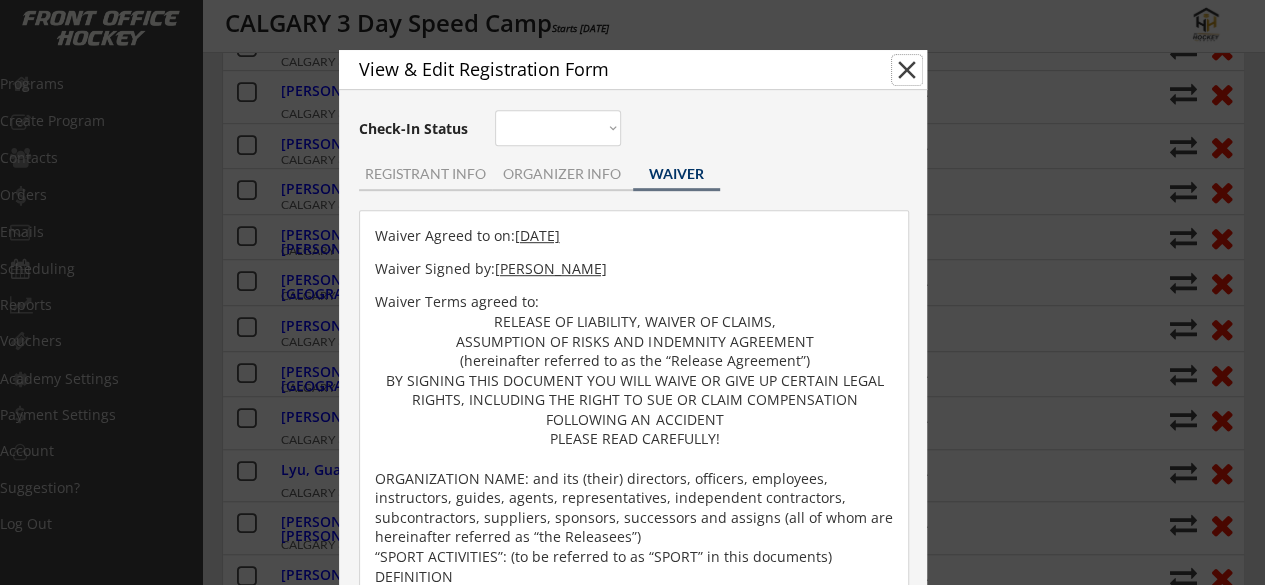 click on "close" at bounding box center [907, 70] 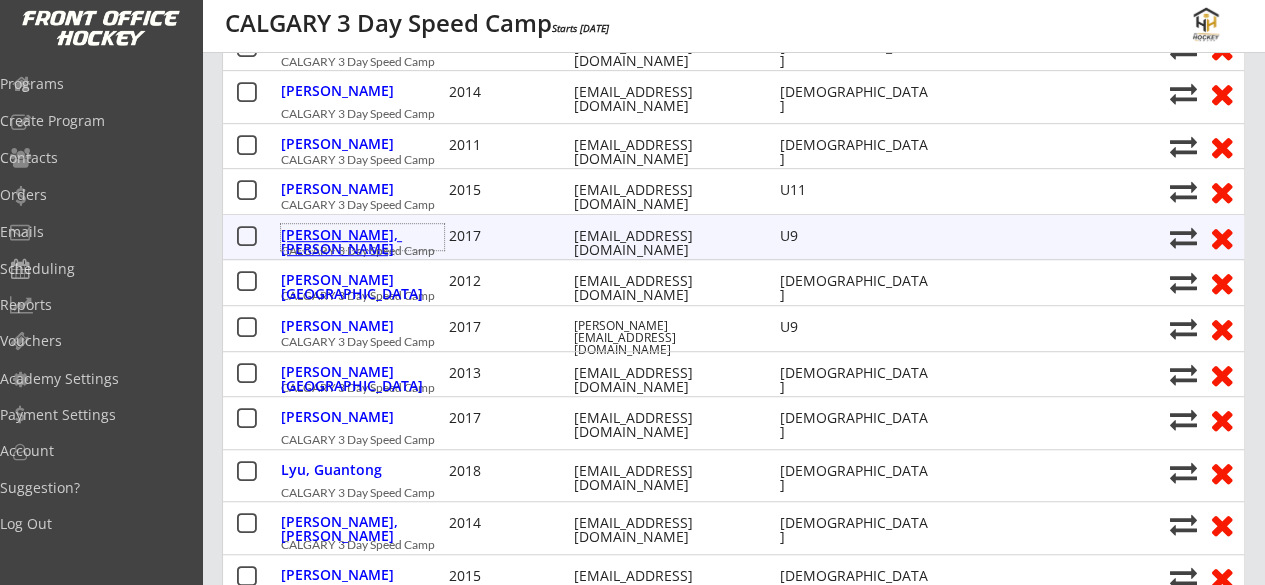 click on "Kanzig, Cohen" at bounding box center [362, 242] 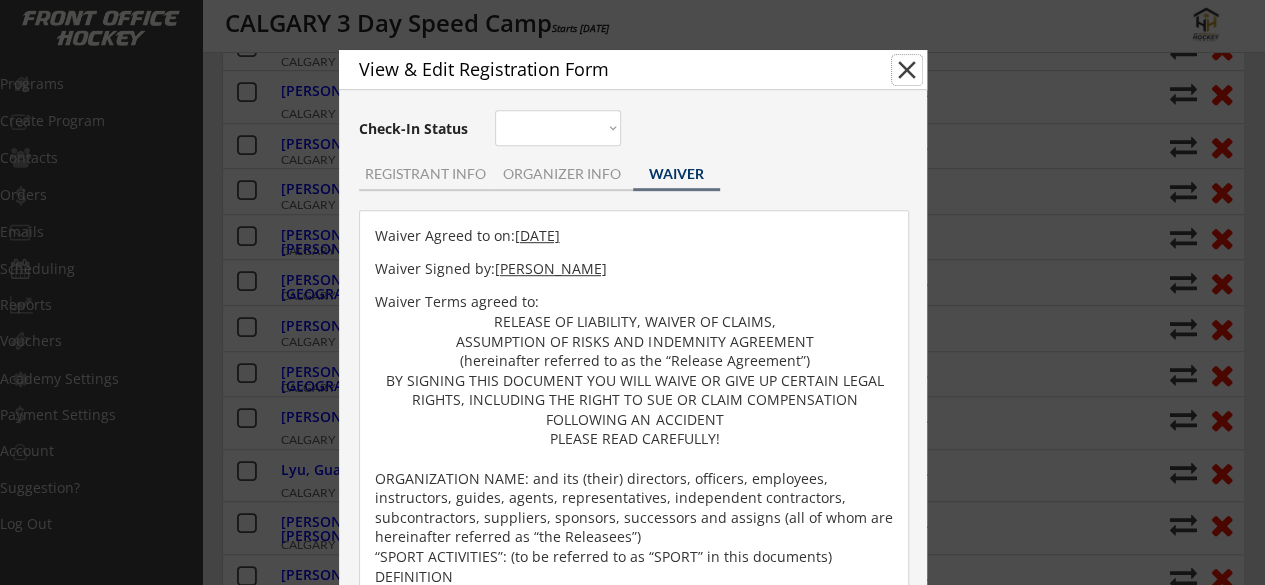 click on "close" at bounding box center (907, 70) 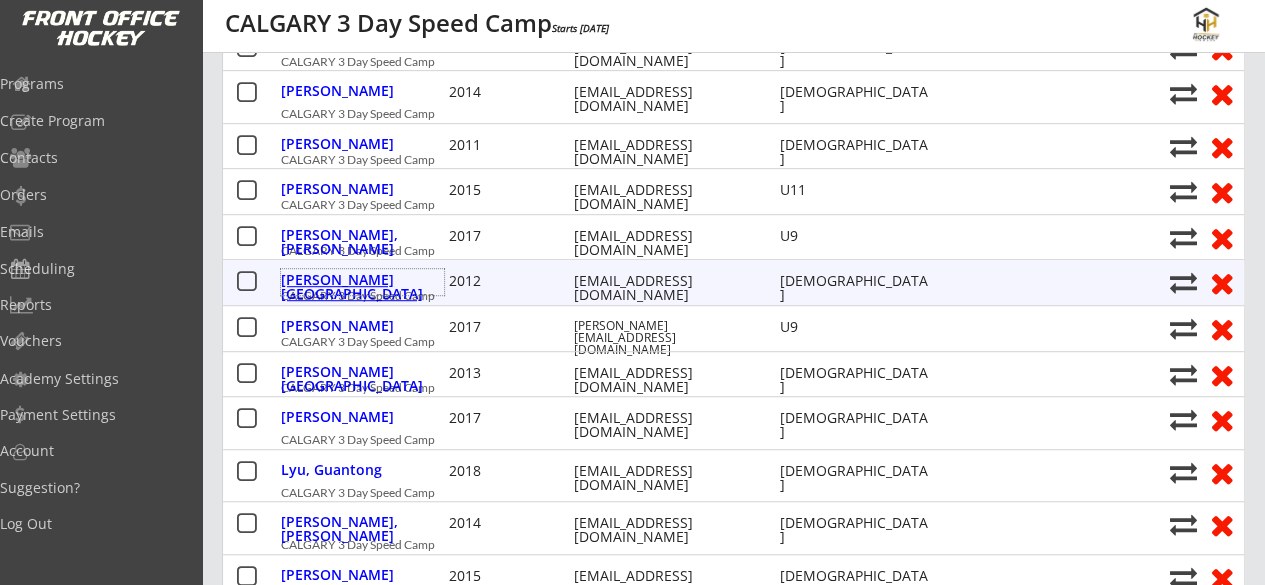 click on "Kisslinger, Lochlan" at bounding box center [362, 287] 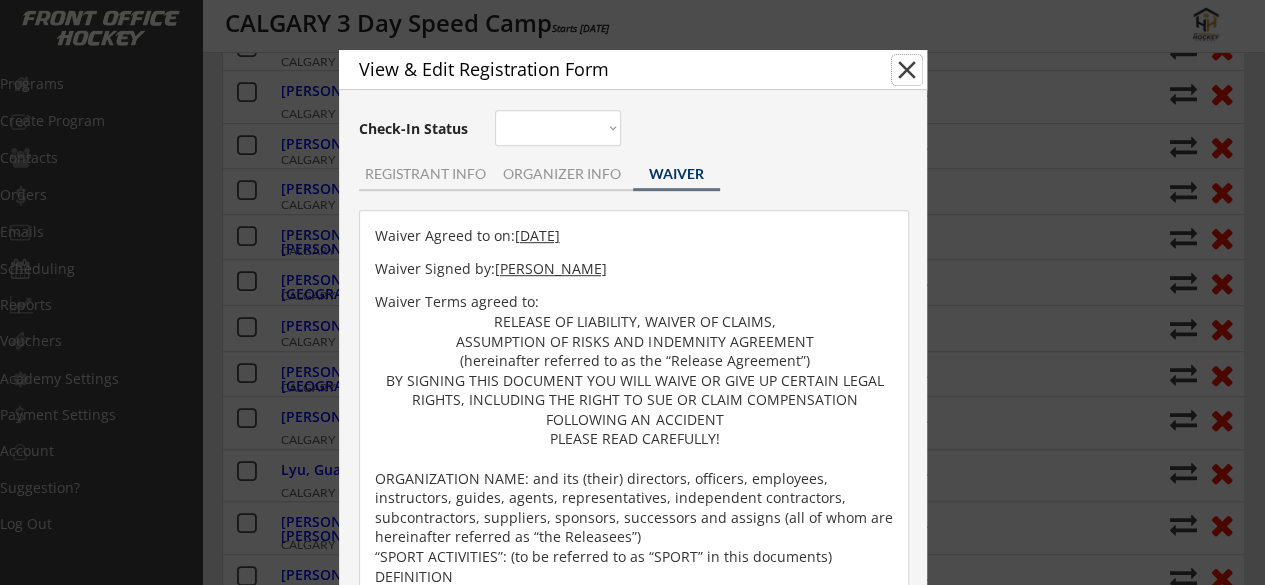 click on "close" at bounding box center [907, 70] 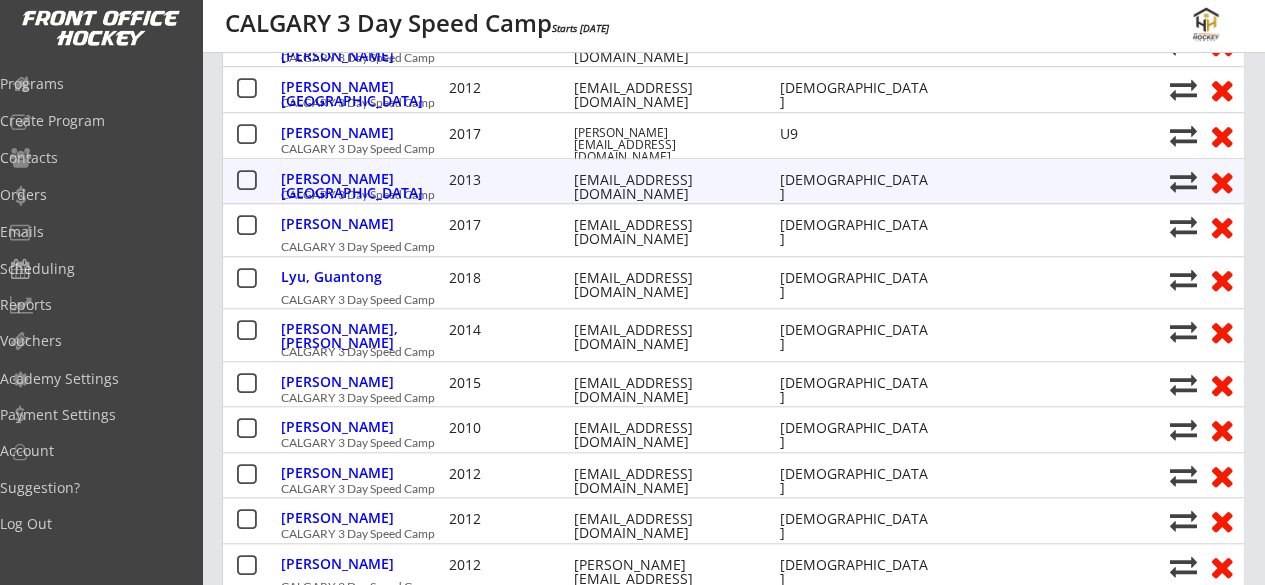 scroll, scrollTop: 684, scrollLeft: 0, axis: vertical 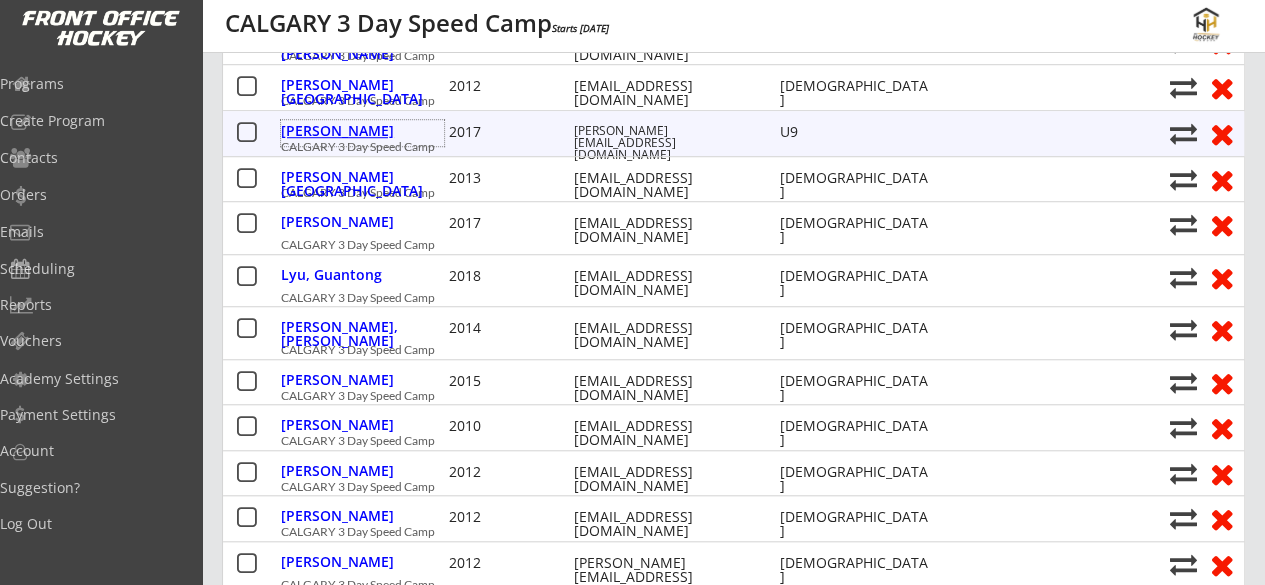 click on "Kostiuk, Harvey" at bounding box center [362, 131] 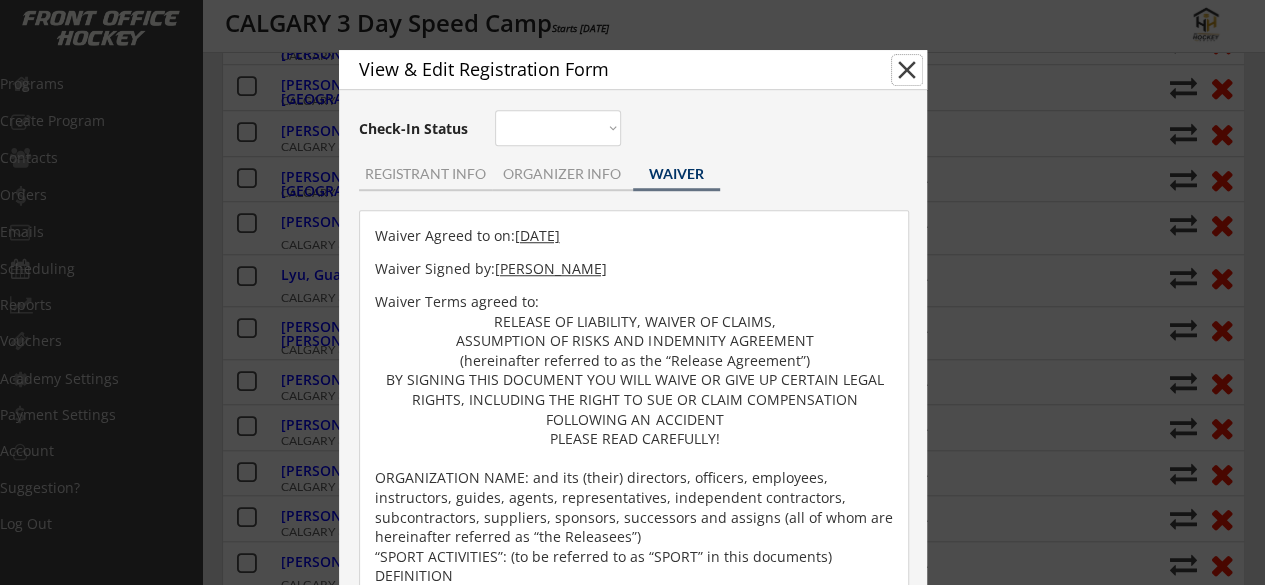 click on "close" at bounding box center (907, 70) 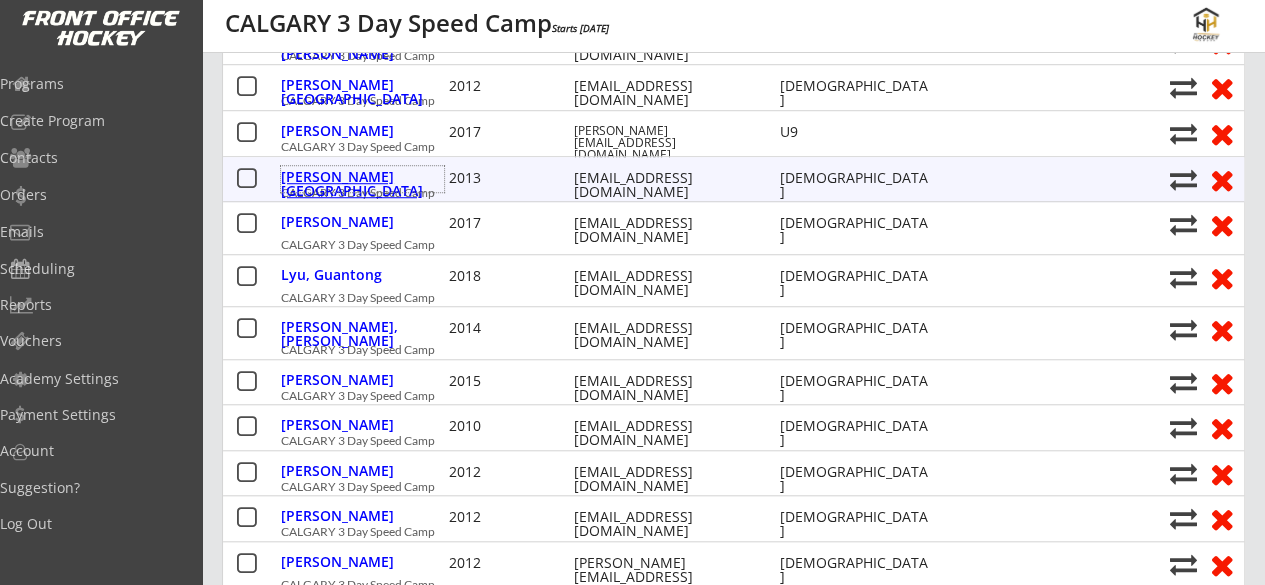 click on "Lalani, Areez" at bounding box center (362, 179) 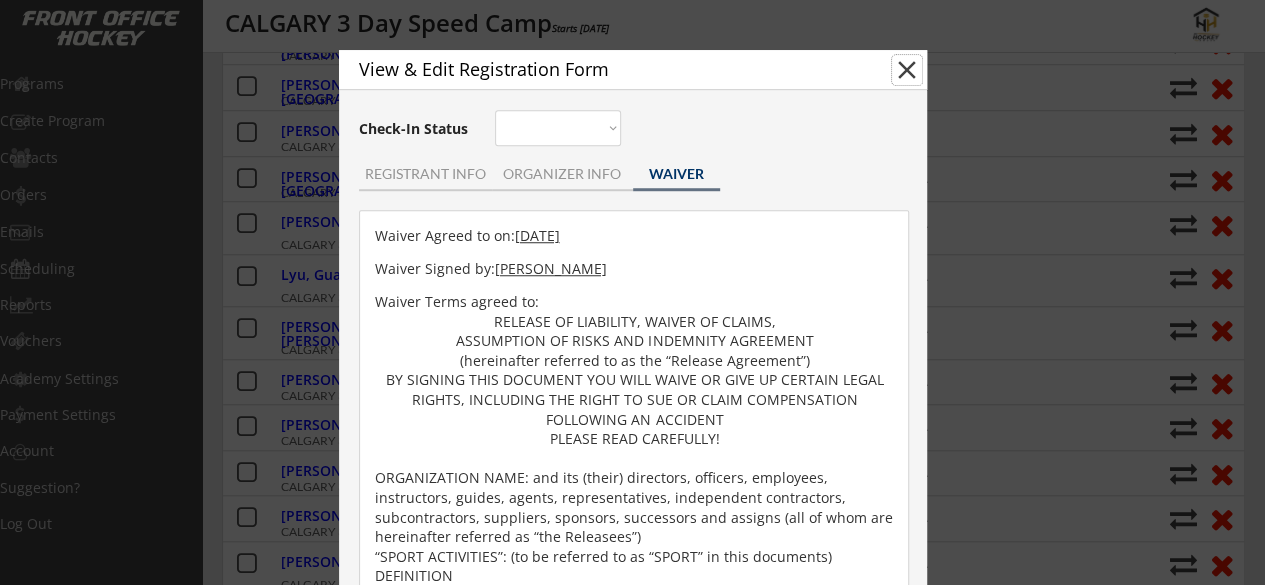 click on "close" at bounding box center (907, 70) 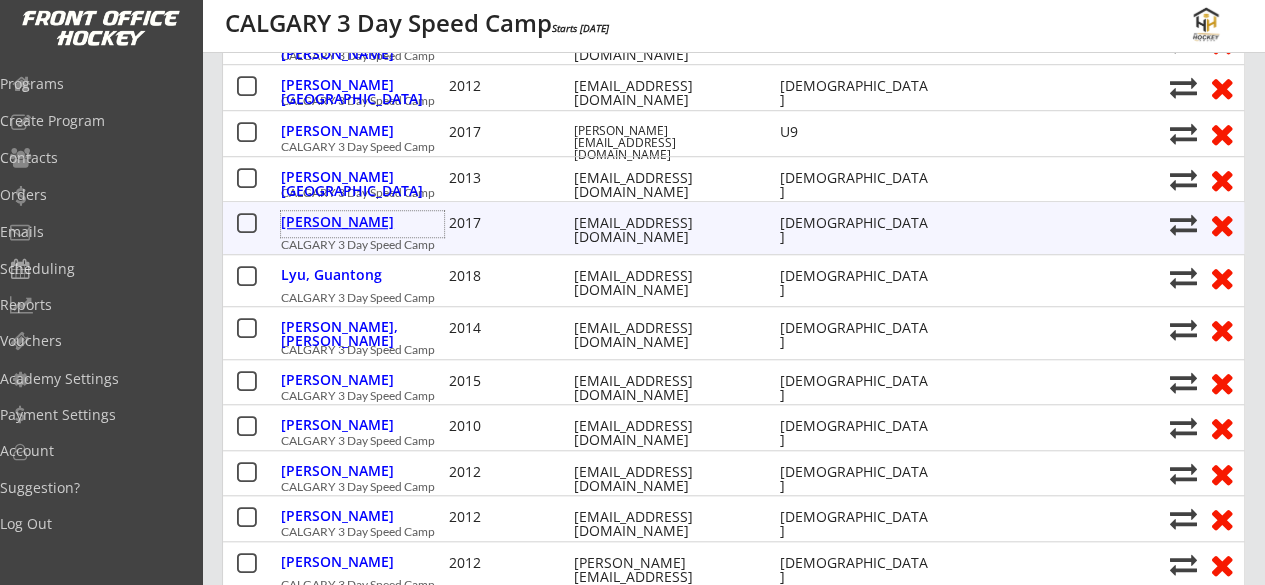 click on "Lehouillier, Alexander" at bounding box center (362, 222) 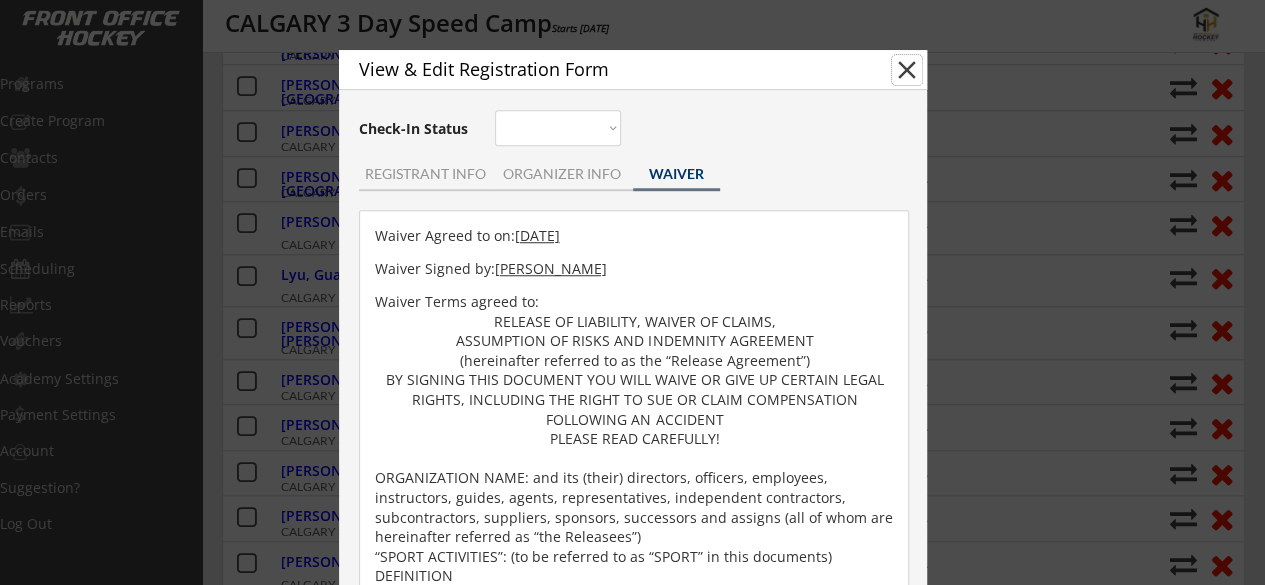 click on "close" at bounding box center [907, 70] 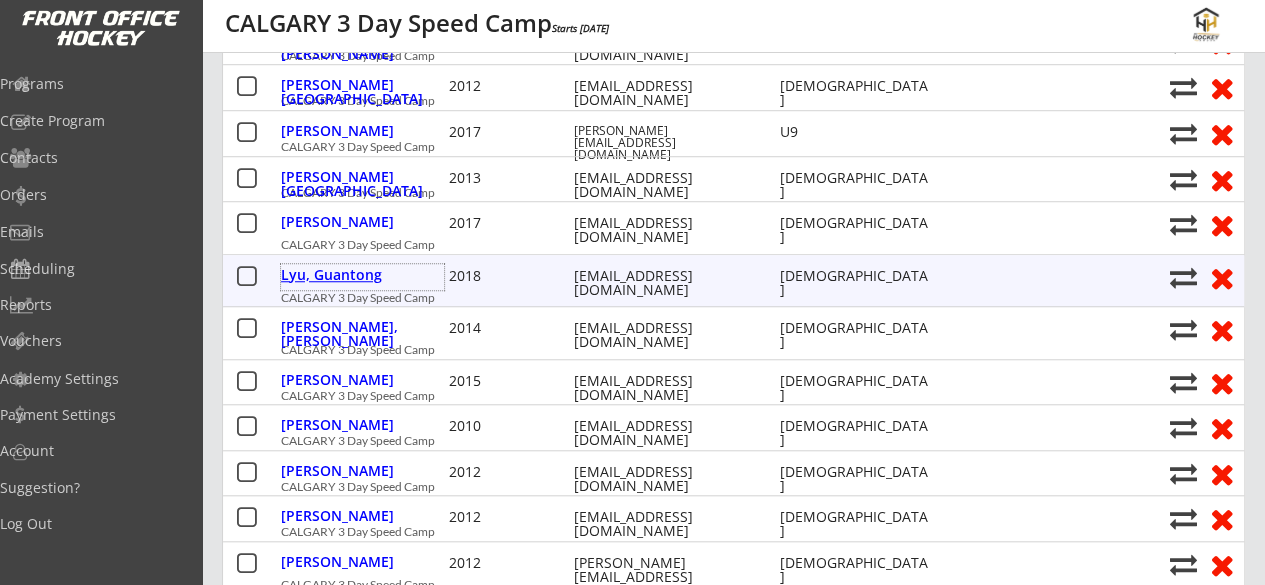 click on "Lyu, Guantong" at bounding box center (362, 275) 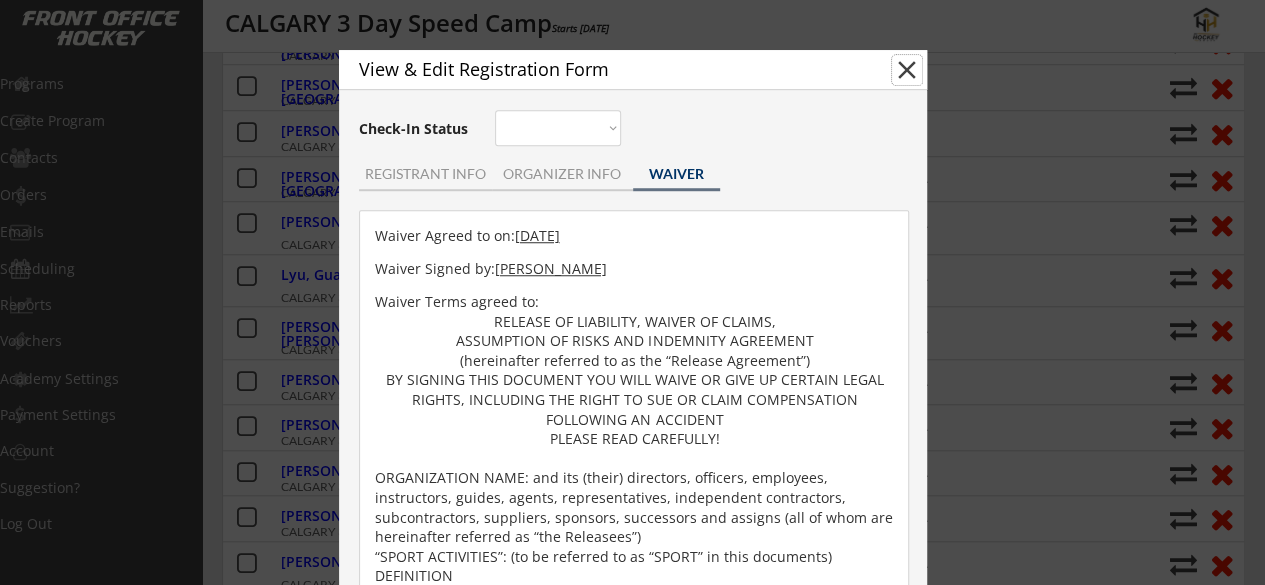 click on "close" at bounding box center (907, 70) 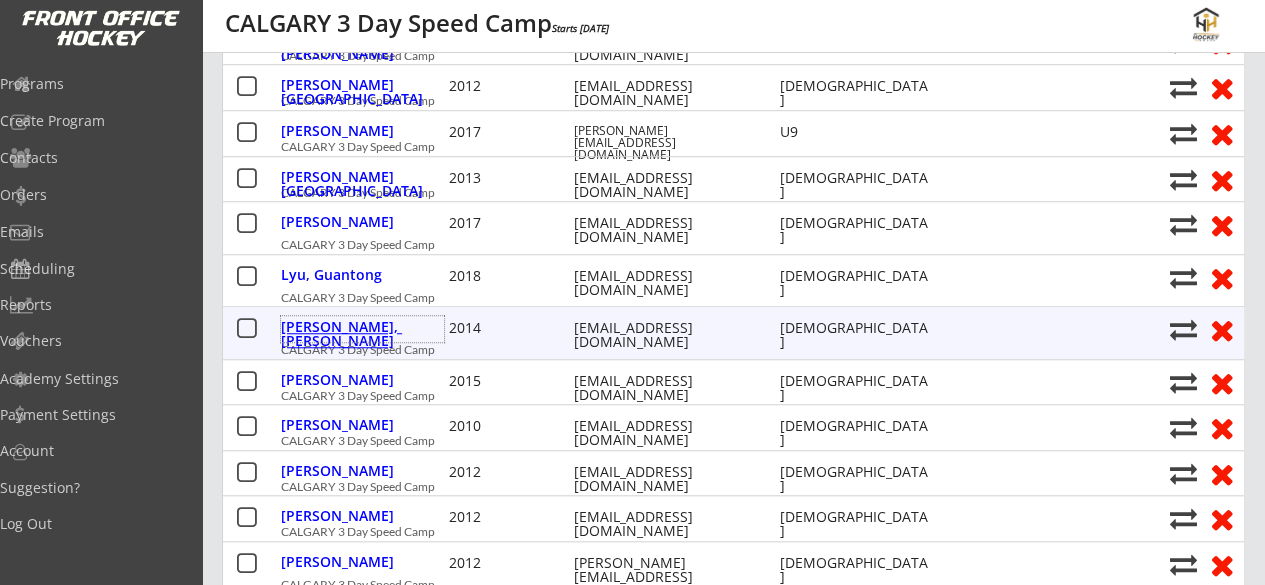 click on "Maki, Locke" at bounding box center (362, 334) 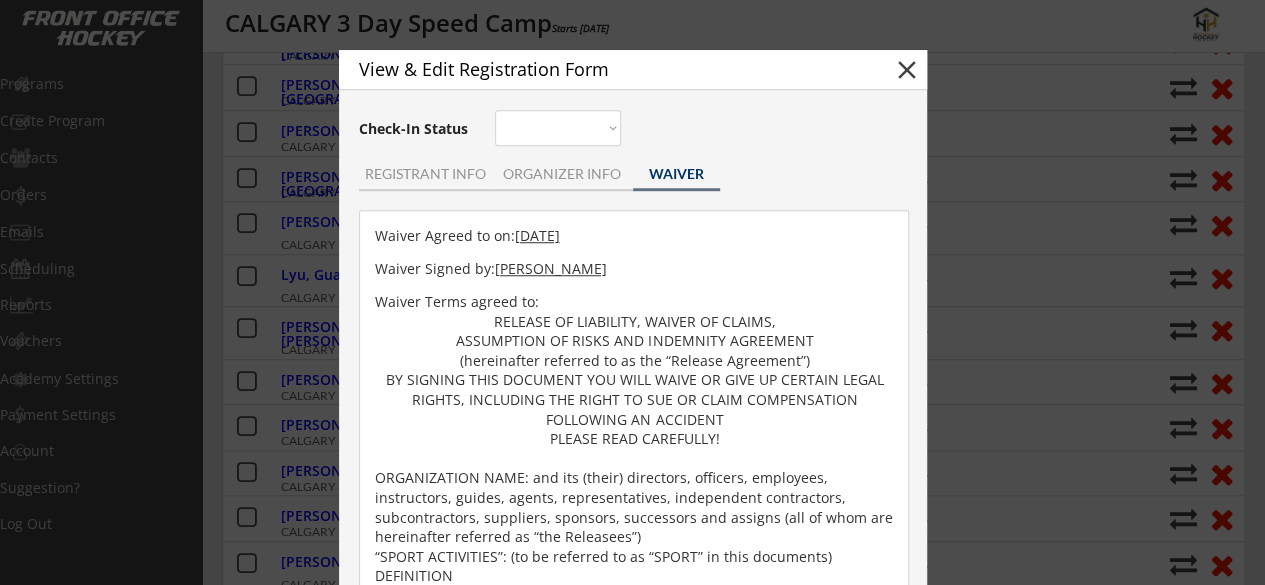 click on "close" at bounding box center (907, 70) 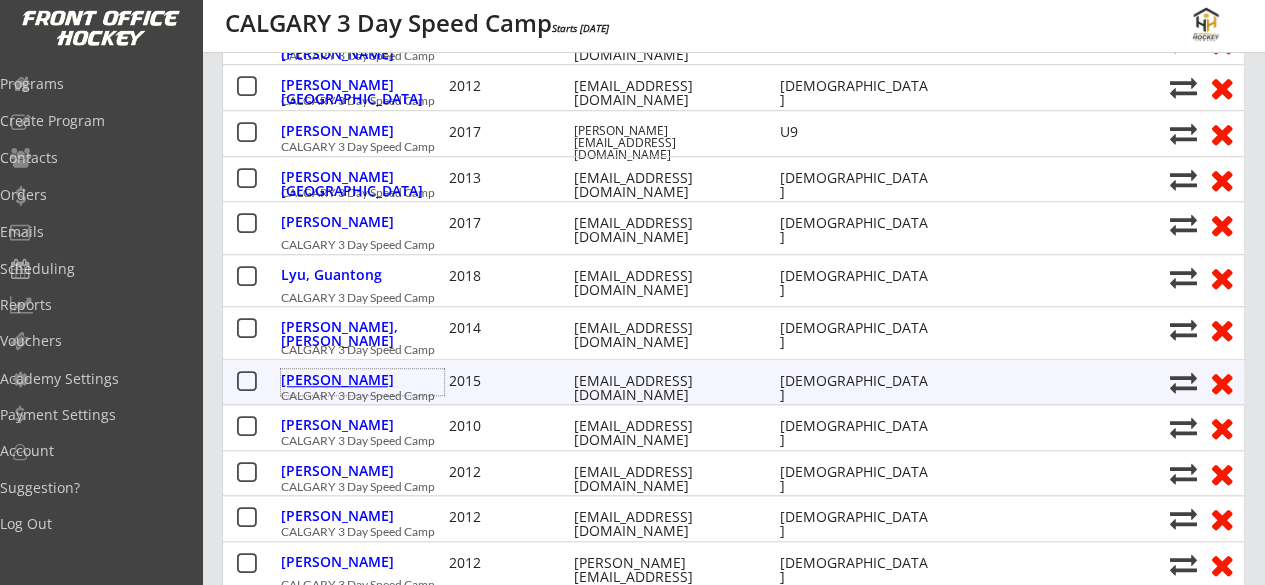 click on "Marlatt, Liam" at bounding box center (362, 380) 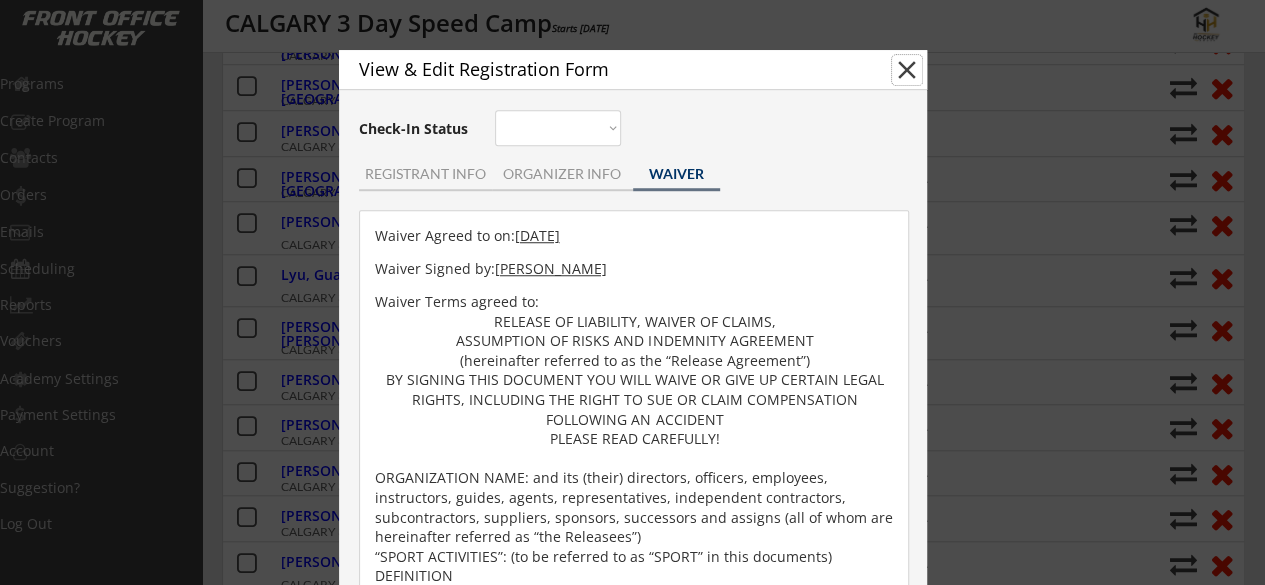 click on "close" at bounding box center (907, 70) 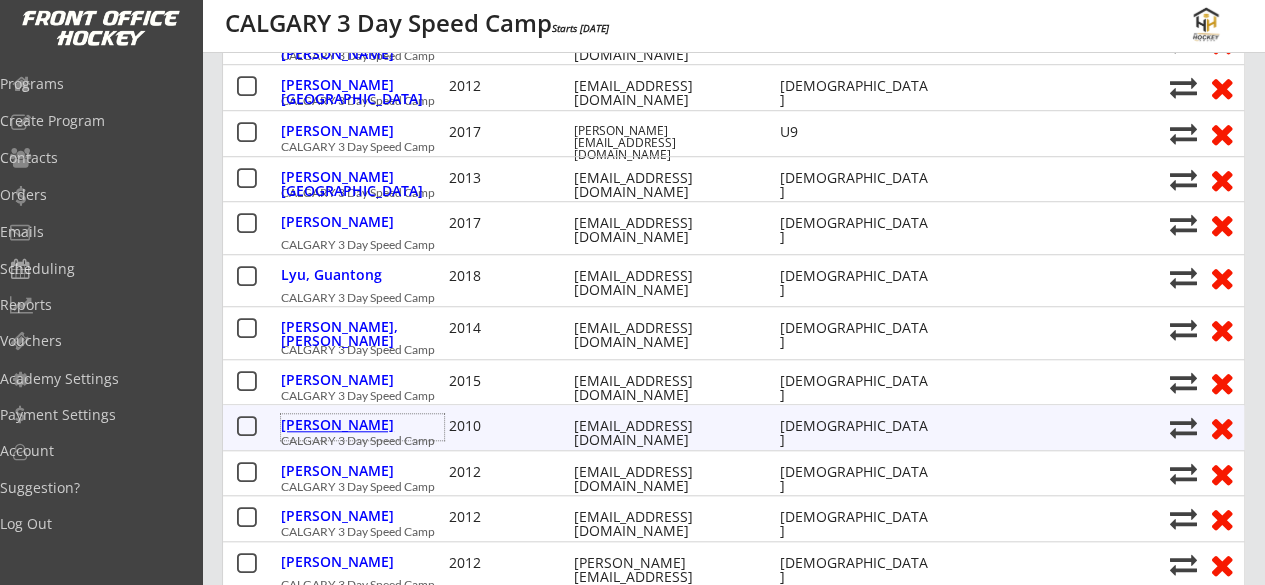click on "Maser, George" at bounding box center (362, 425) 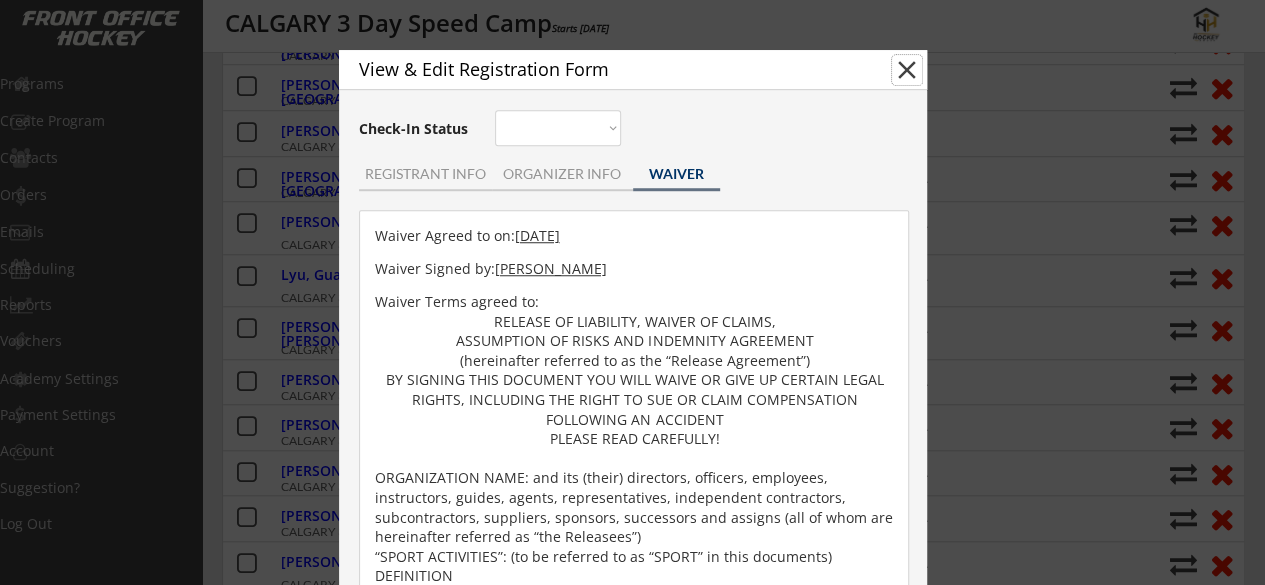click on "close" at bounding box center [907, 70] 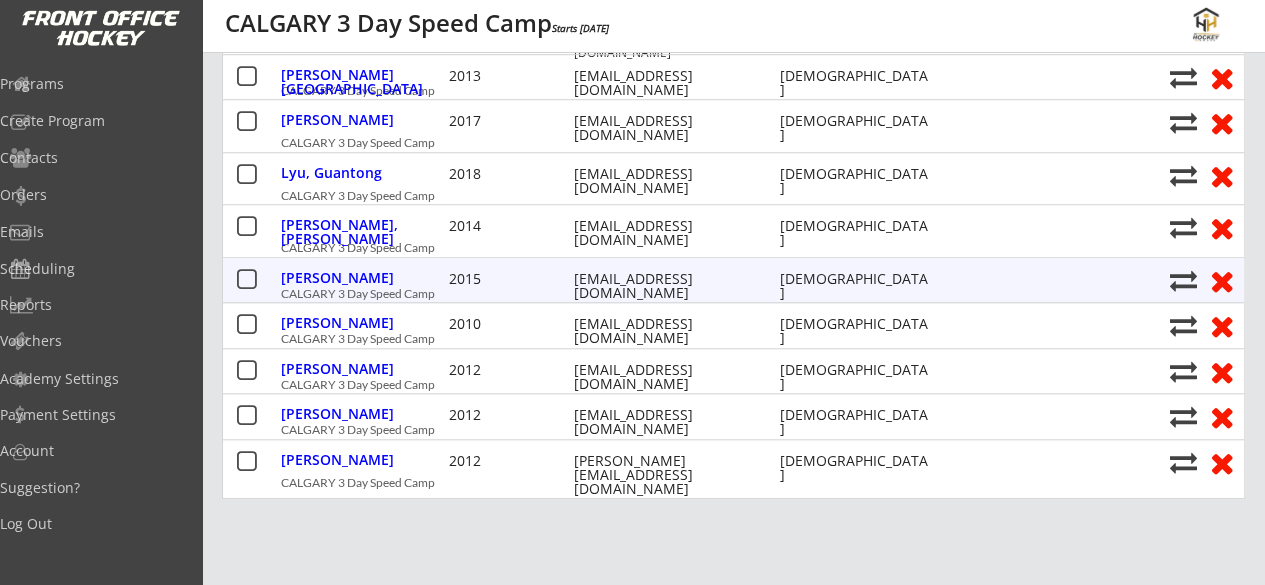 scroll, scrollTop: 797, scrollLeft: 0, axis: vertical 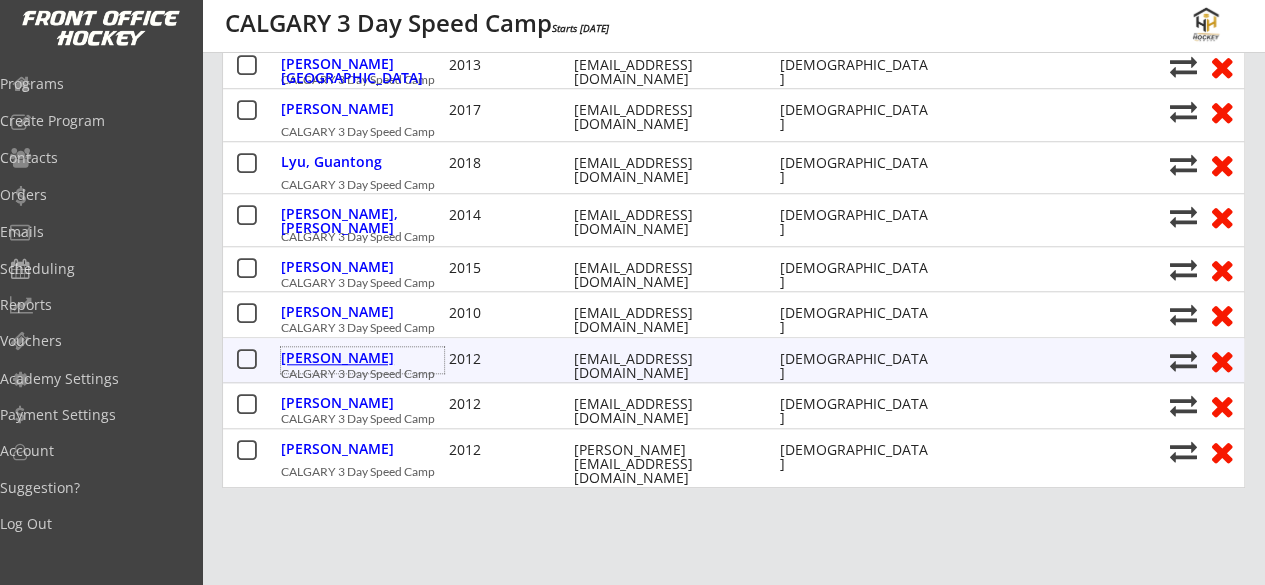 click on "Maser, Teddy" at bounding box center [362, 358] 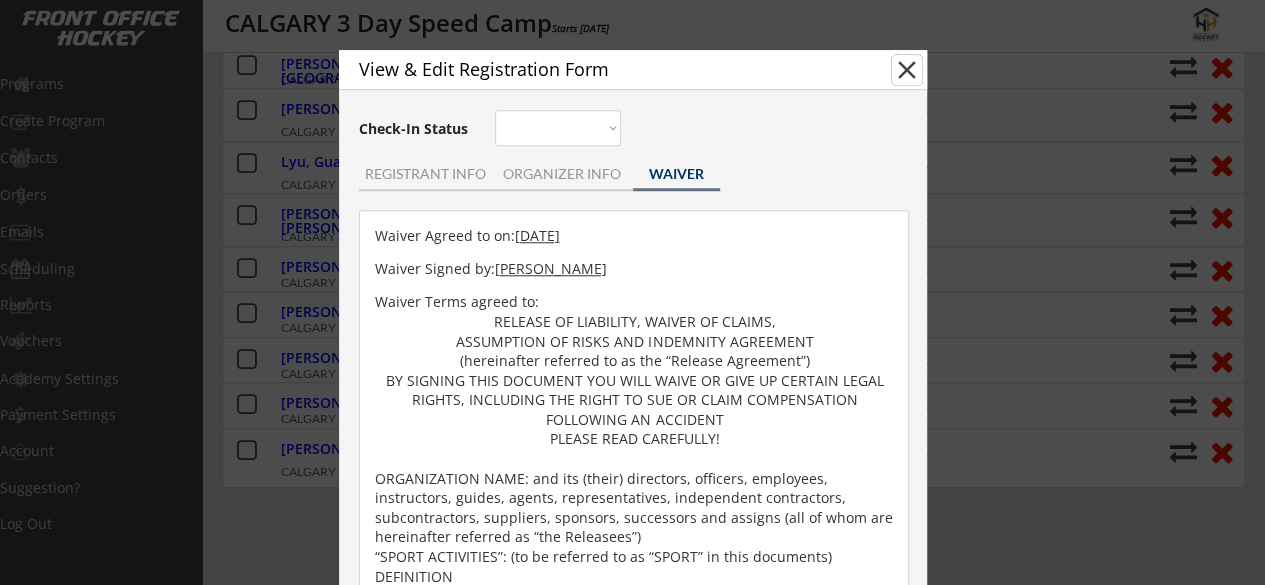click on "close" at bounding box center [907, 70] 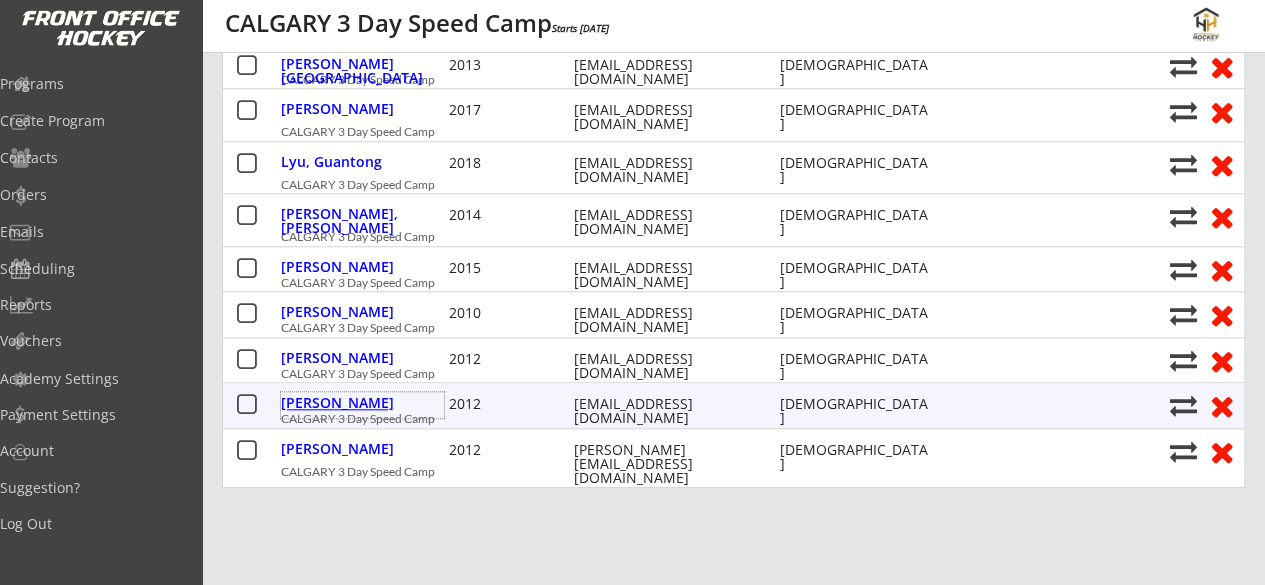 click on "Mcdermid, Branden" at bounding box center [362, 403] 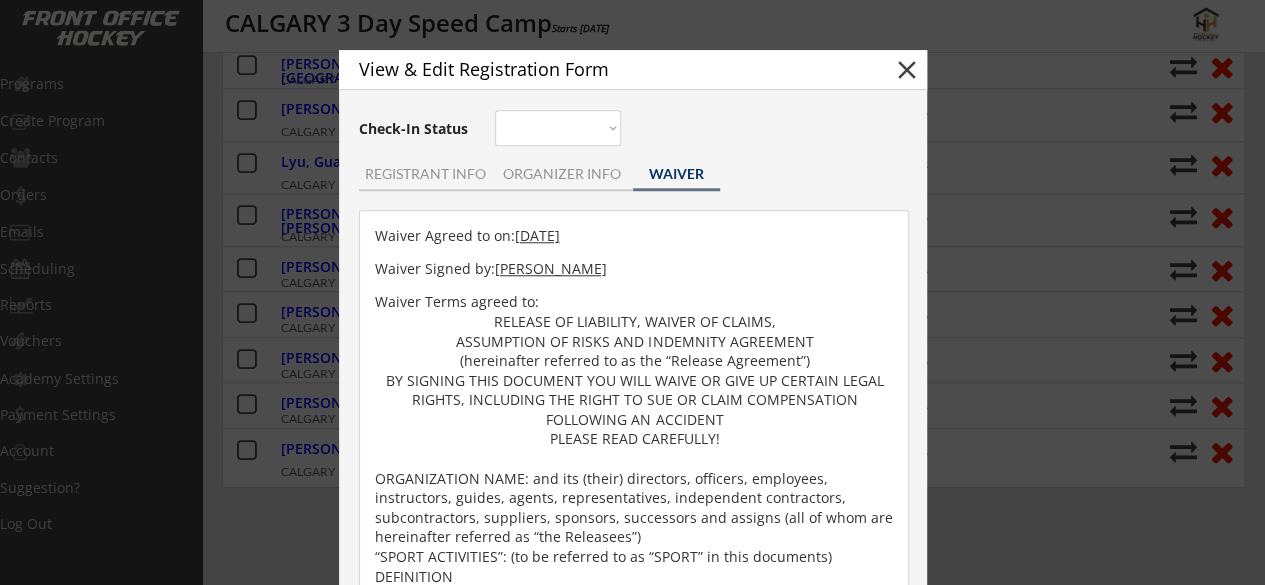 click on "close" at bounding box center [907, 70] 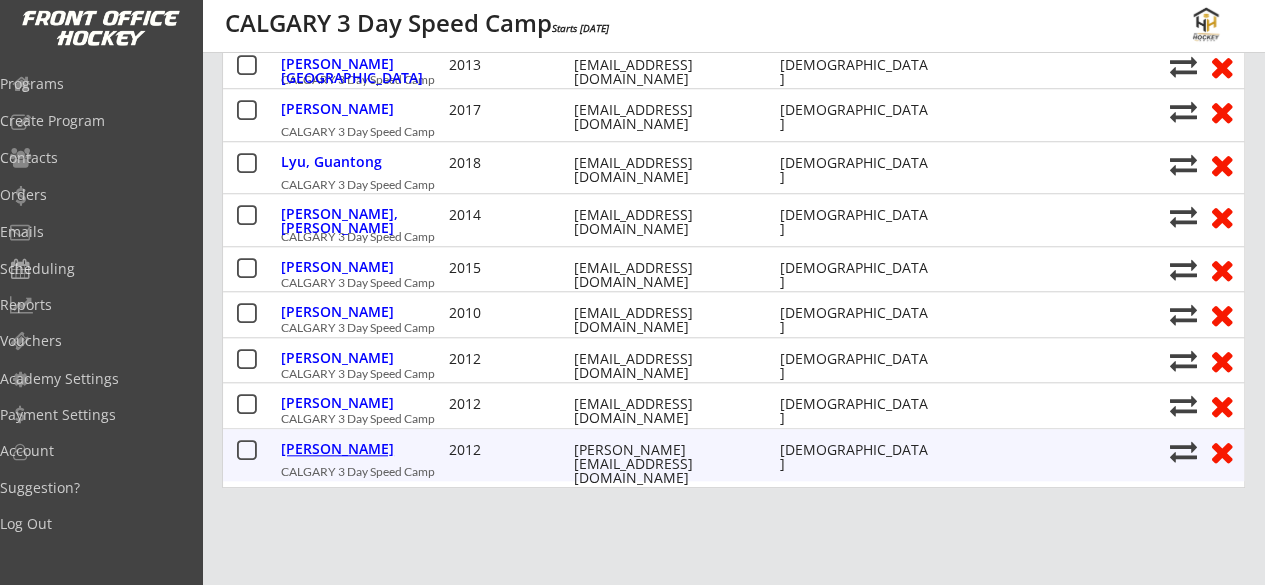 click on "Meunier, Ellie" at bounding box center [362, 449] 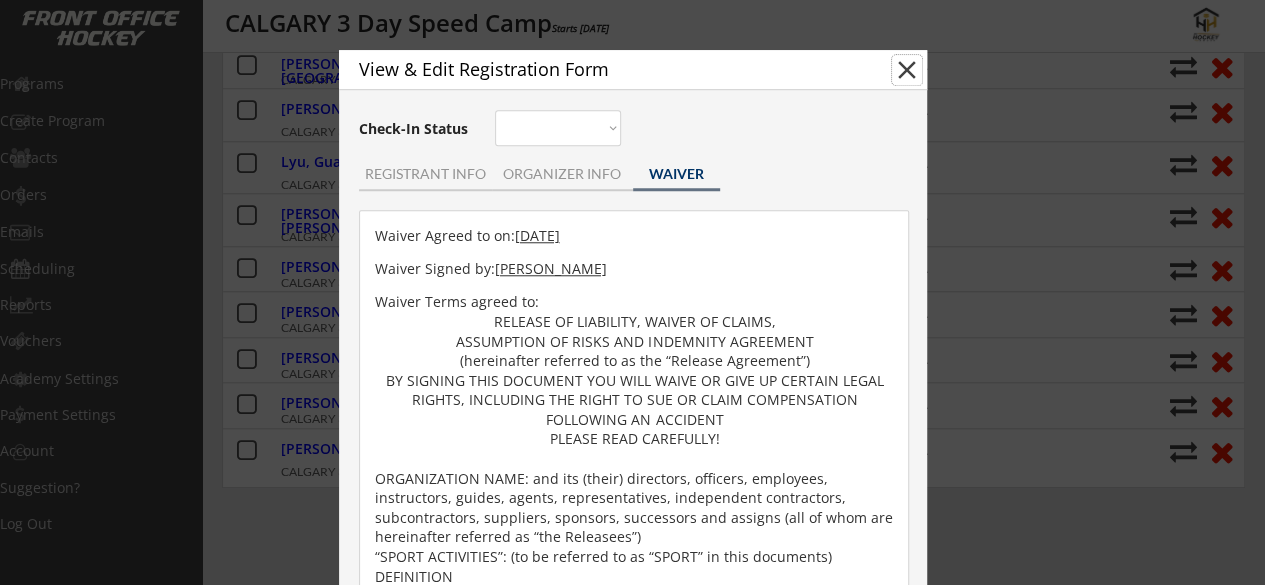 click on "close" at bounding box center [907, 70] 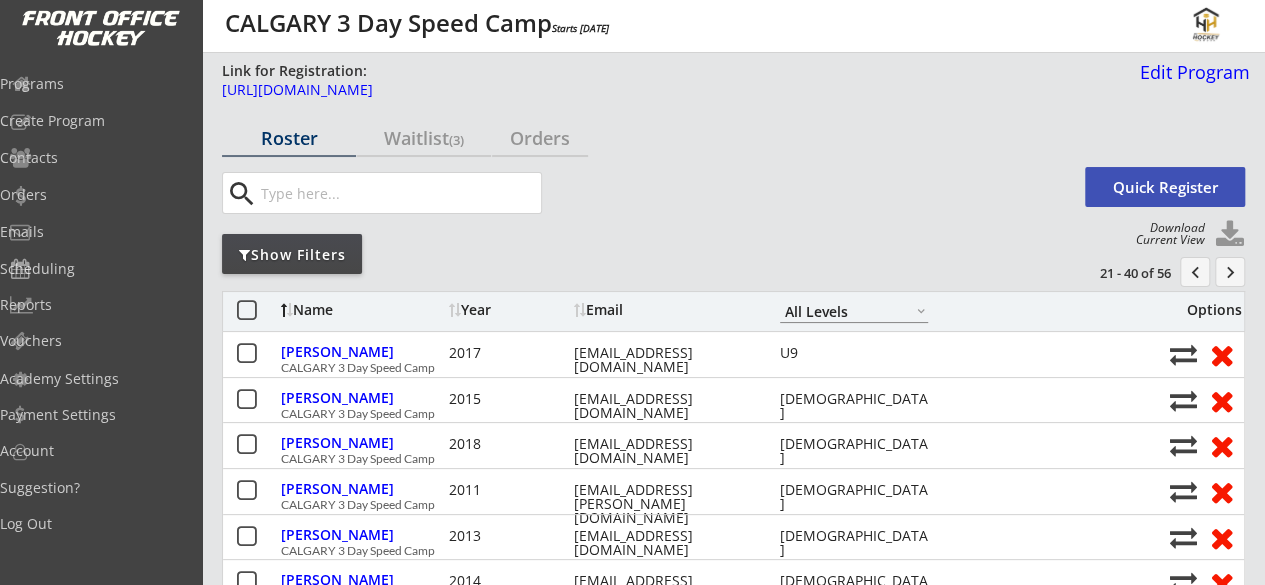 scroll, scrollTop: 10, scrollLeft: 0, axis: vertical 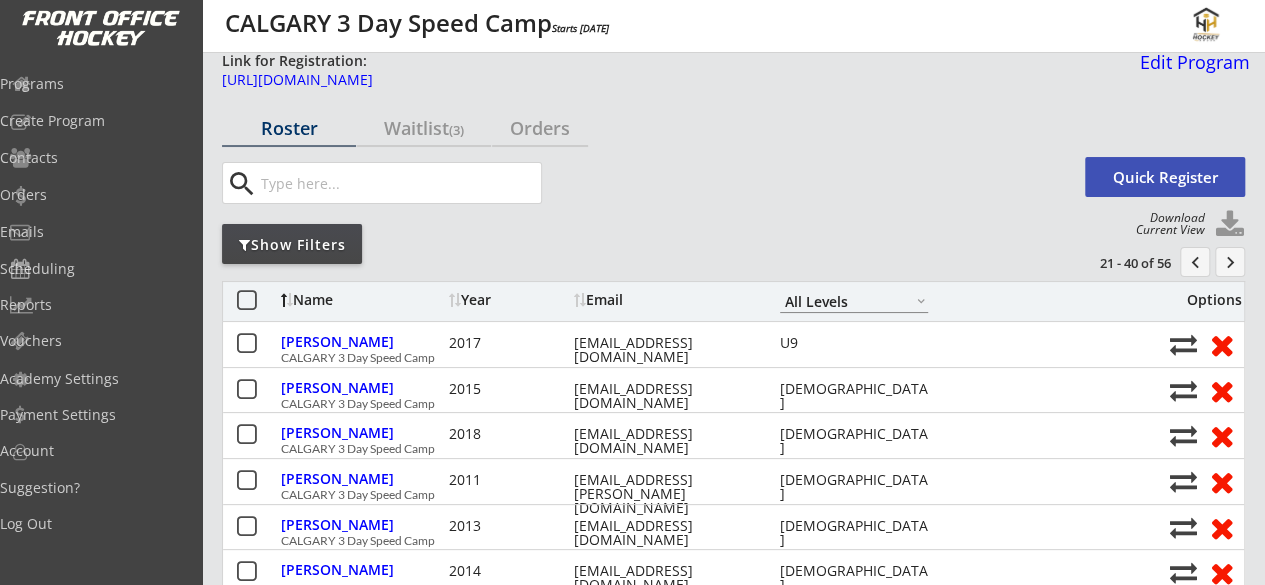 click on "keyboard_arrow_right" at bounding box center (1230, 262) 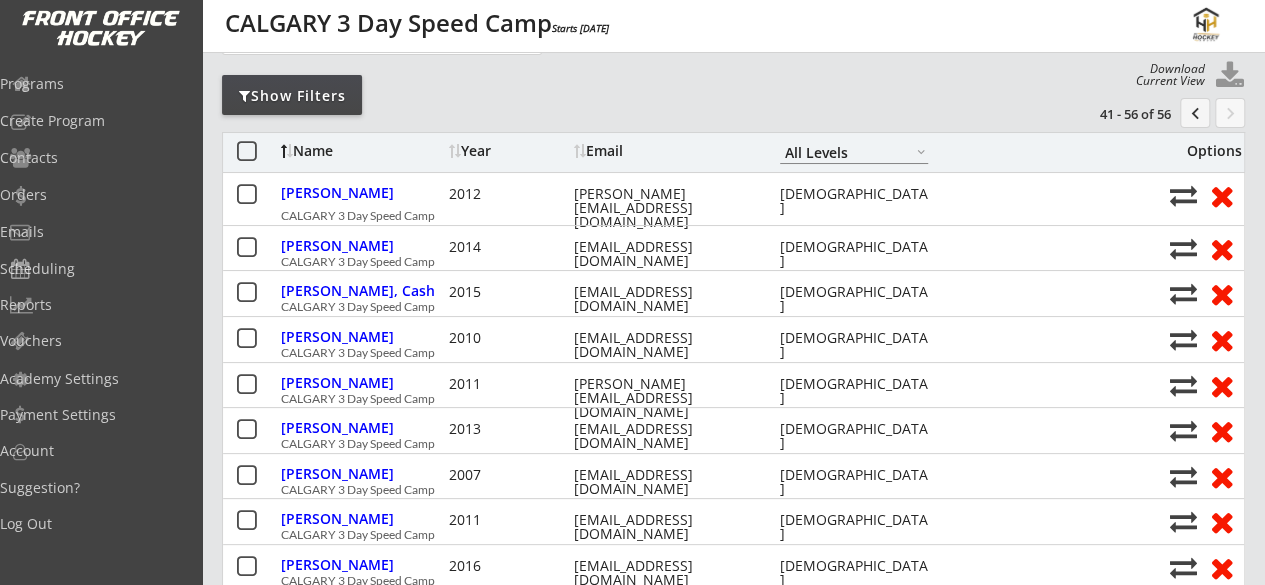 scroll, scrollTop: 162, scrollLeft: 0, axis: vertical 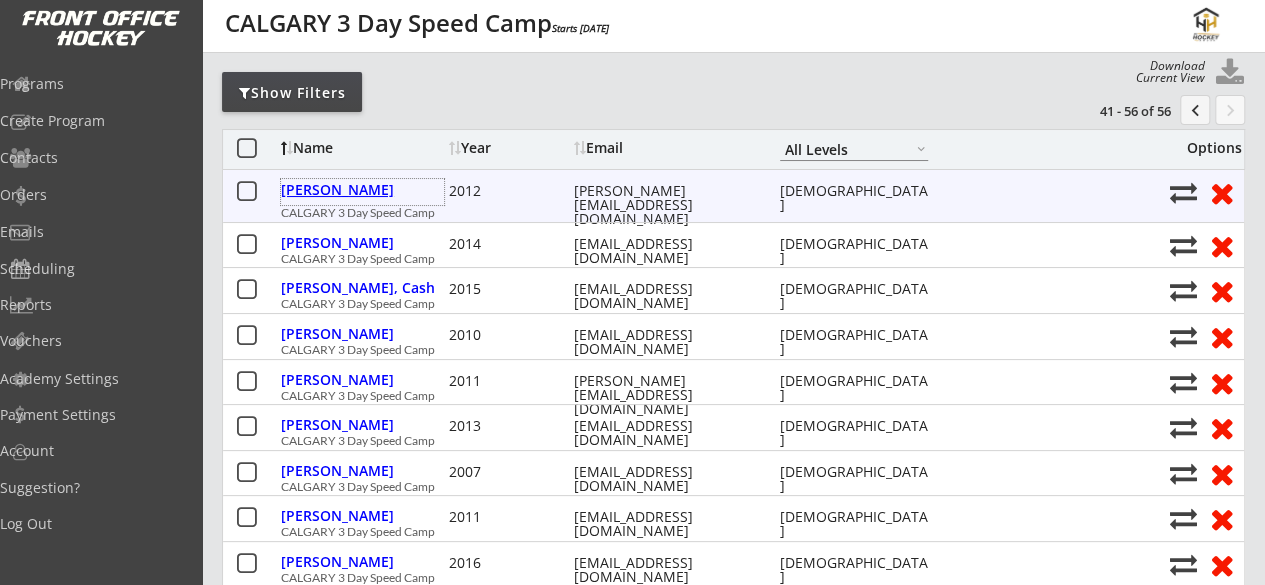 click on "Meunier, Madie" at bounding box center (362, 190) 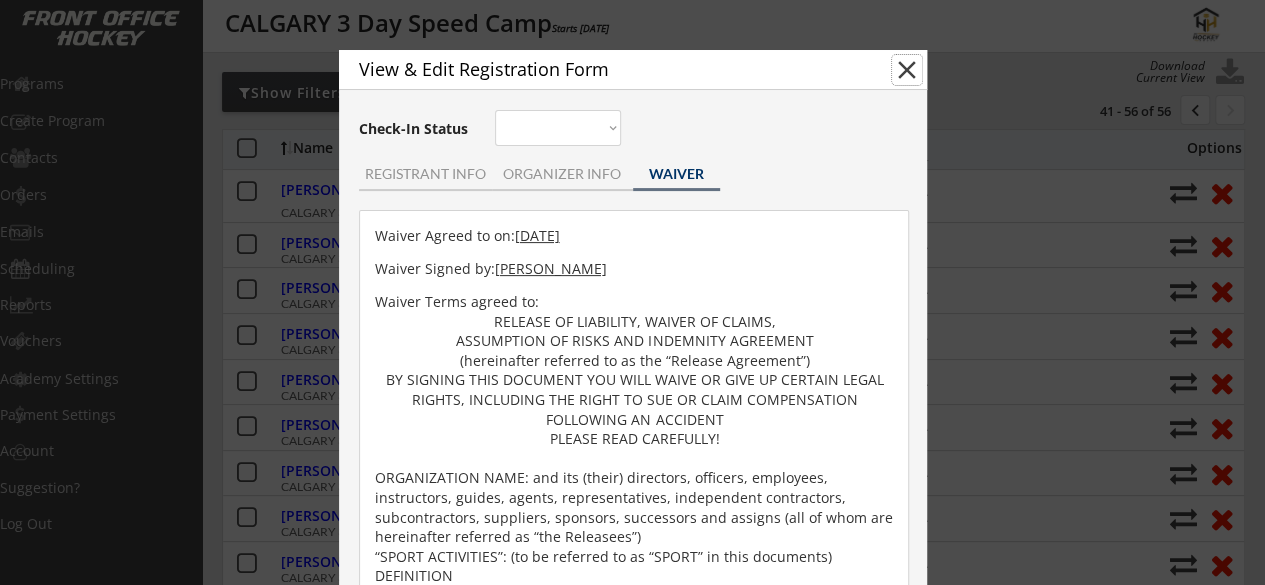 click on "close" at bounding box center (907, 70) 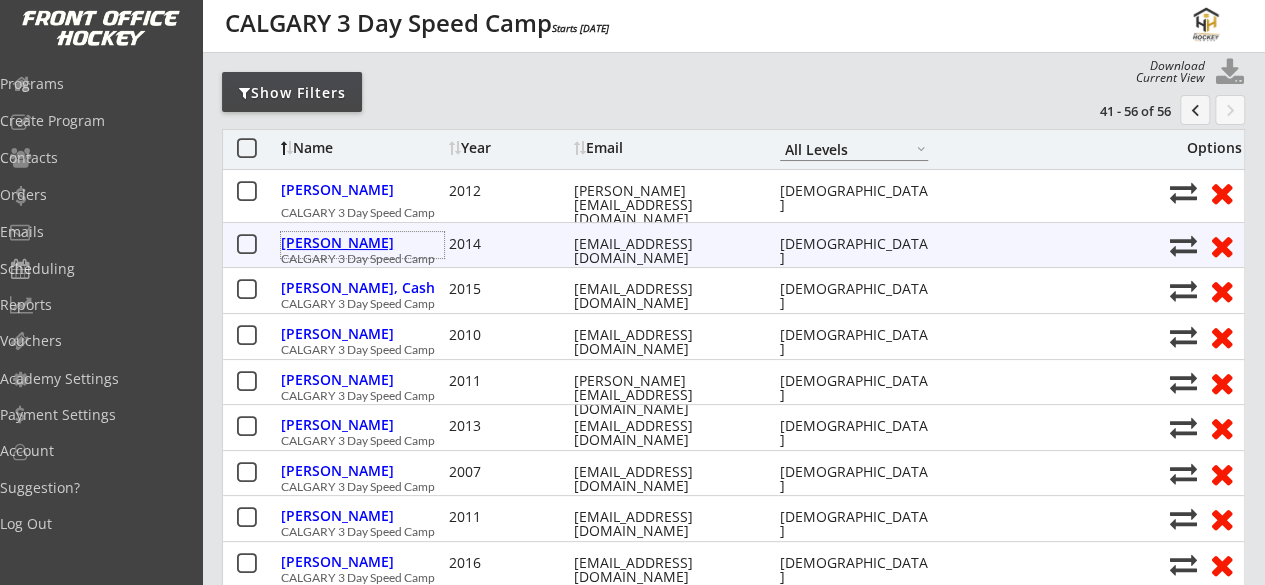 click on "Mitchell, Wilfred" at bounding box center [362, 243] 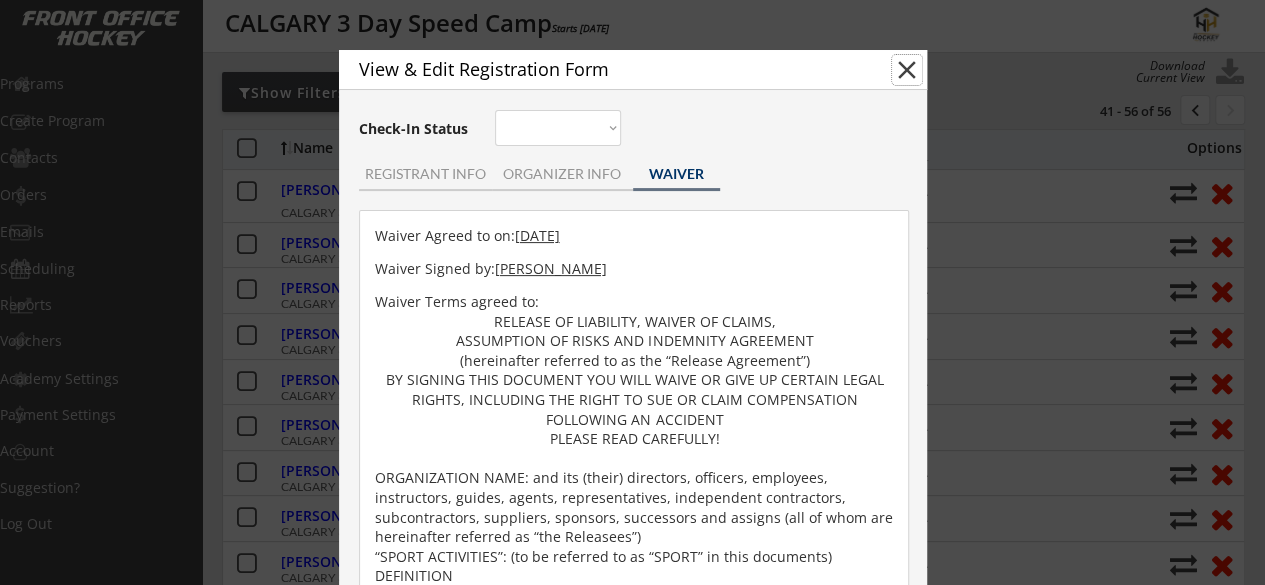click on "close" at bounding box center (907, 70) 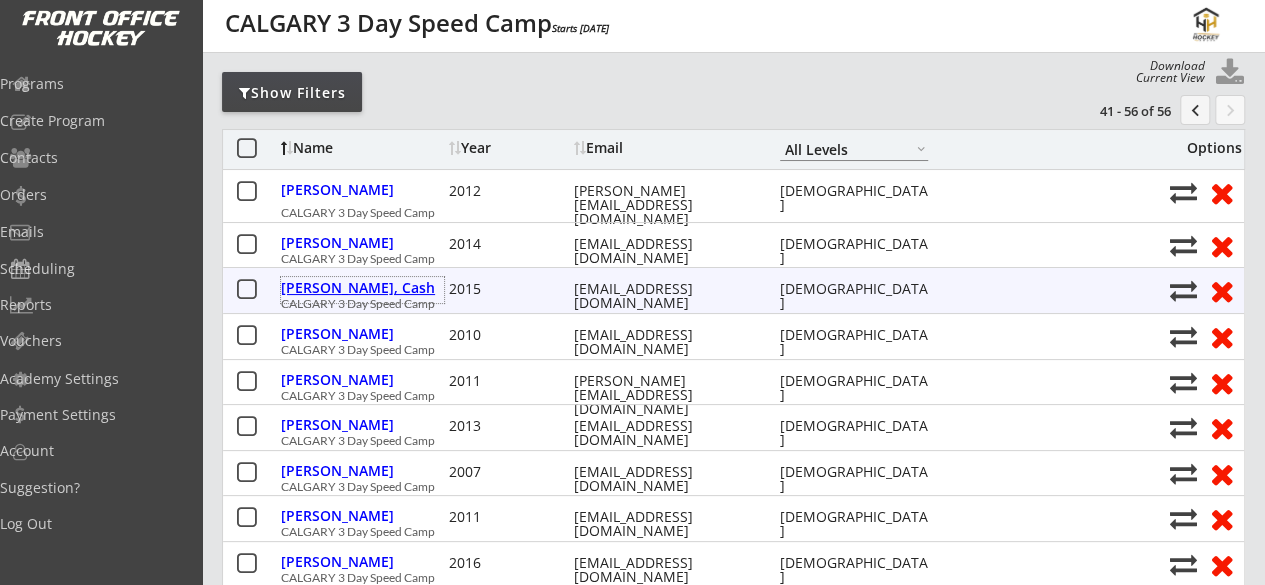 click on "Moberly, Cash" at bounding box center (362, 288) 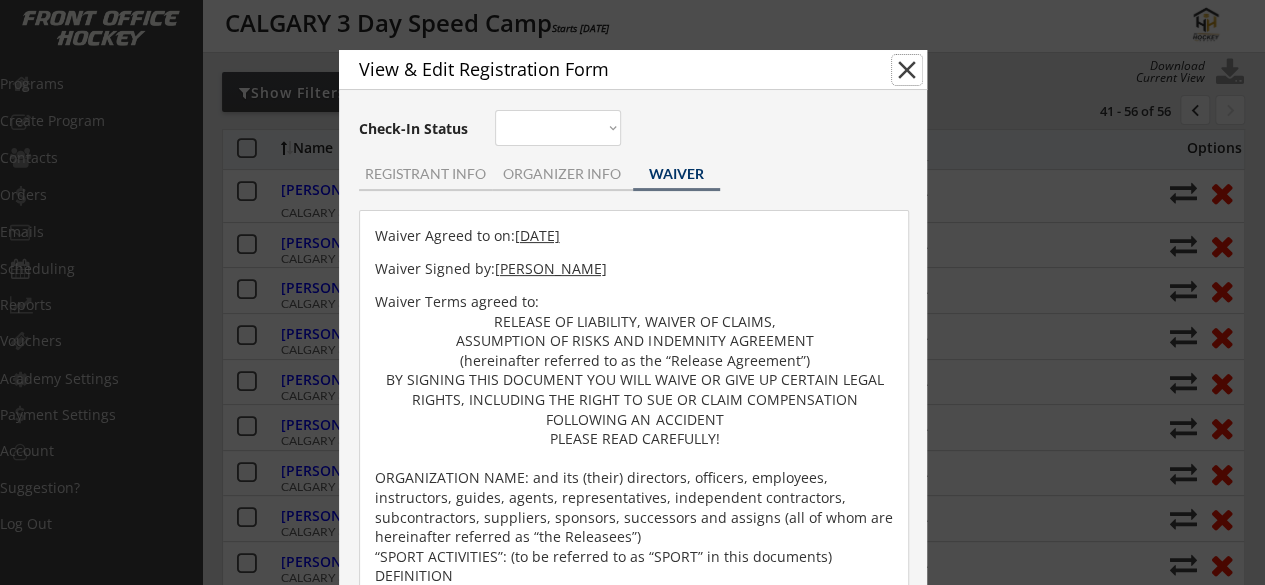 click on "close" at bounding box center [907, 70] 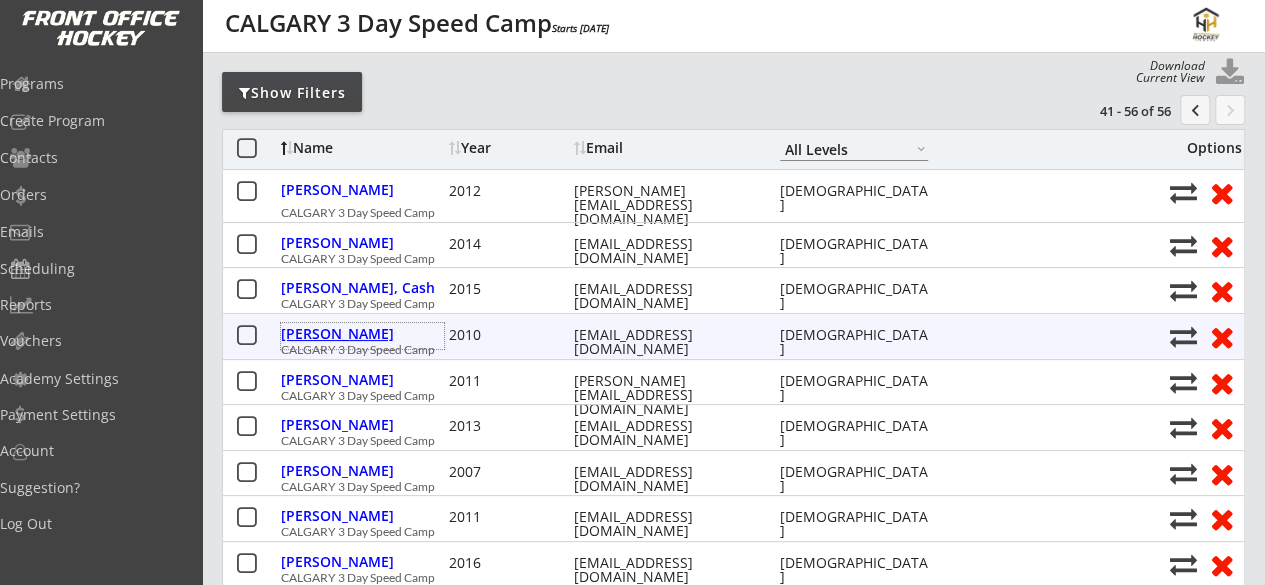 click on "Nash, Davis" at bounding box center [362, 334] 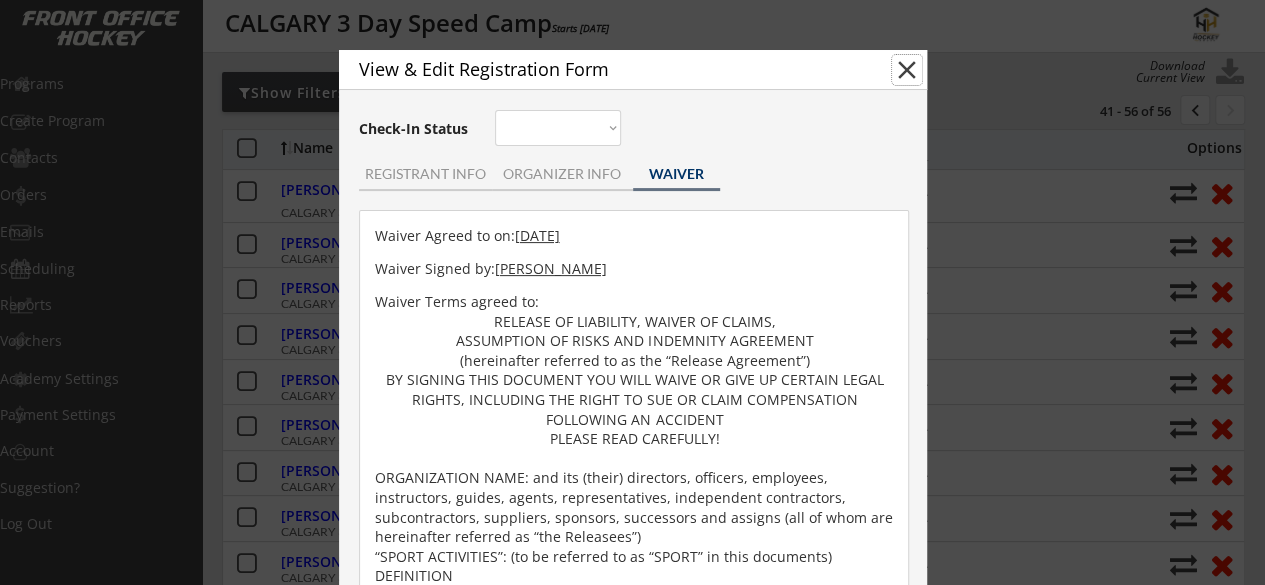 click on "close" at bounding box center (907, 70) 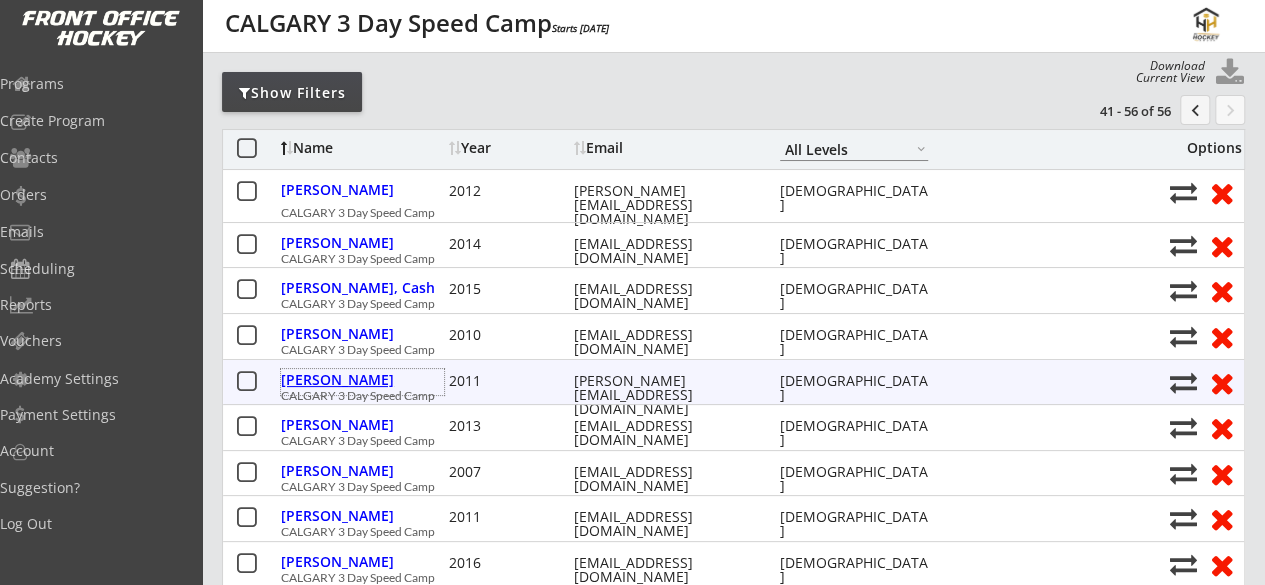click on "Ness, Dustin" at bounding box center (362, 380) 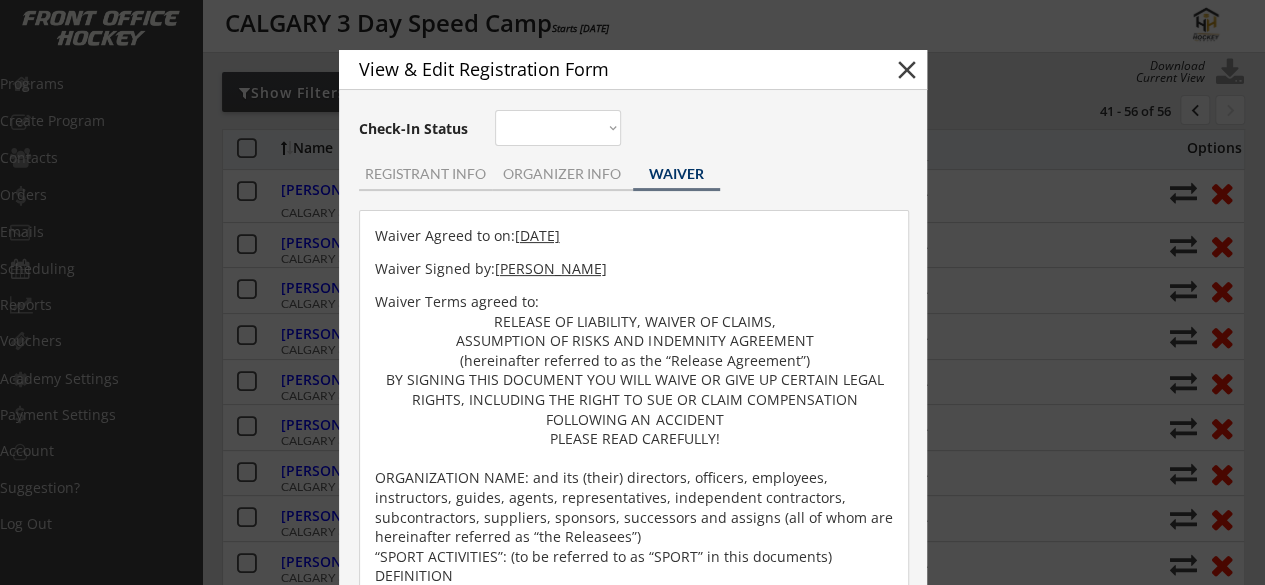 click on "View & Edit Registration Form close" at bounding box center (633, 70) 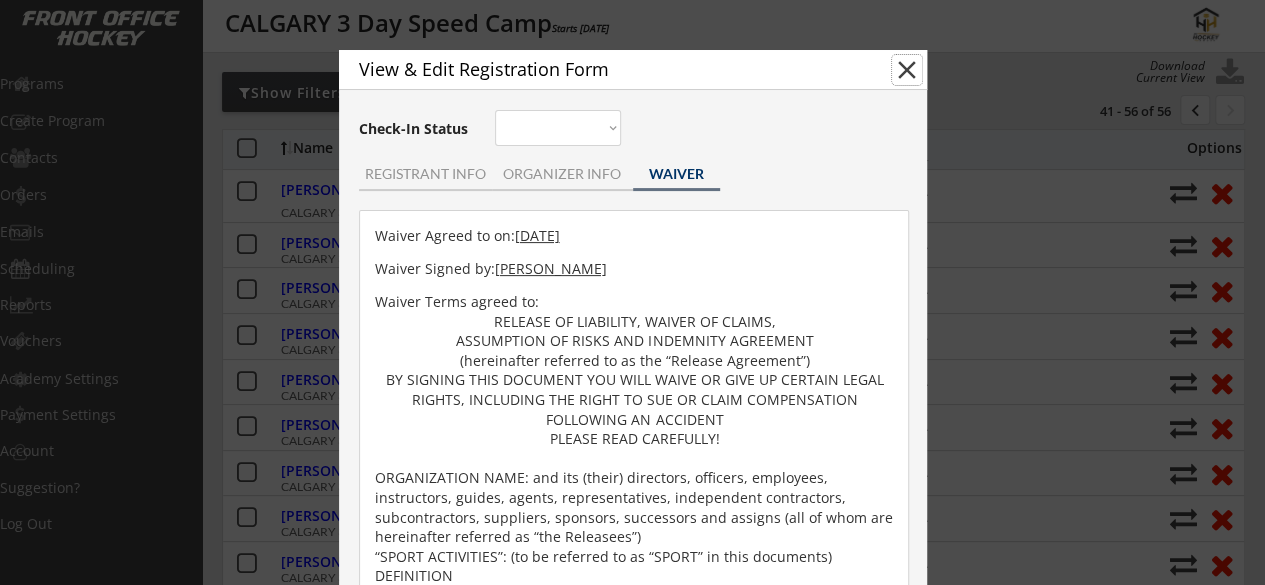 click on "close" at bounding box center (907, 70) 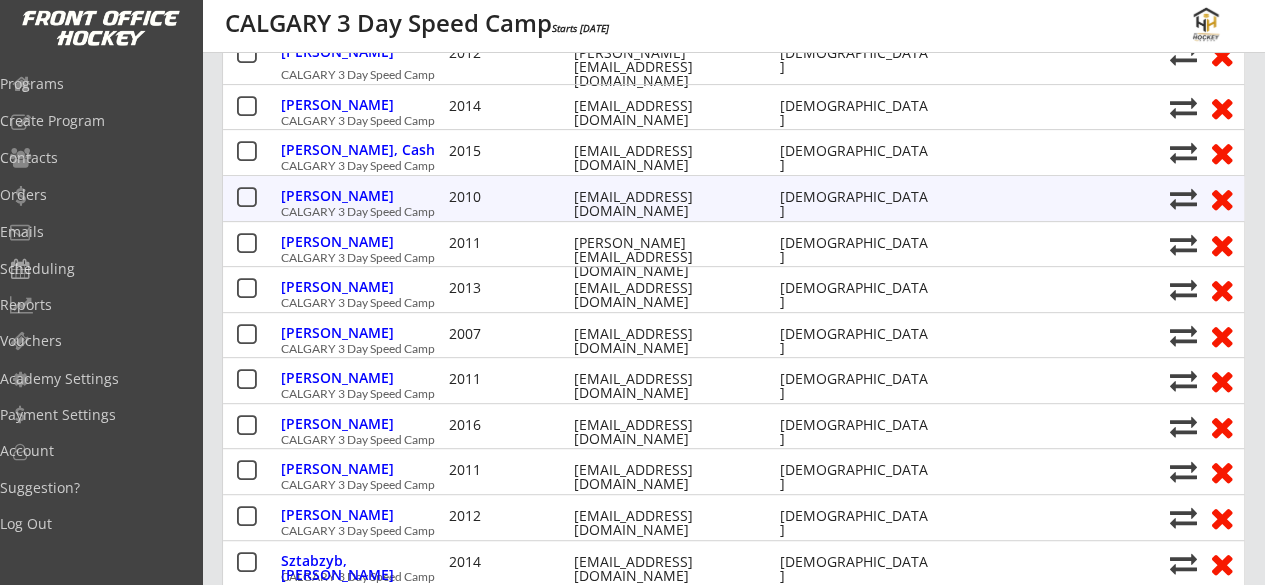 scroll, scrollTop: 319, scrollLeft: 0, axis: vertical 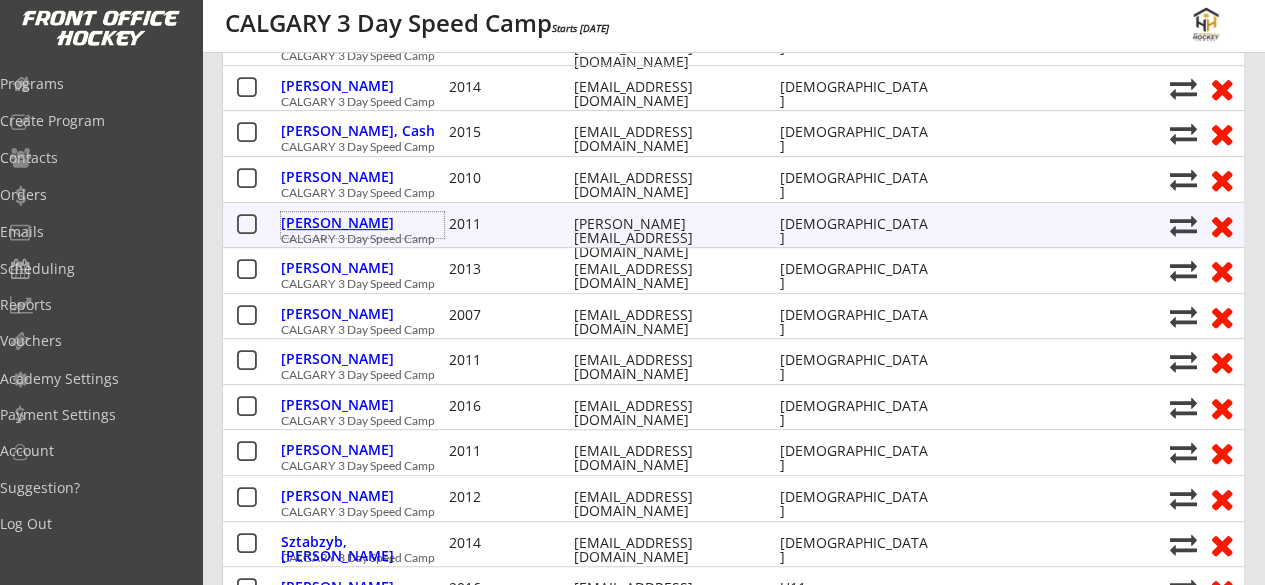 click on "Ness, Dustin" at bounding box center [362, 223] 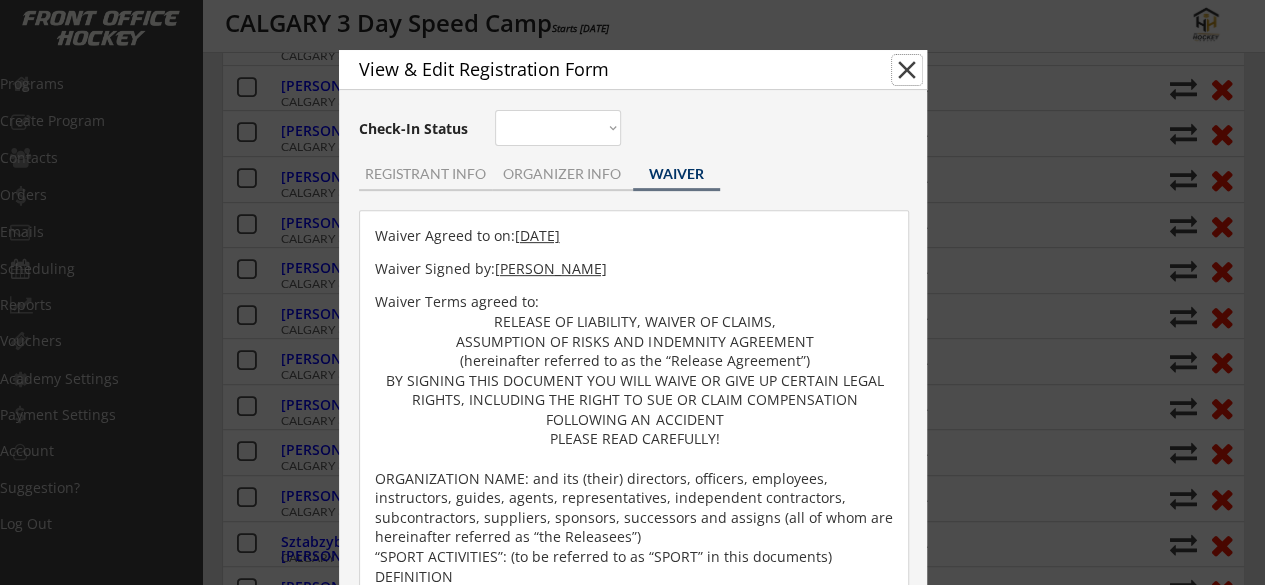 click on "close" at bounding box center [907, 70] 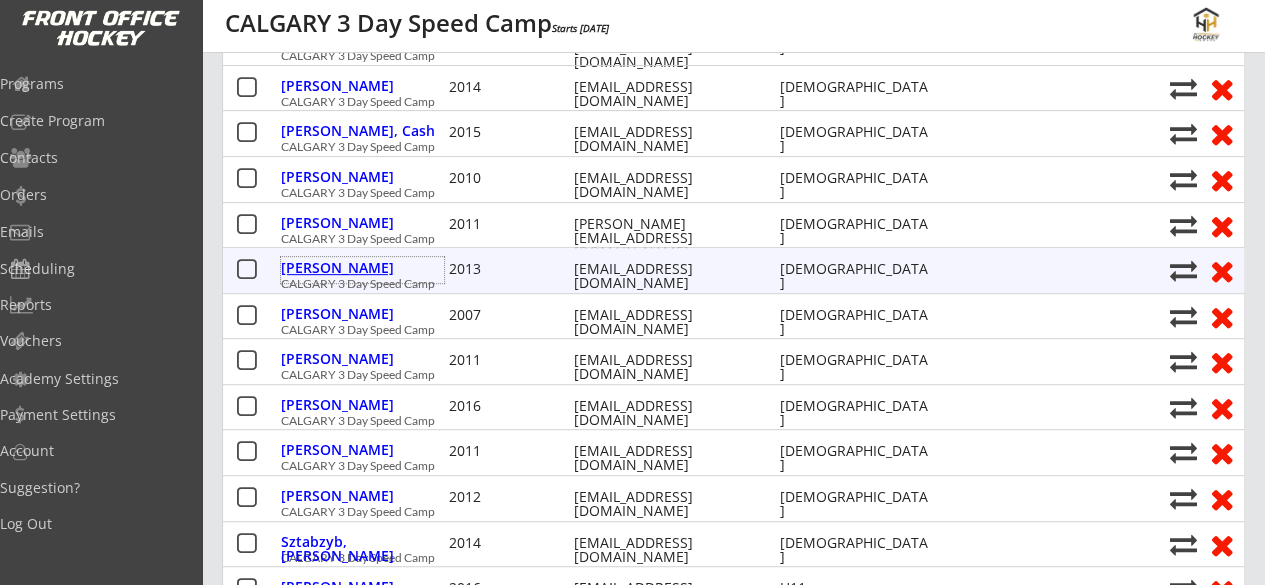 click on "Parker, Desmond" at bounding box center [362, 268] 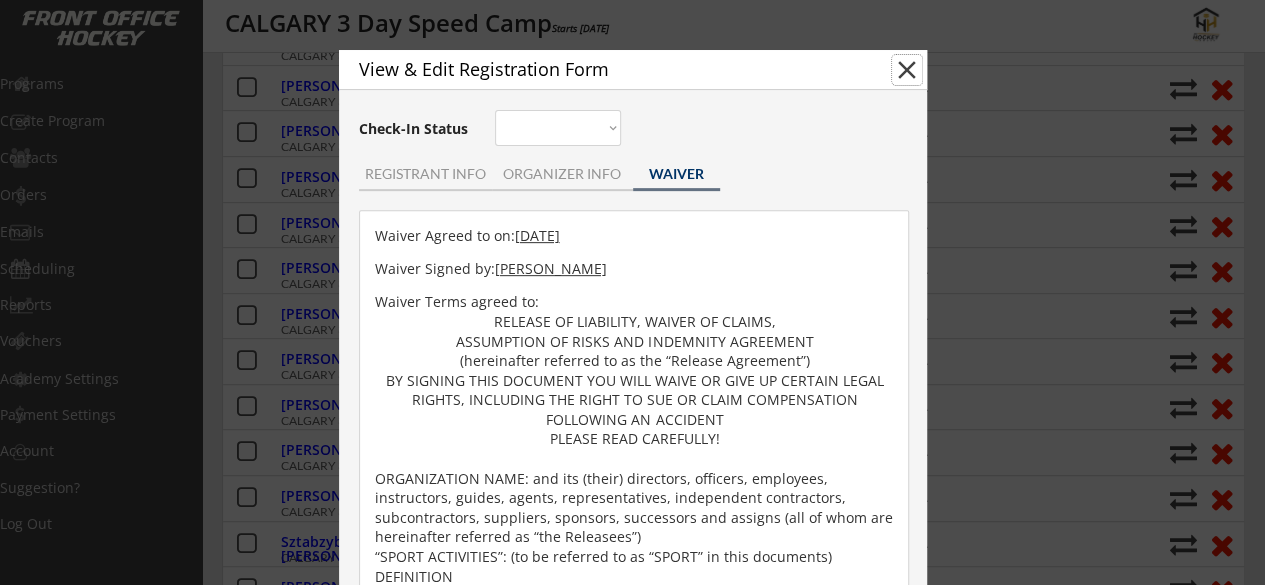 click on "close" at bounding box center (907, 70) 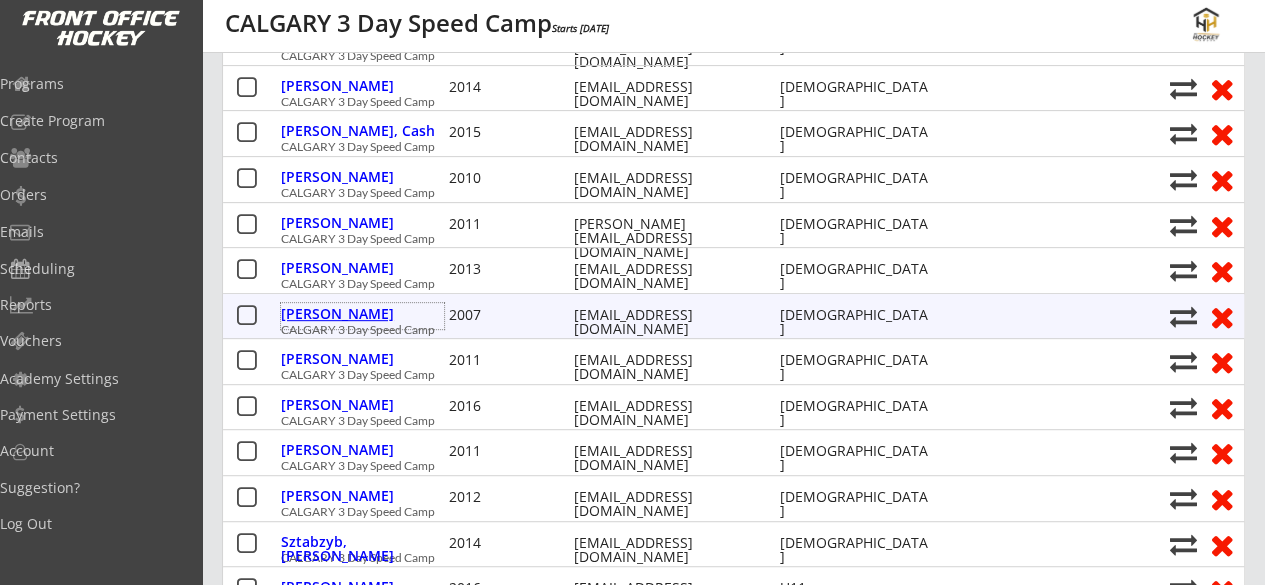 click on "Reinisch, Bella" at bounding box center [362, 314] 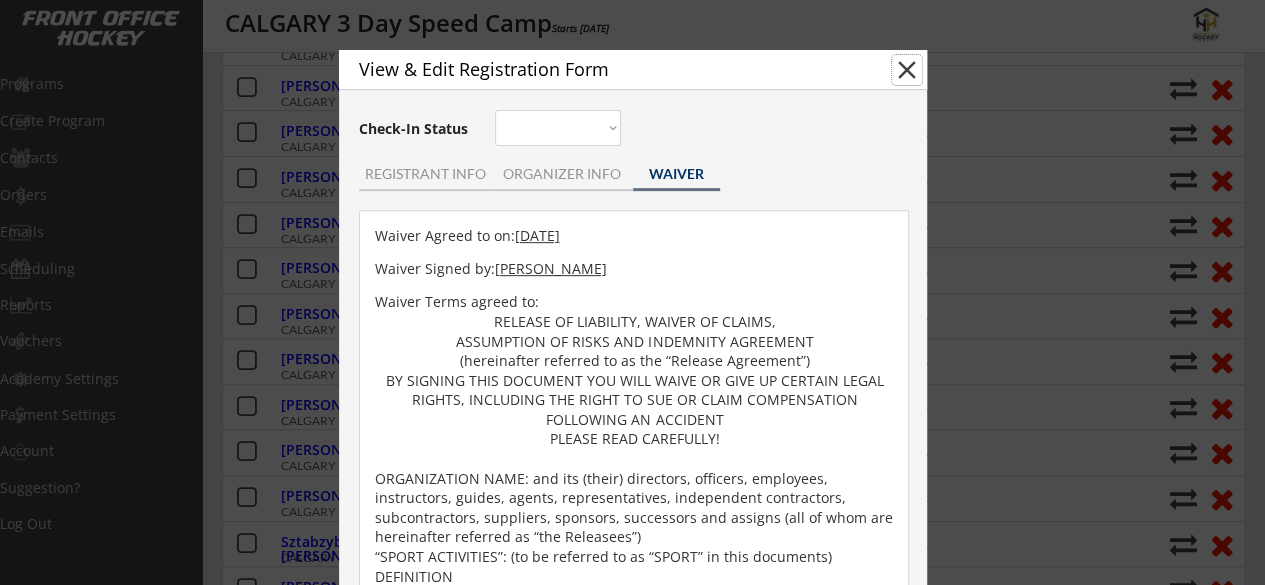 click on "close" at bounding box center [907, 70] 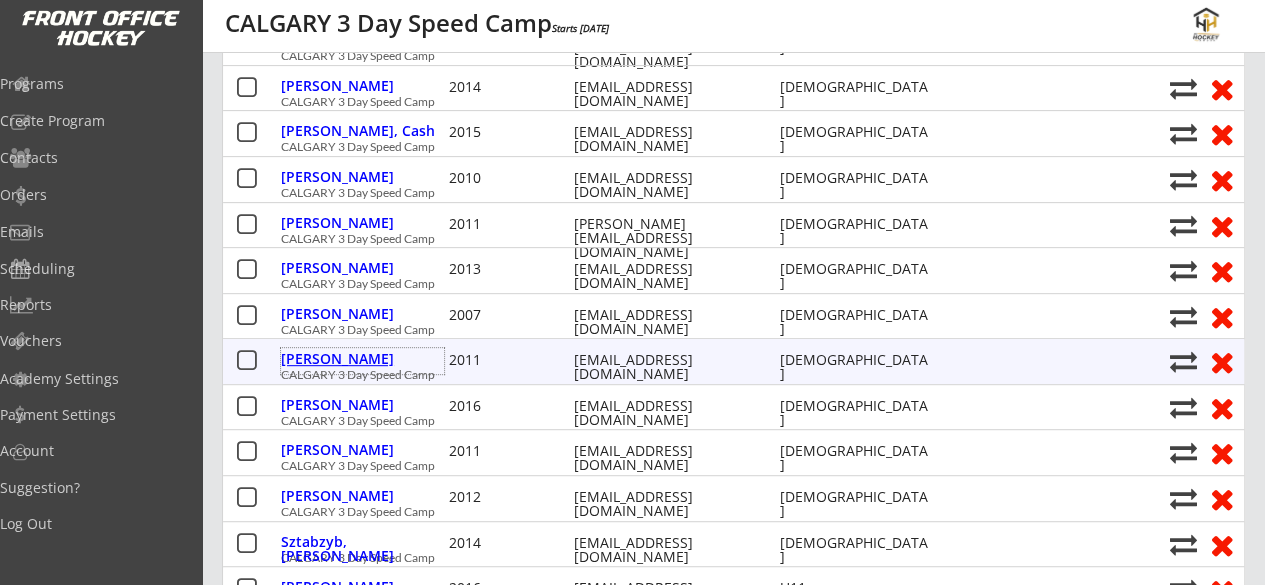 click on "Reinisch, Lukas" at bounding box center [362, 359] 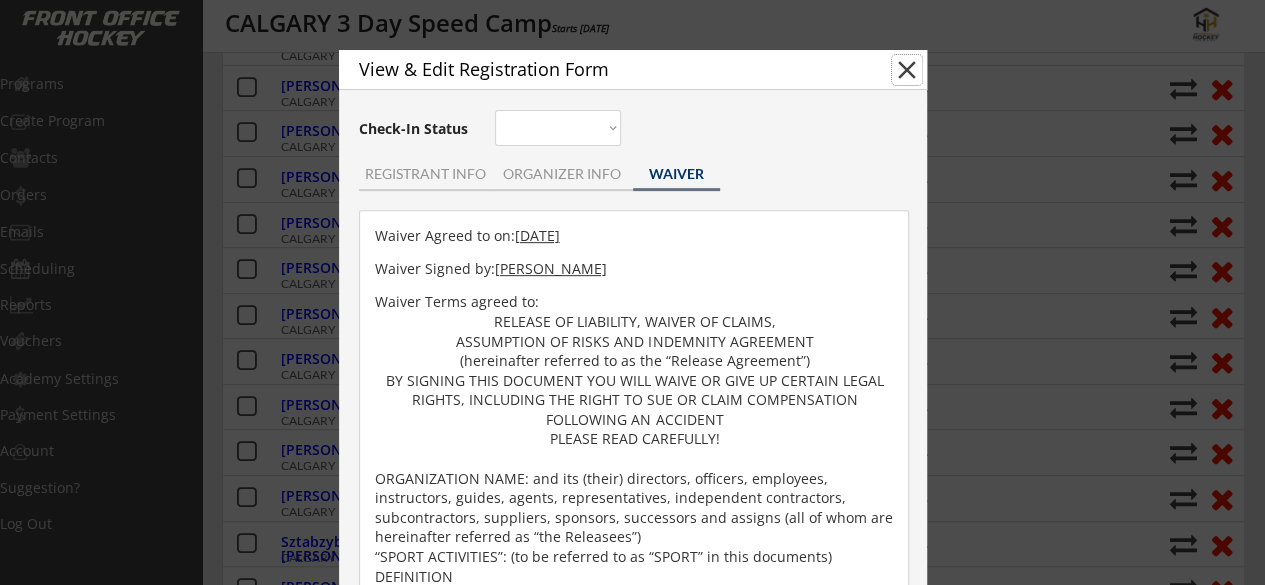 click on "close" at bounding box center [907, 70] 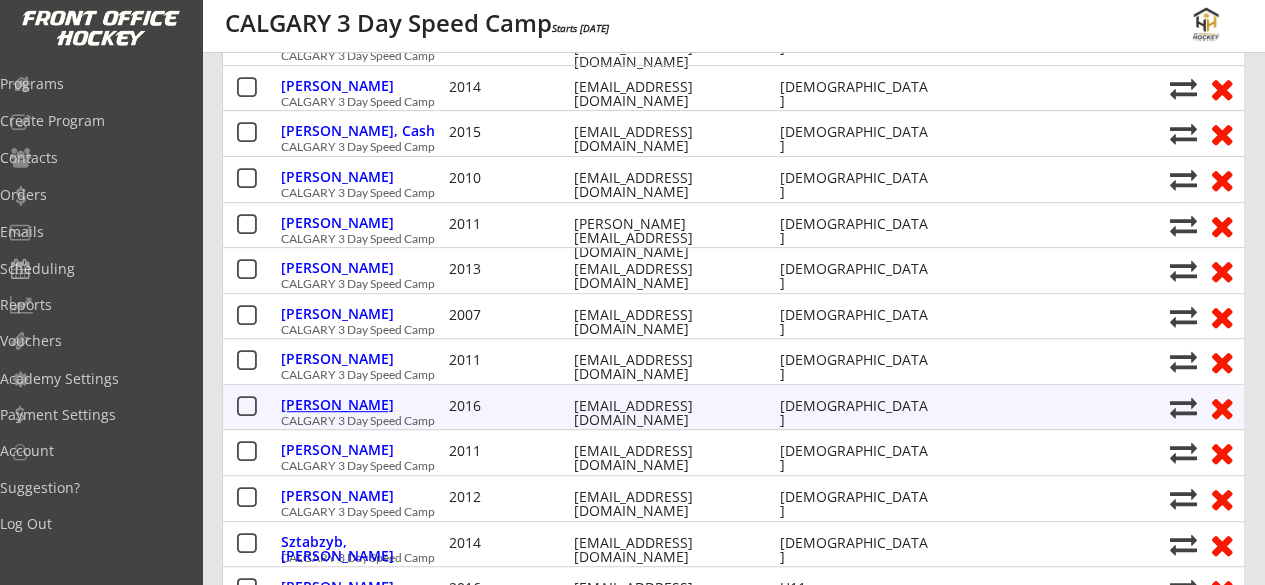 click on "Smith, Jayme" at bounding box center [362, 405] 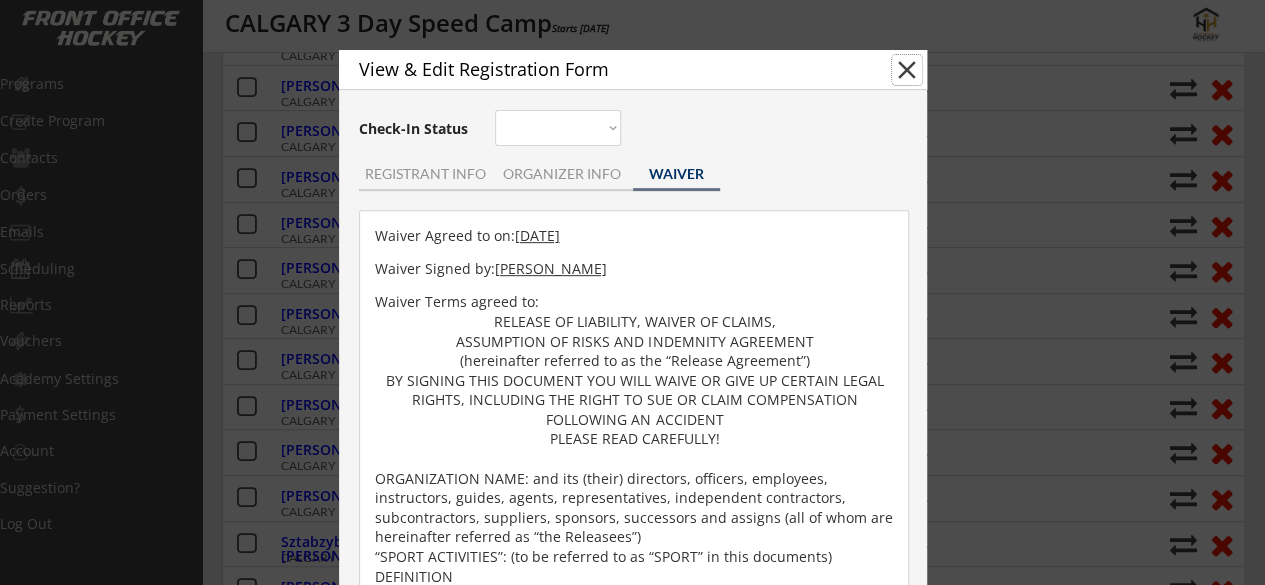 click on "close" at bounding box center (907, 70) 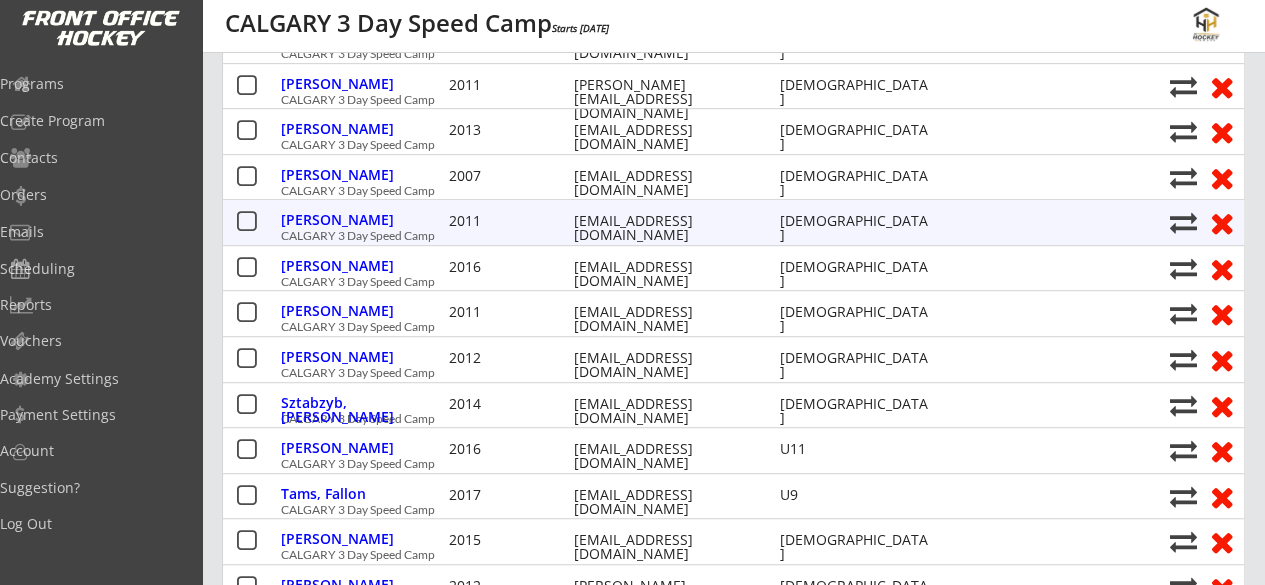 scroll, scrollTop: 461, scrollLeft: 0, axis: vertical 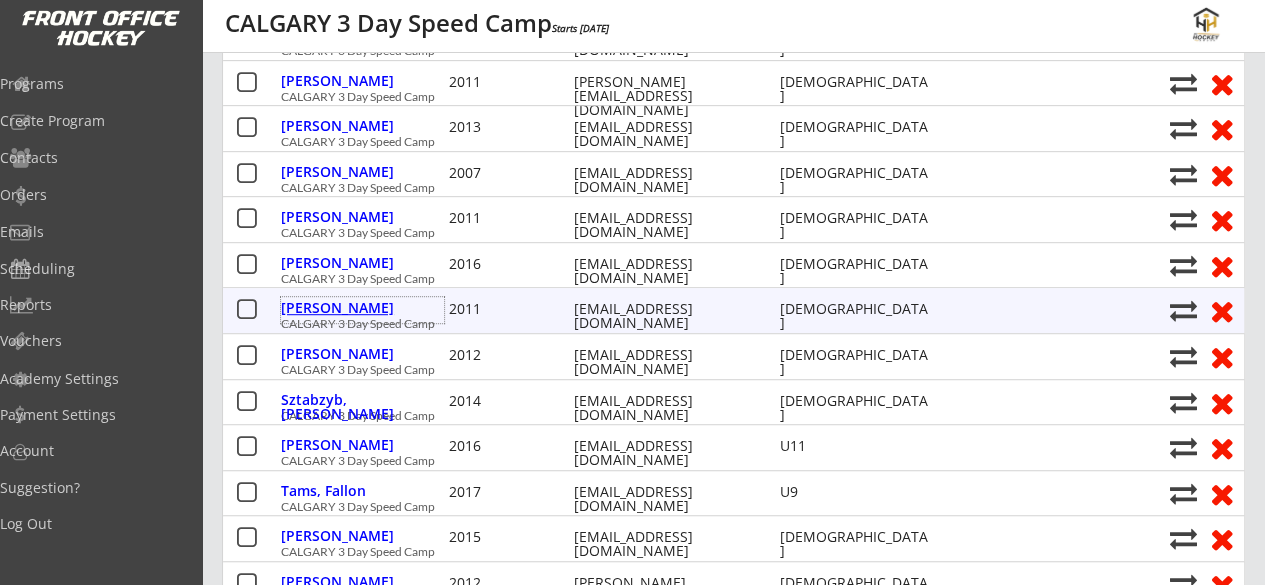 click on "Sorensen, Murphy" at bounding box center (362, 308) 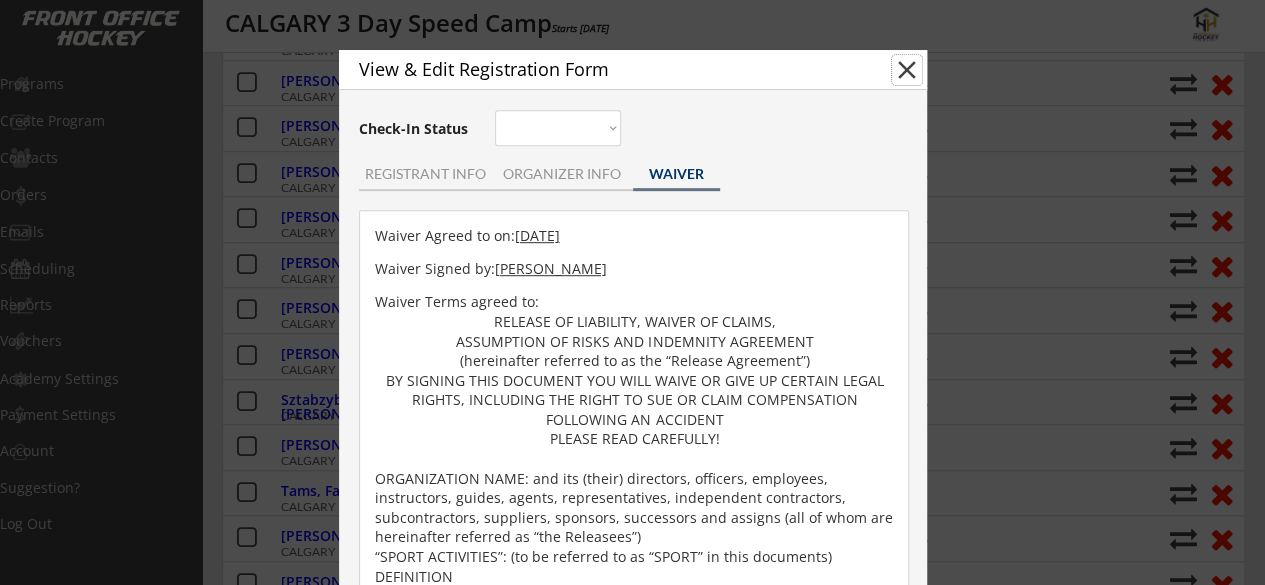 click on "close" at bounding box center [907, 70] 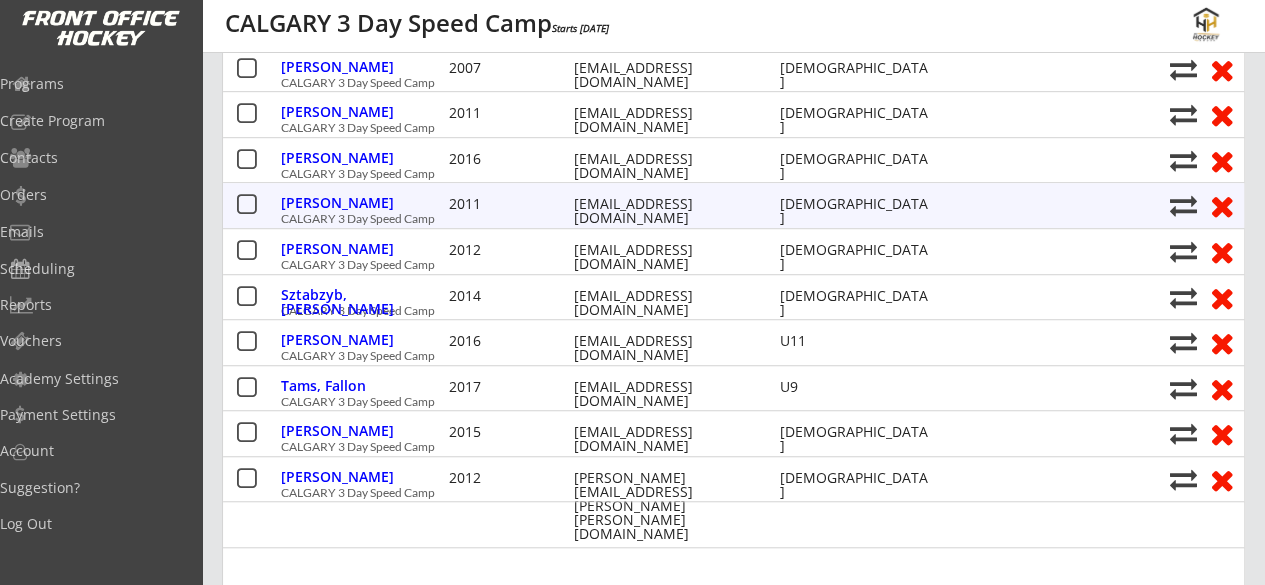 scroll, scrollTop: 567, scrollLeft: 0, axis: vertical 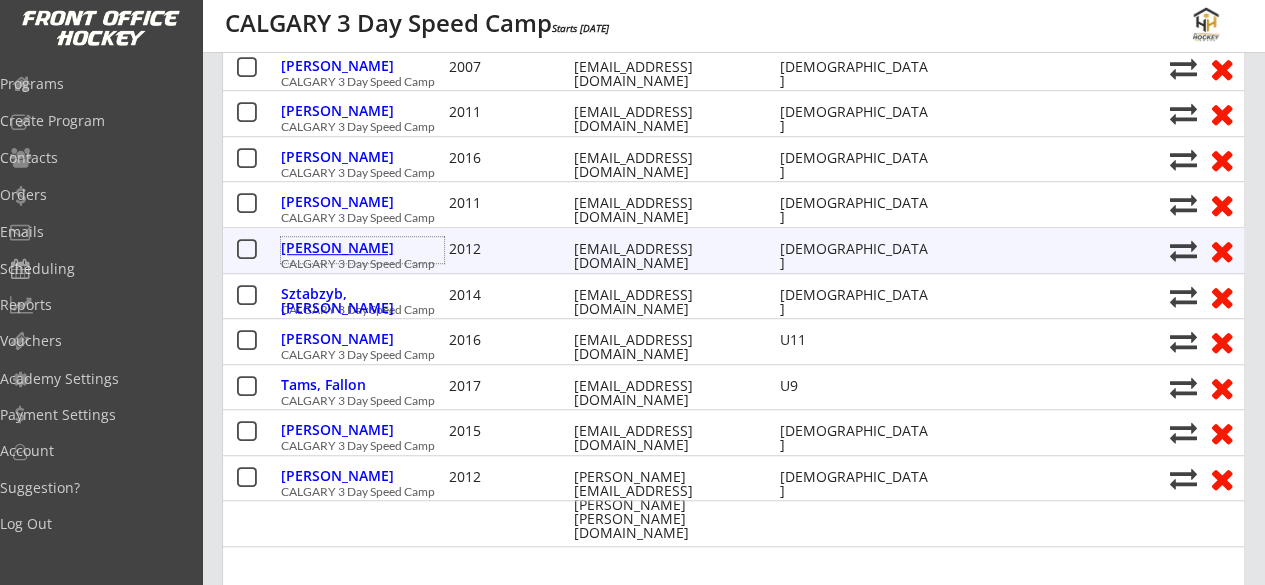 click on "Sutherland, Macklin" at bounding box center [362, 250] 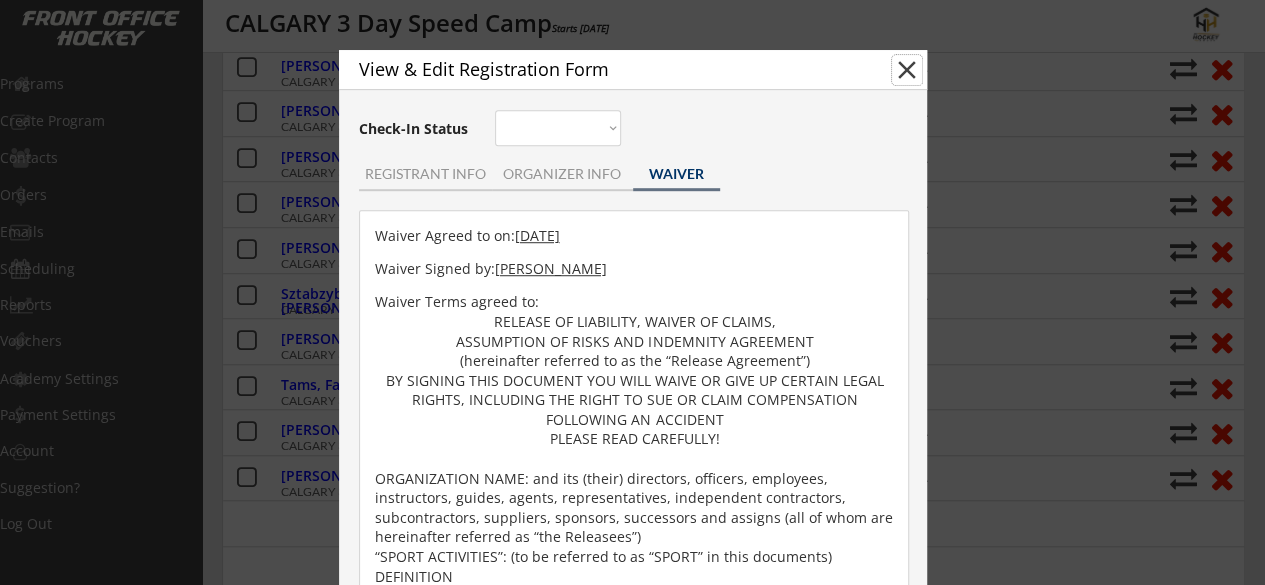 click on "close" at bounding box center [907, 70] 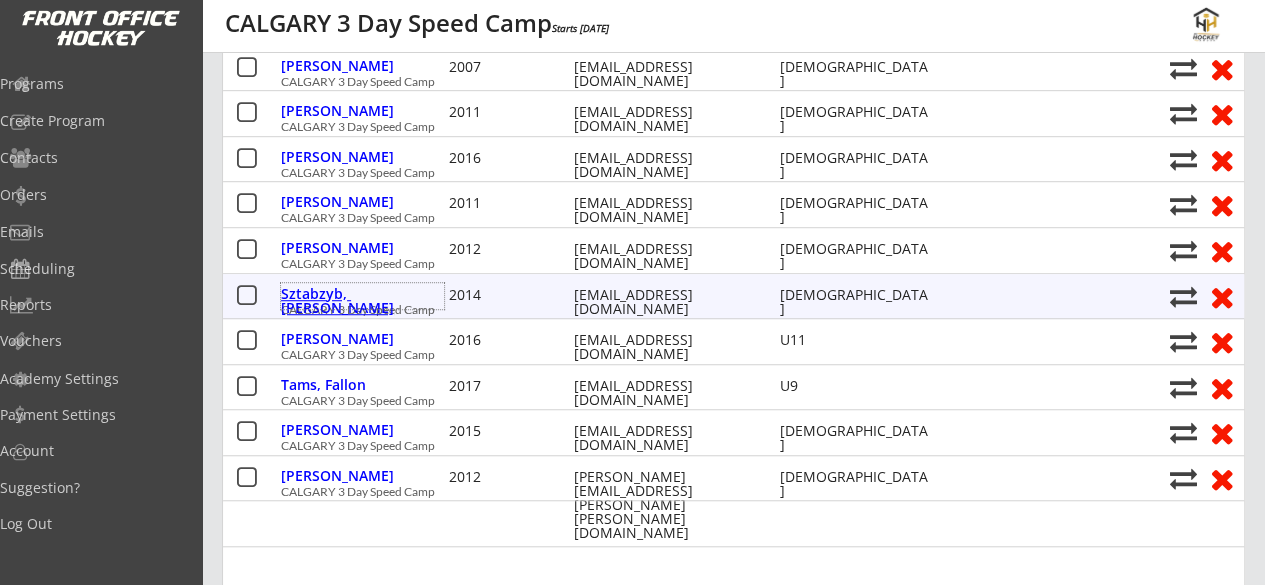 click on "Sztabzyb, Benjamin" at bounding box center [362, 301] 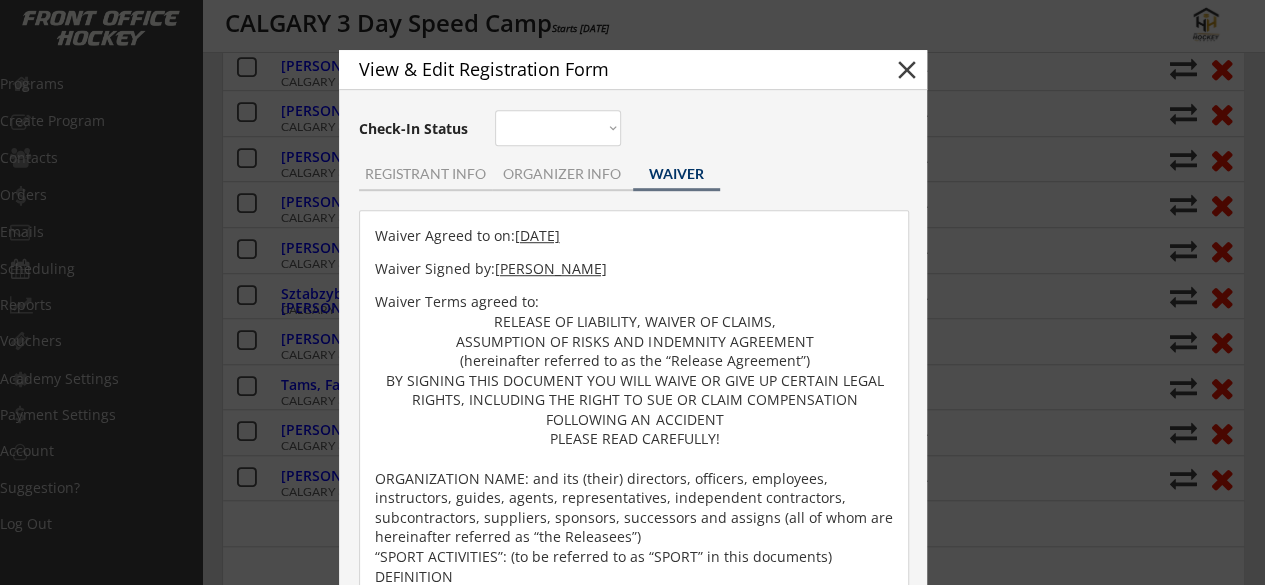 click on "close" at bounding box center (907, 70) 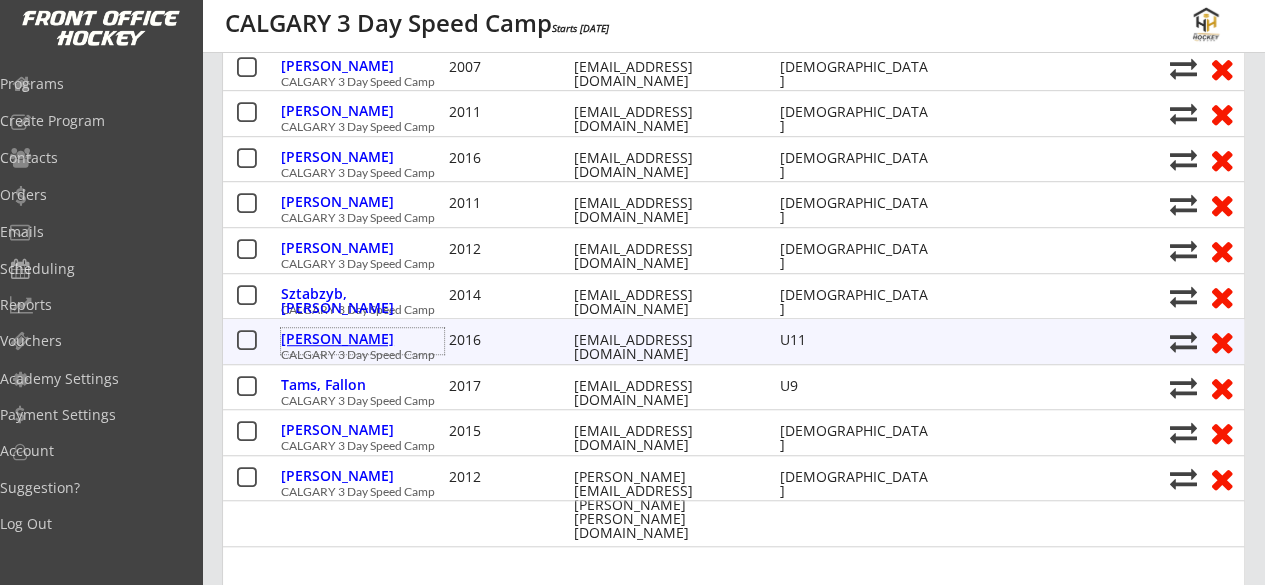 click on "Tams, Sawyer" at bounding box center [362, 339] 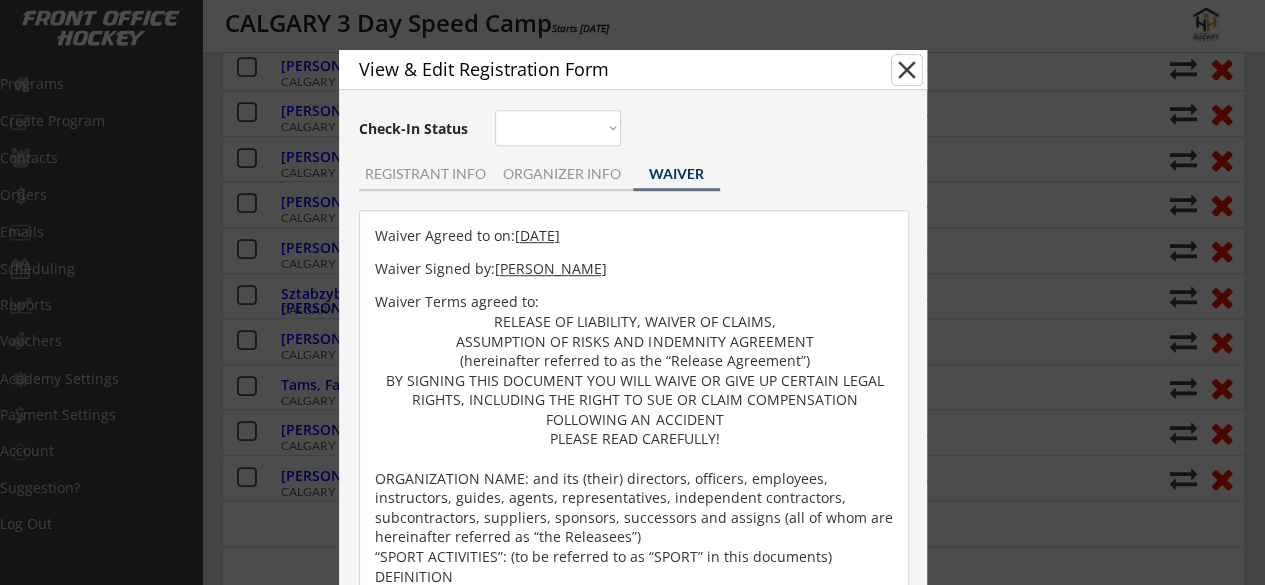 click on "close" at bounding box center [907, 70] 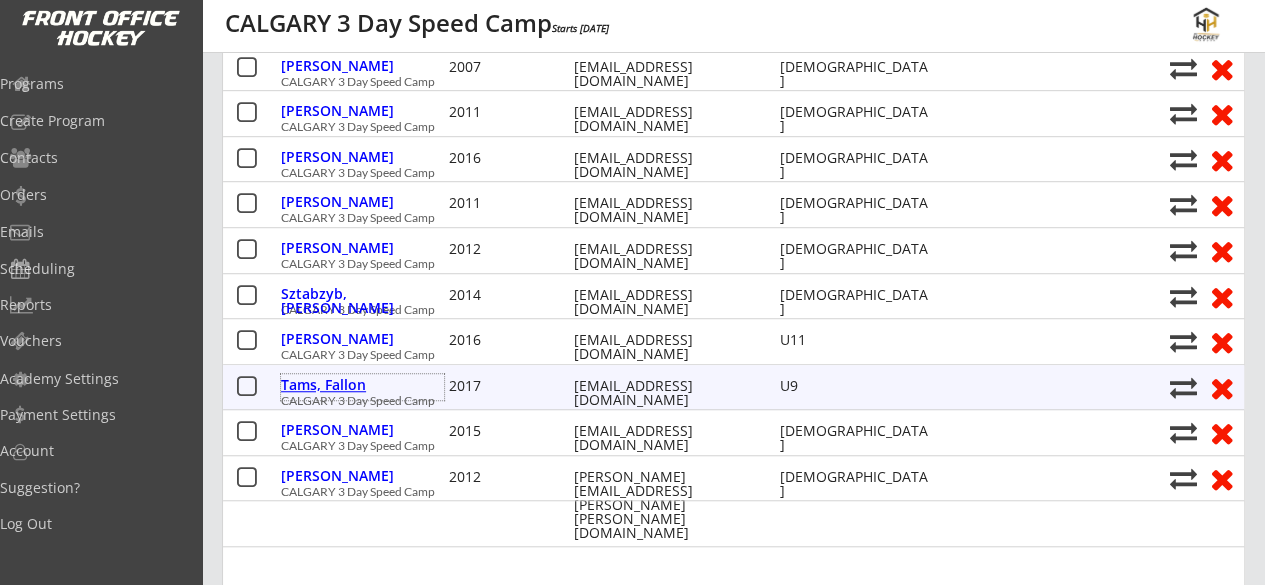 click on "Tams, Fallon" at bounding box center (362, 385) 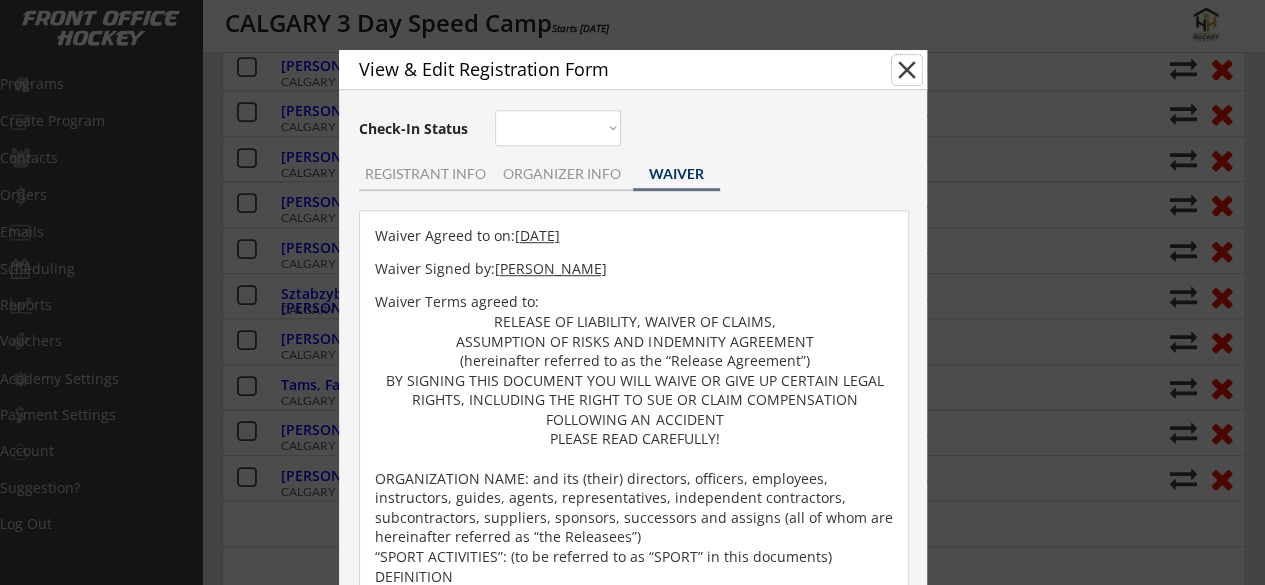 click on "close" at bounding box center [907, 70] 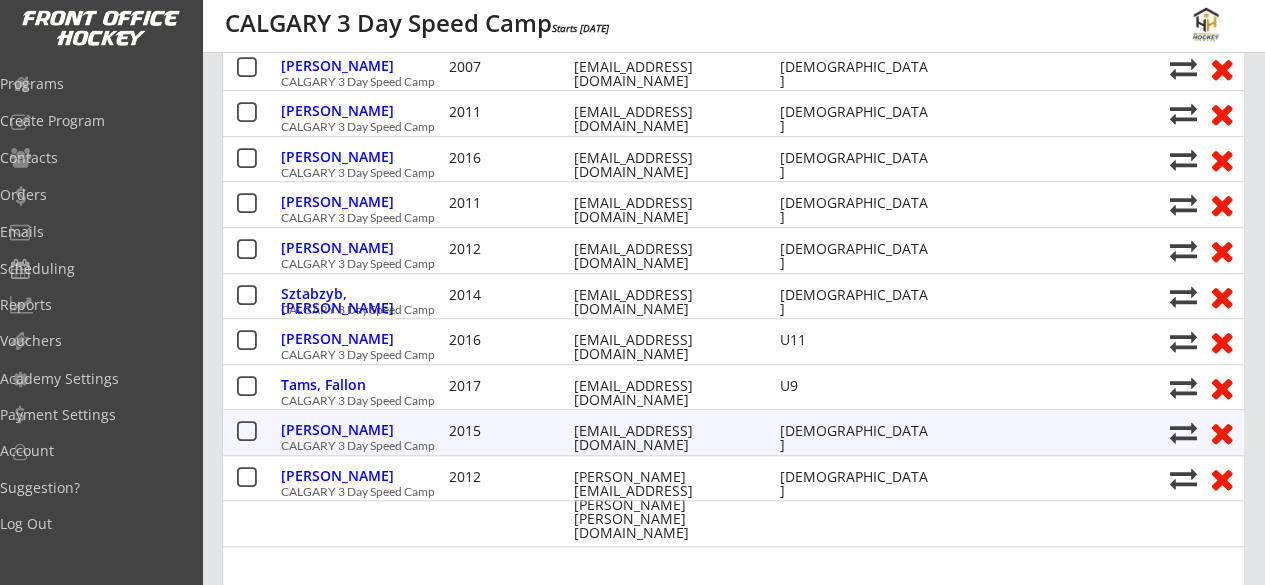 click on "Tanner, Emerson 2015 bentanner600@gmail.com 10 years old CALGARY 3 Day Speed Camp" at bounding box center [733, 432] 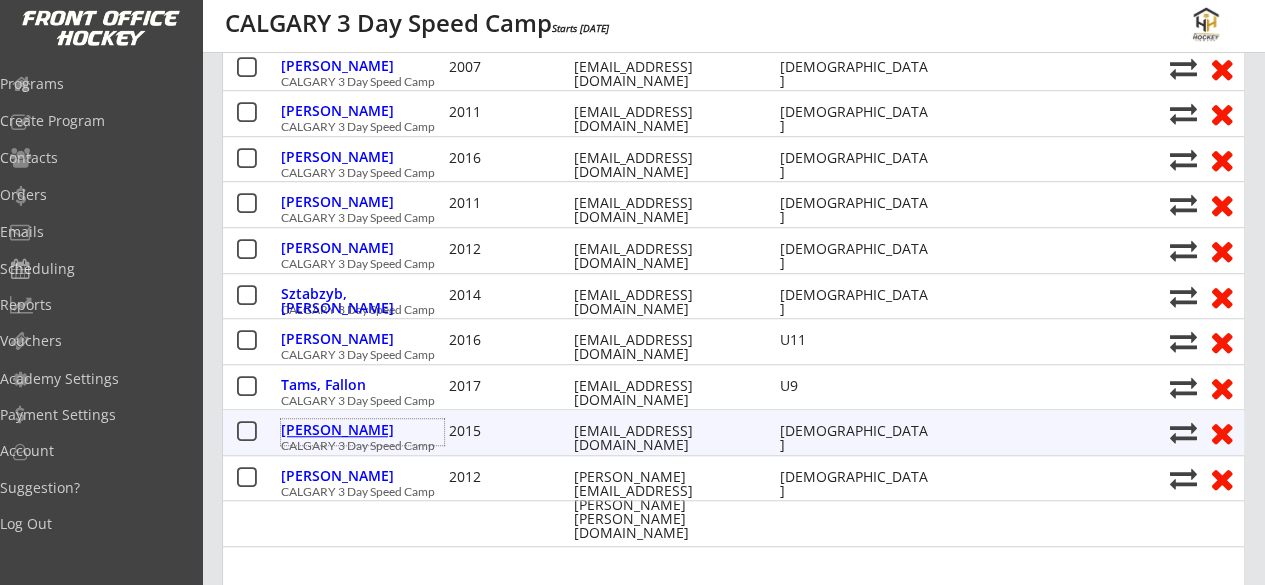 click on "Tanner, Emerson" at bounding box center [362, 430] 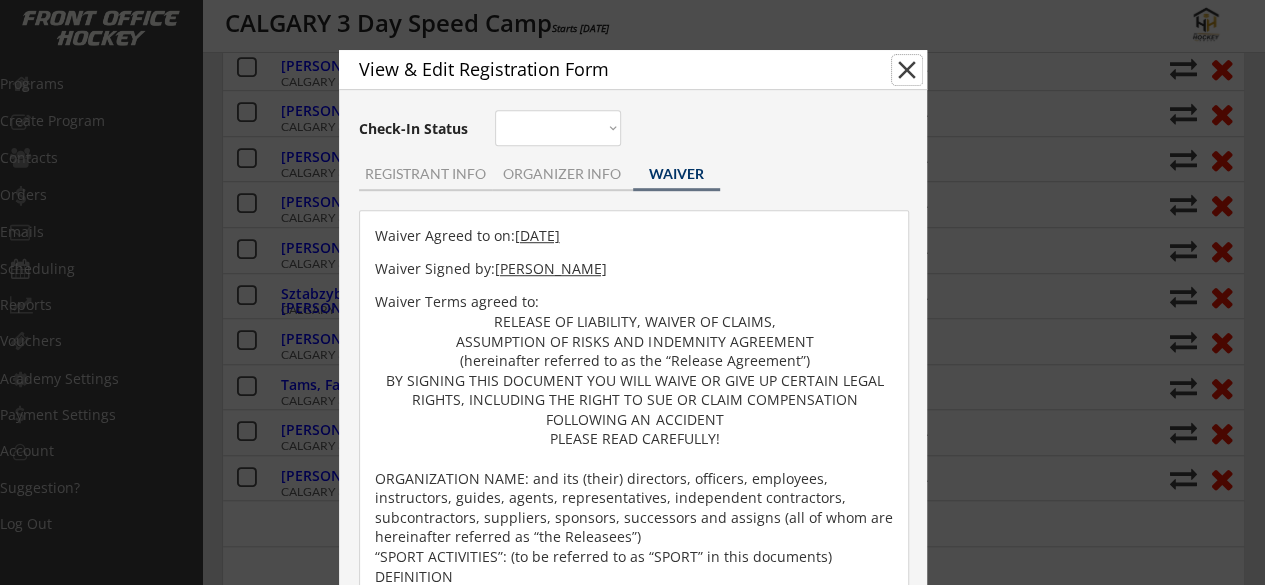 click on "close" at bounding box center [907, 70] 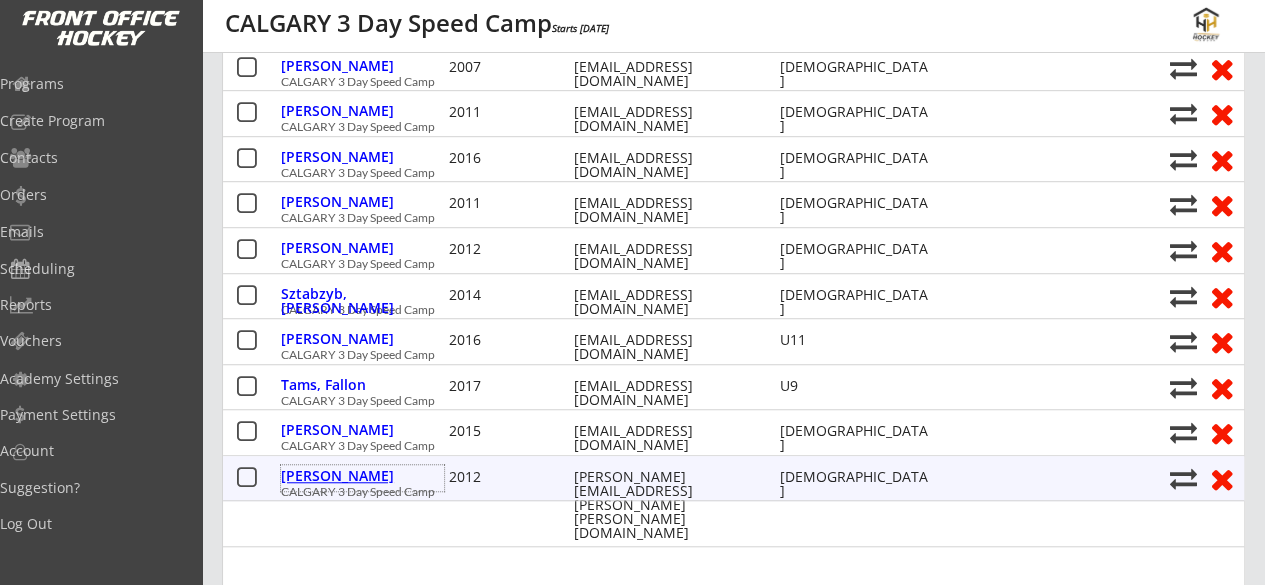 click on "Walker, Katherine" at bounding box center [362, 476] 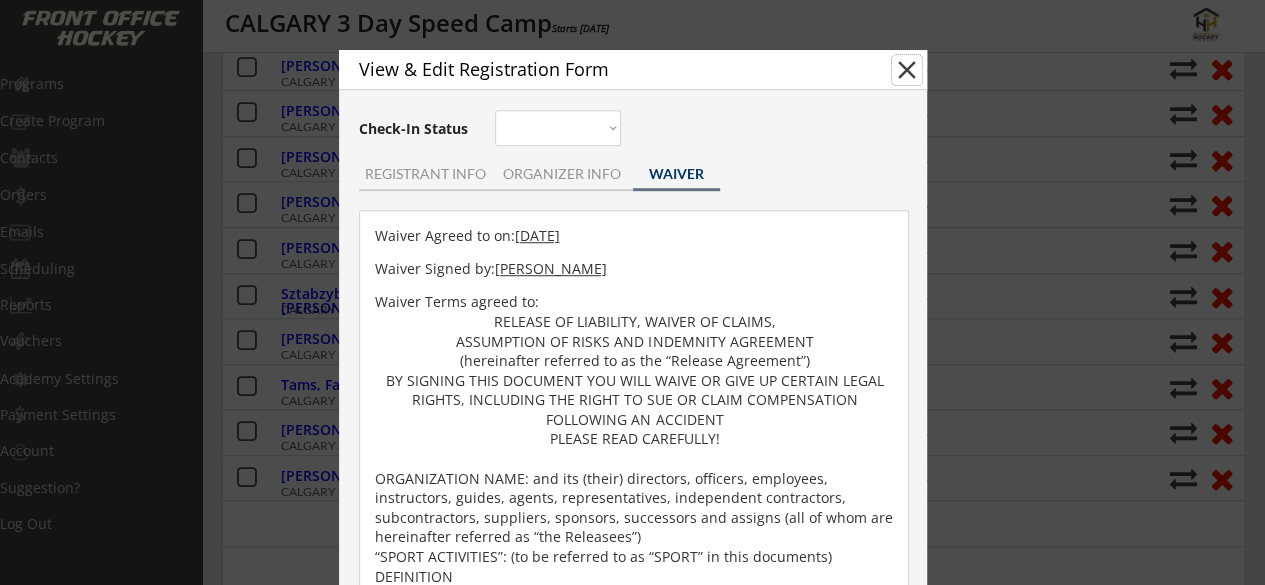 click on "close" at bounding box center (907, 70) 